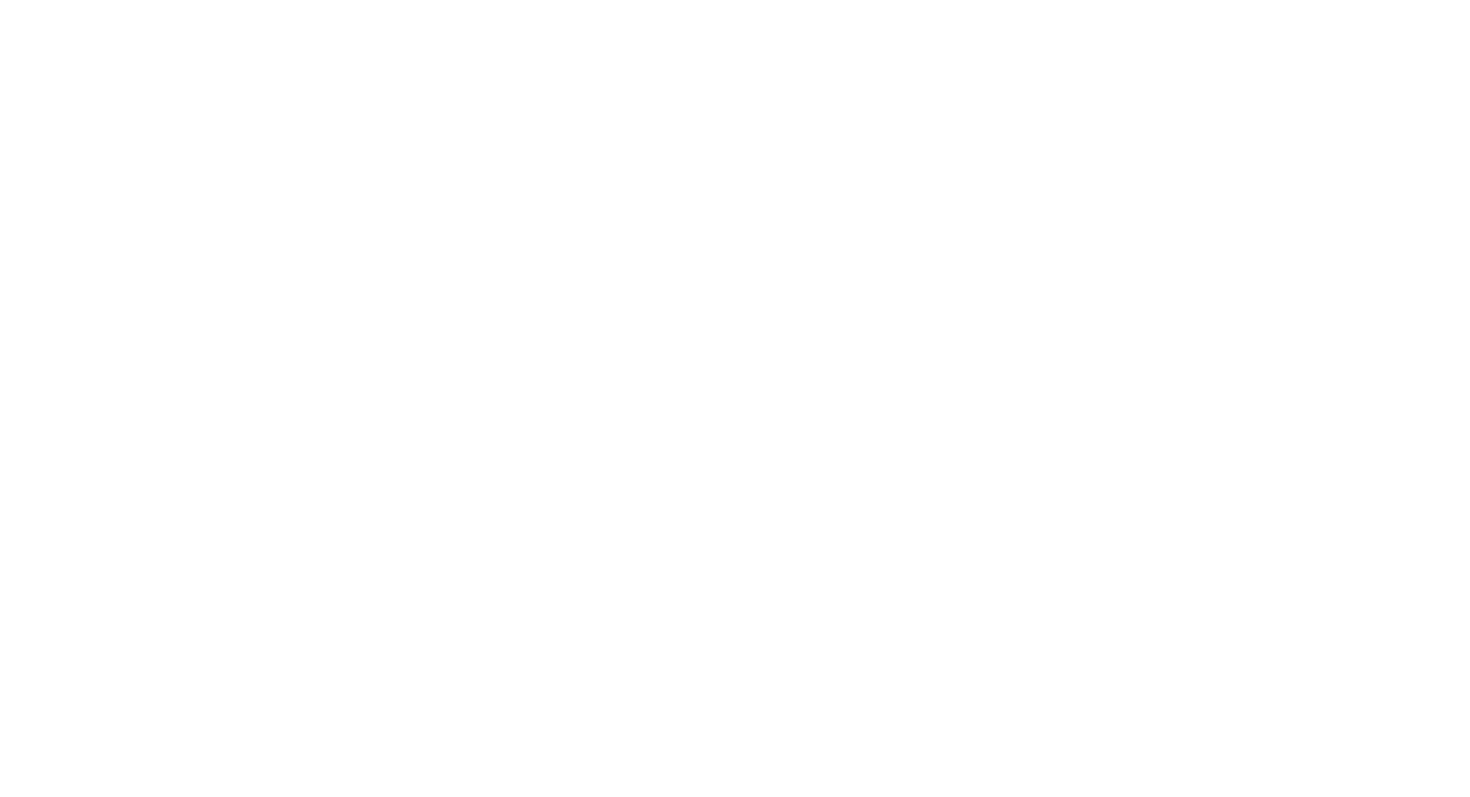 scroll, scrollTop: 0, scrollLeft: 0, axis: both 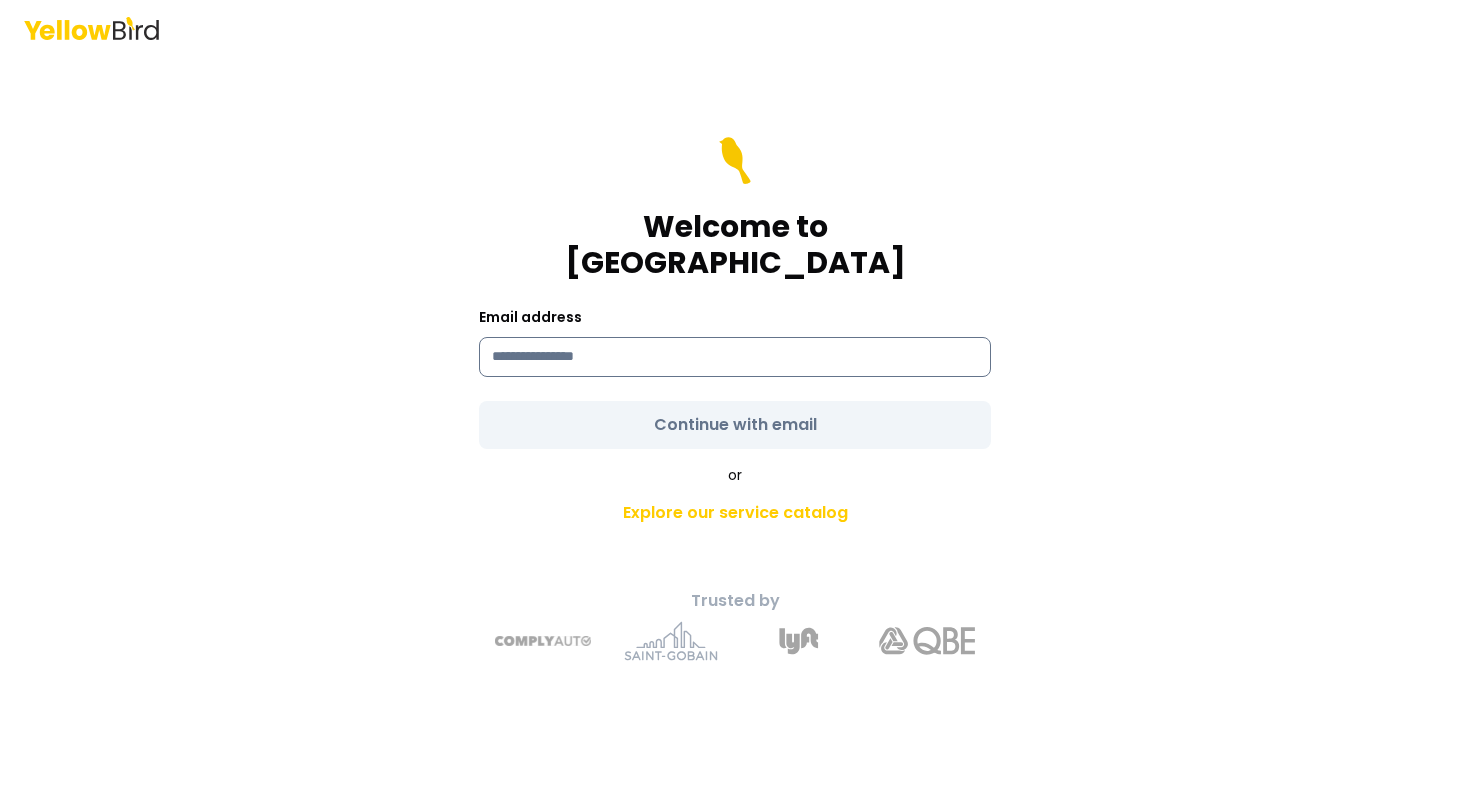 click at bounding box center [735, 357] 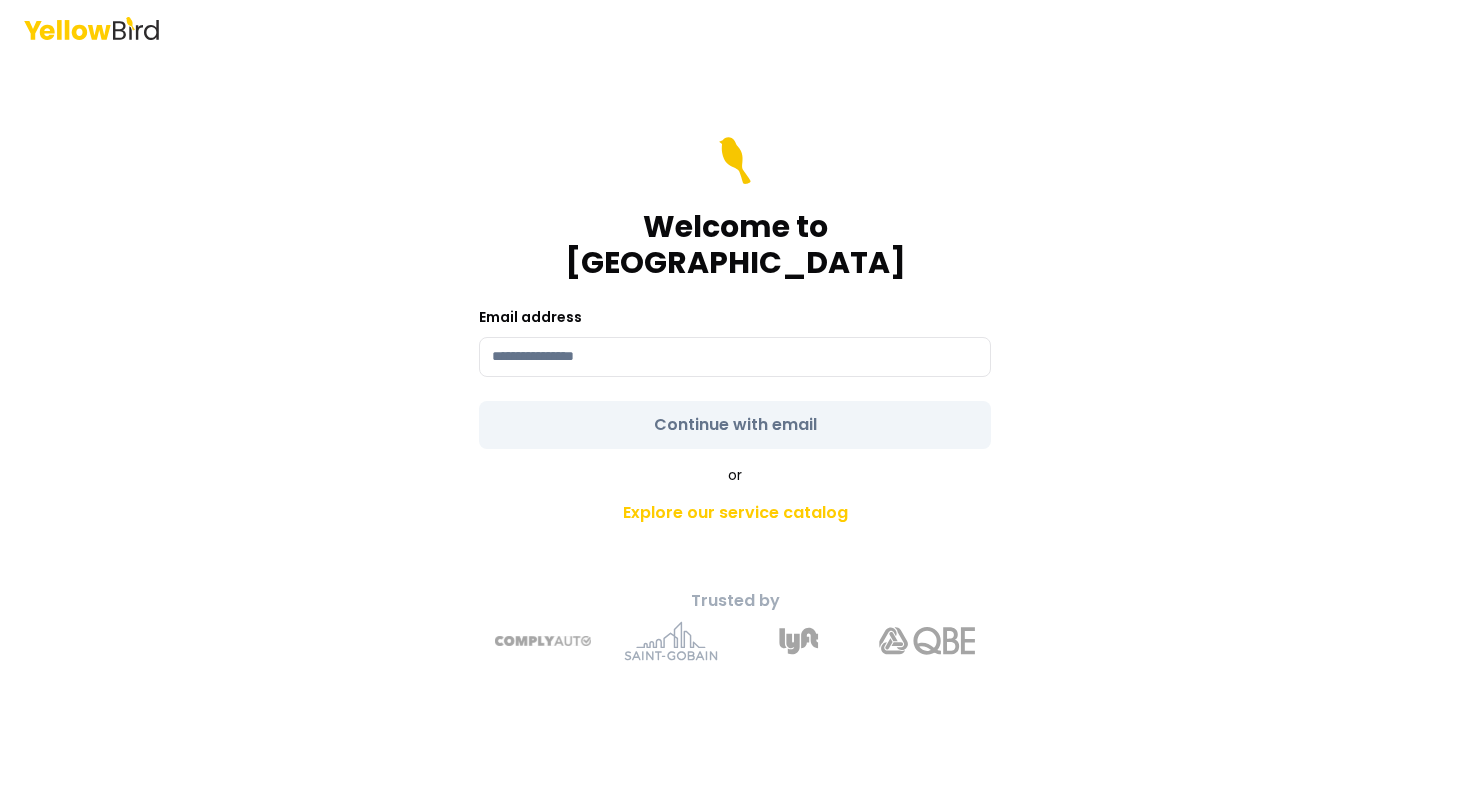 click on "Welcome to YellowBird Email address Continue with email" at bounding box center (735, 293) 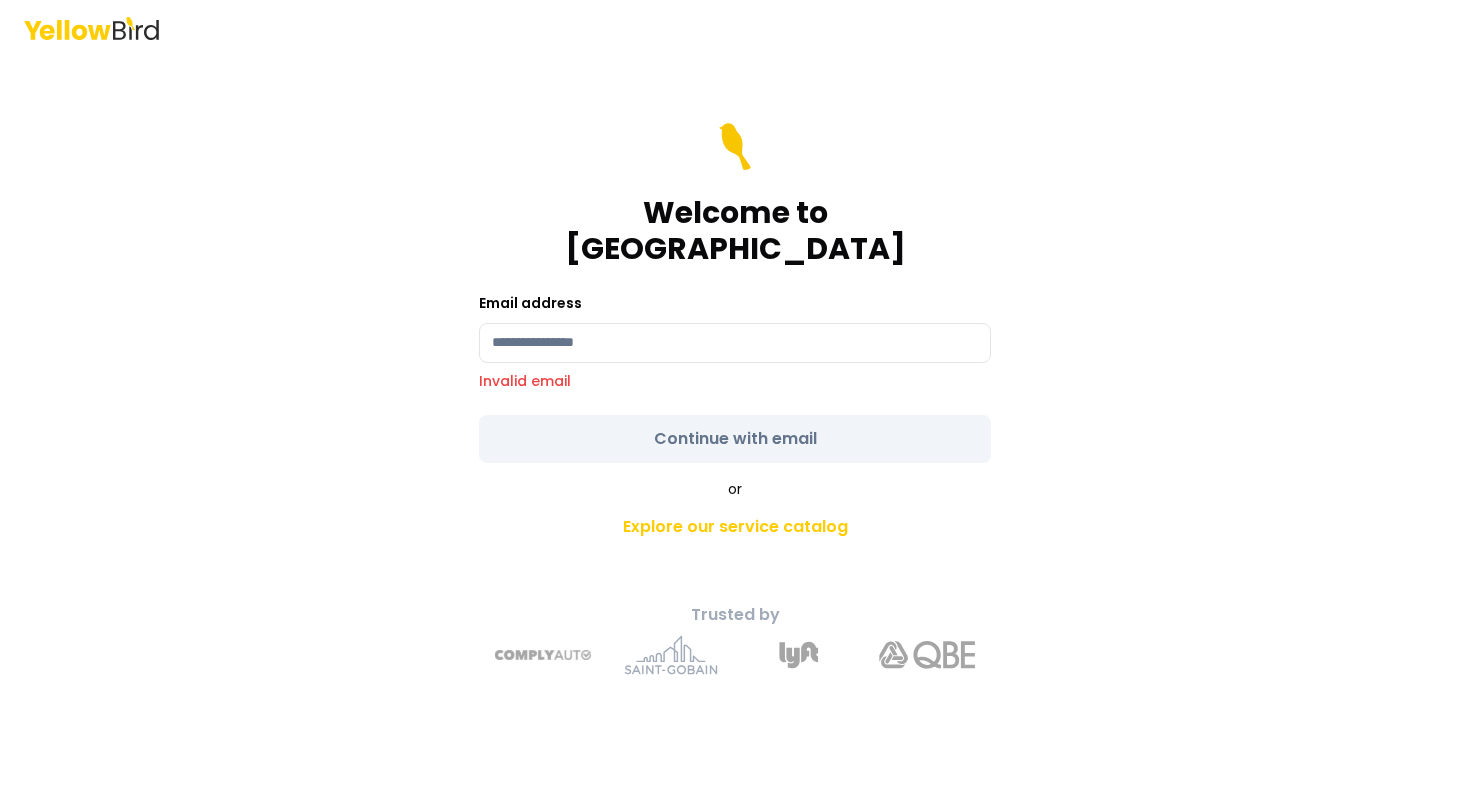 click on "Email address Invalid email" at bounding box center [735, 341] 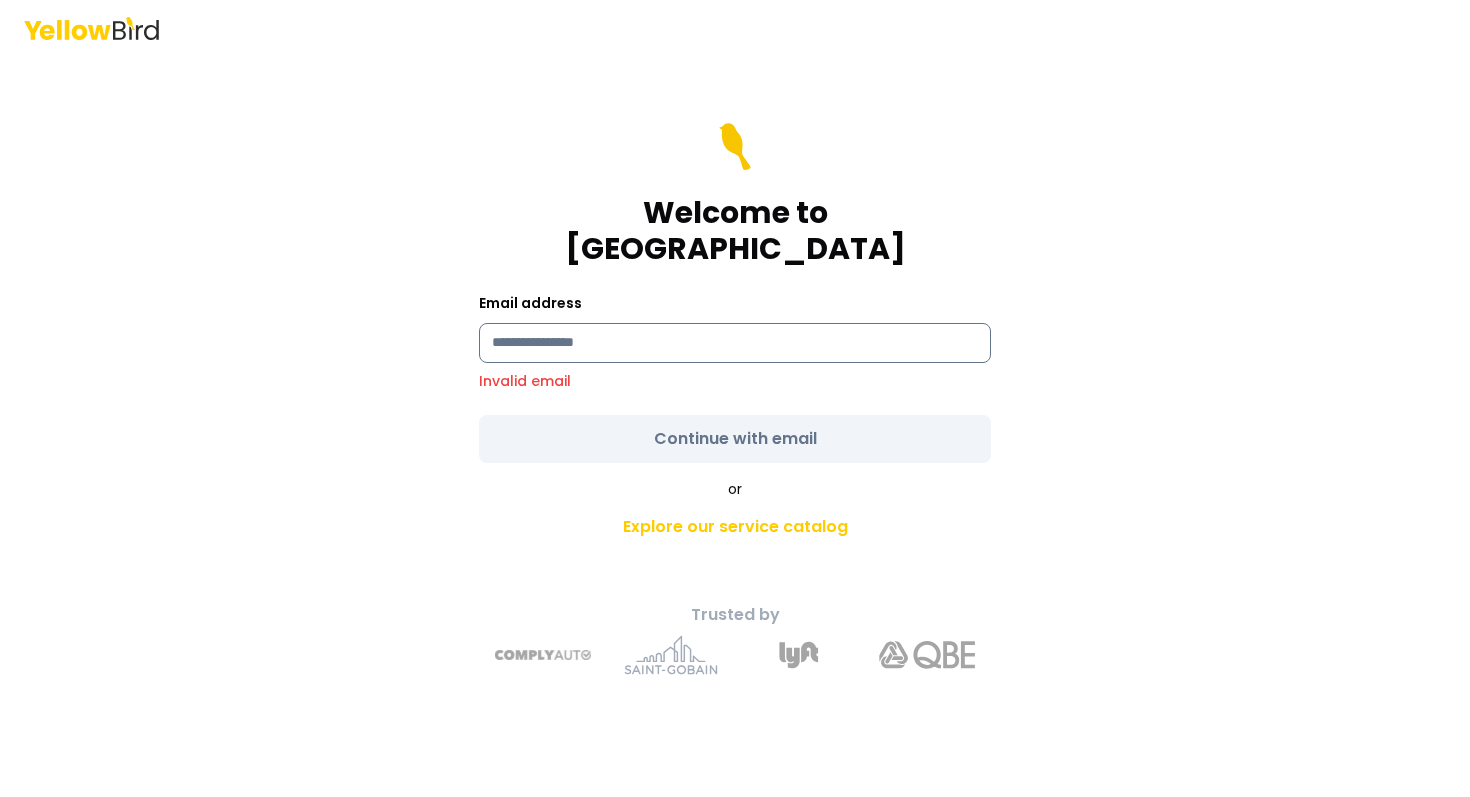 click at bounding box center [735, 343] 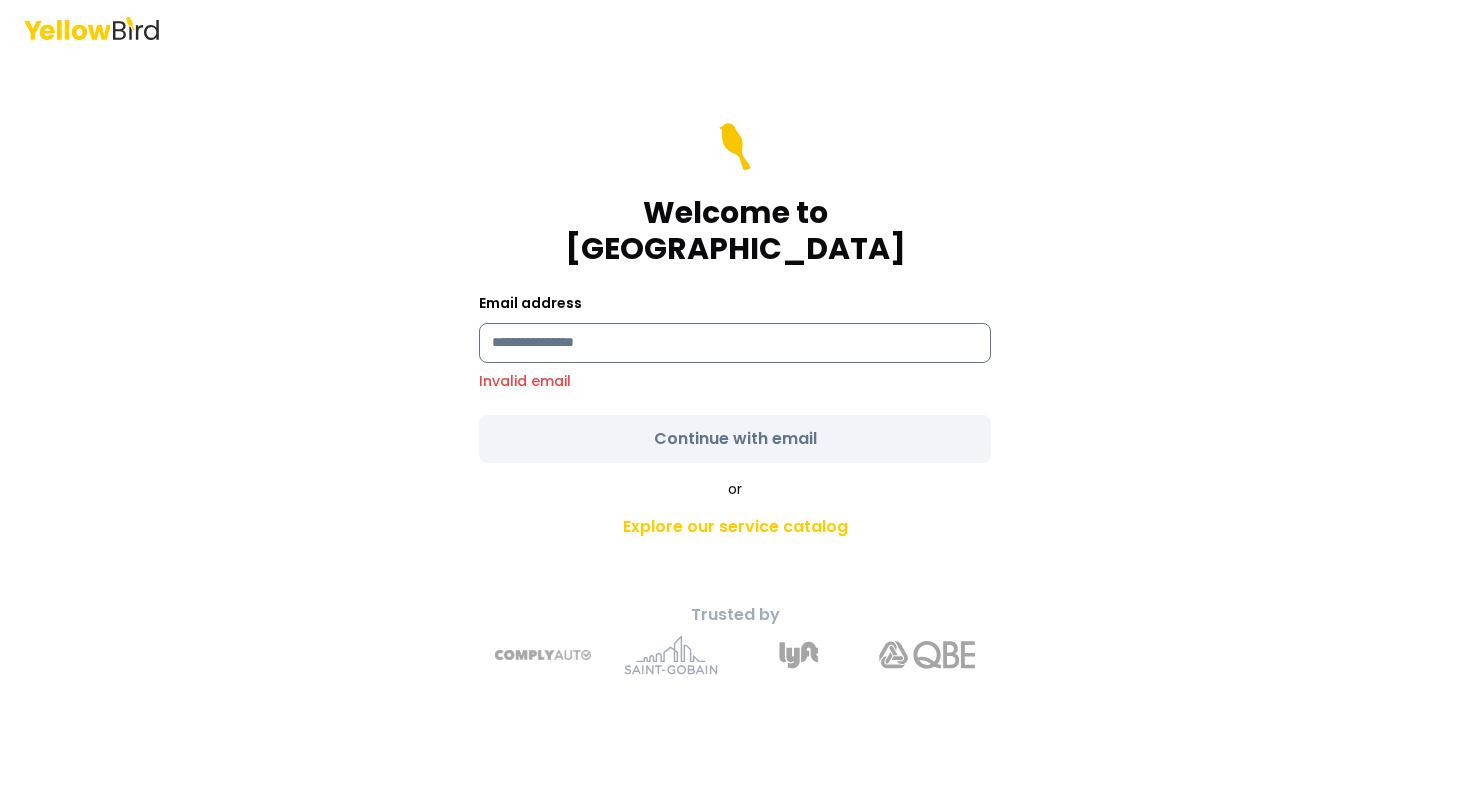 click at bounding box center (735, 343) 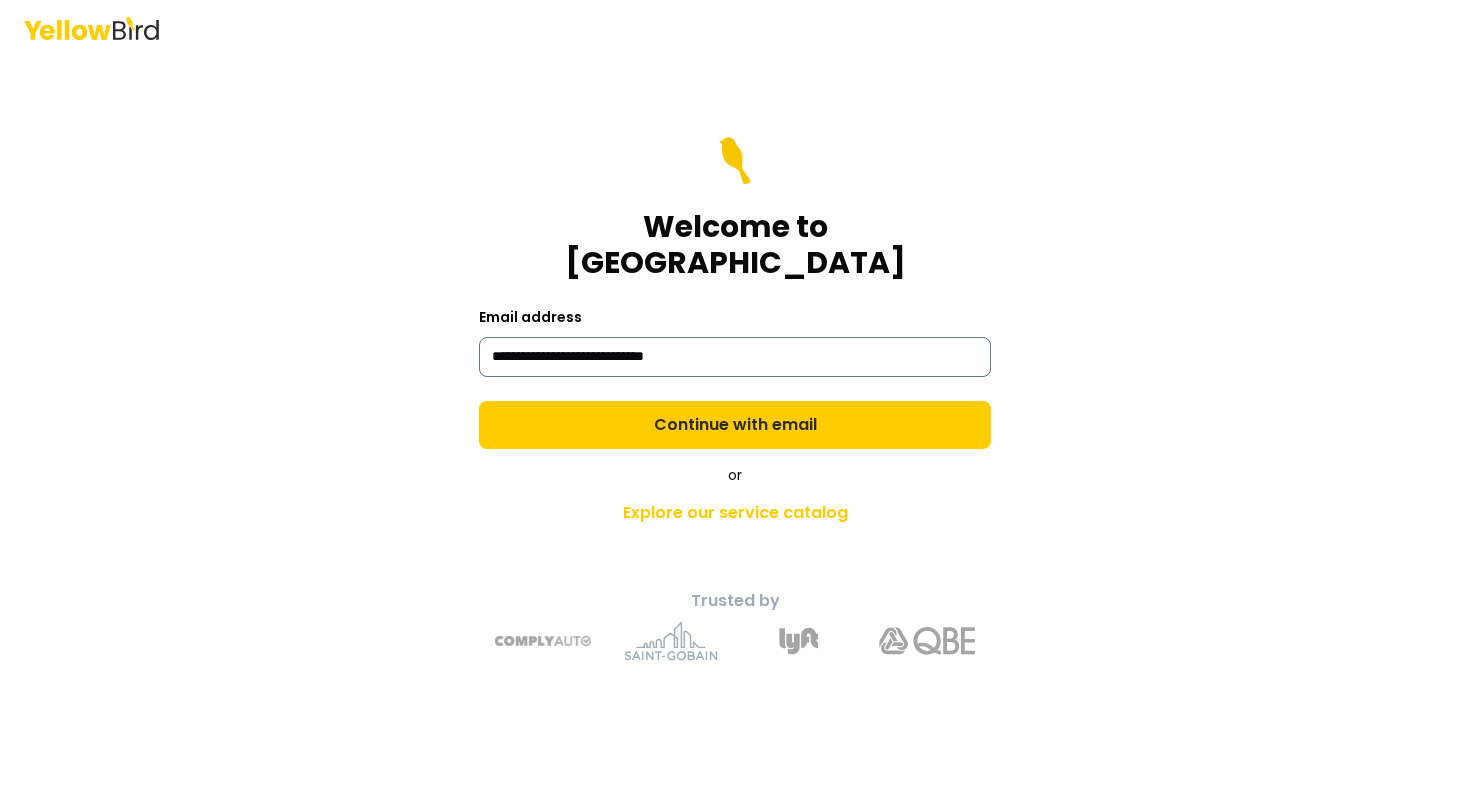 type on "**********" 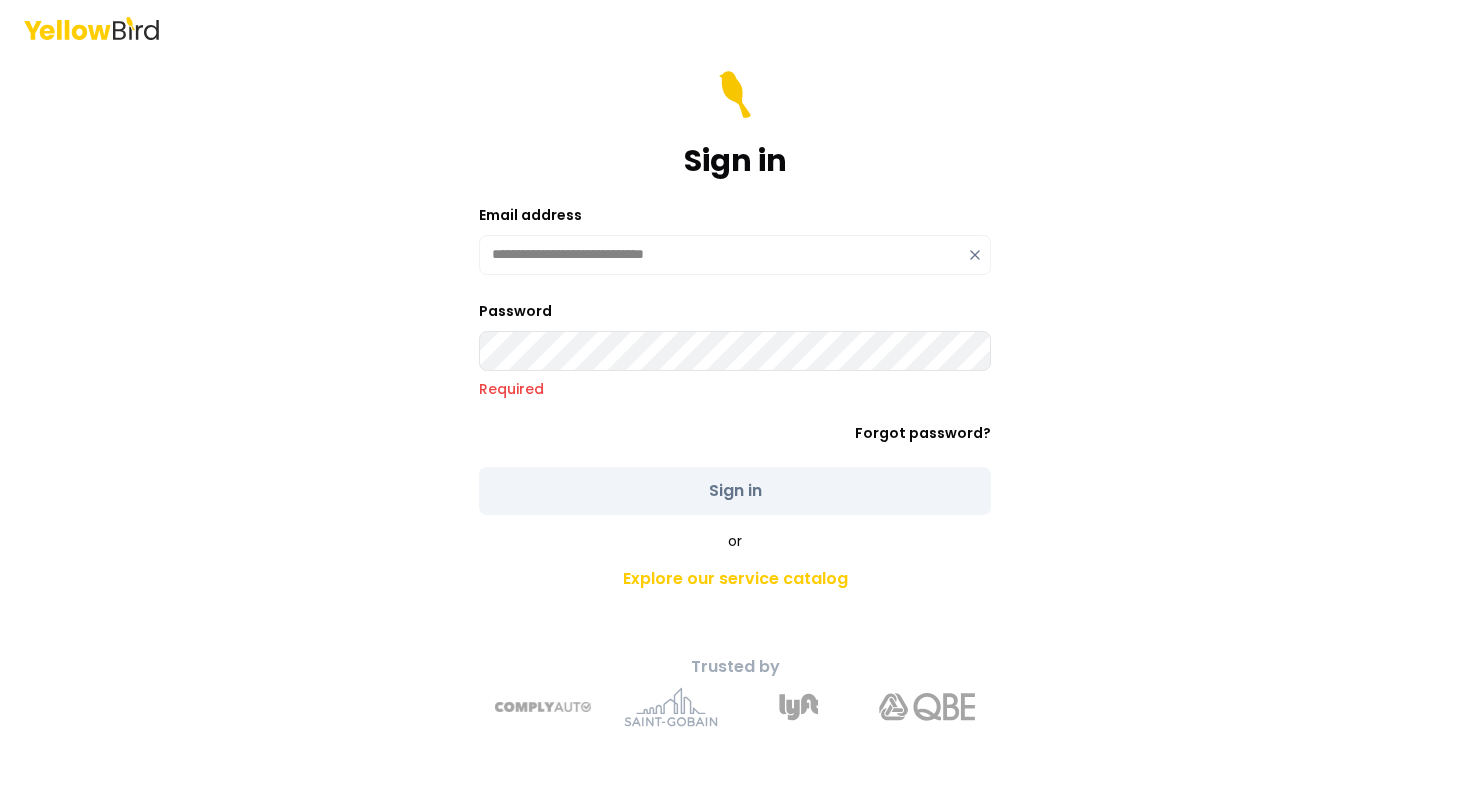 click on "**********" at bounding box center (735, 293) 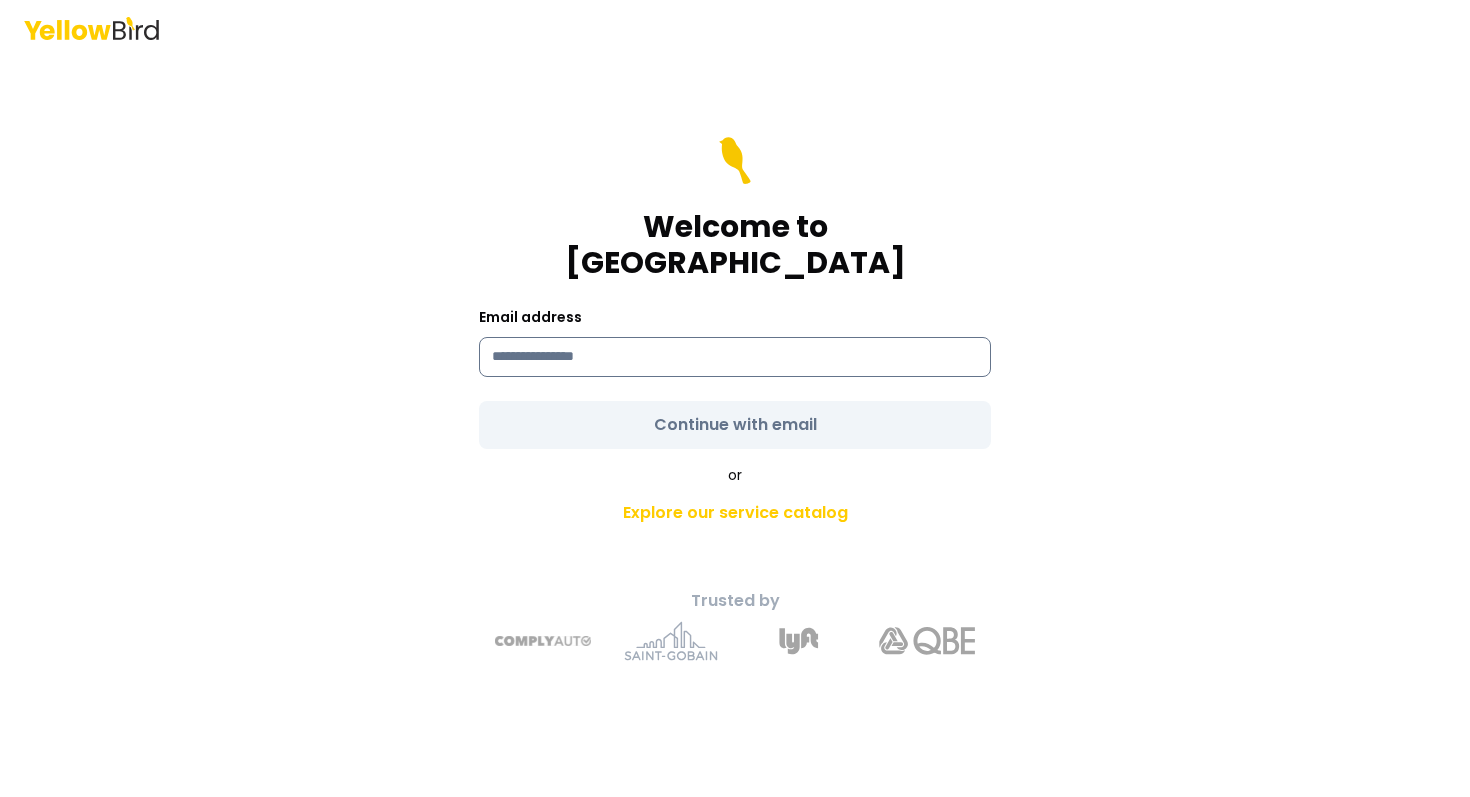 click at bounding box center (735, 357) 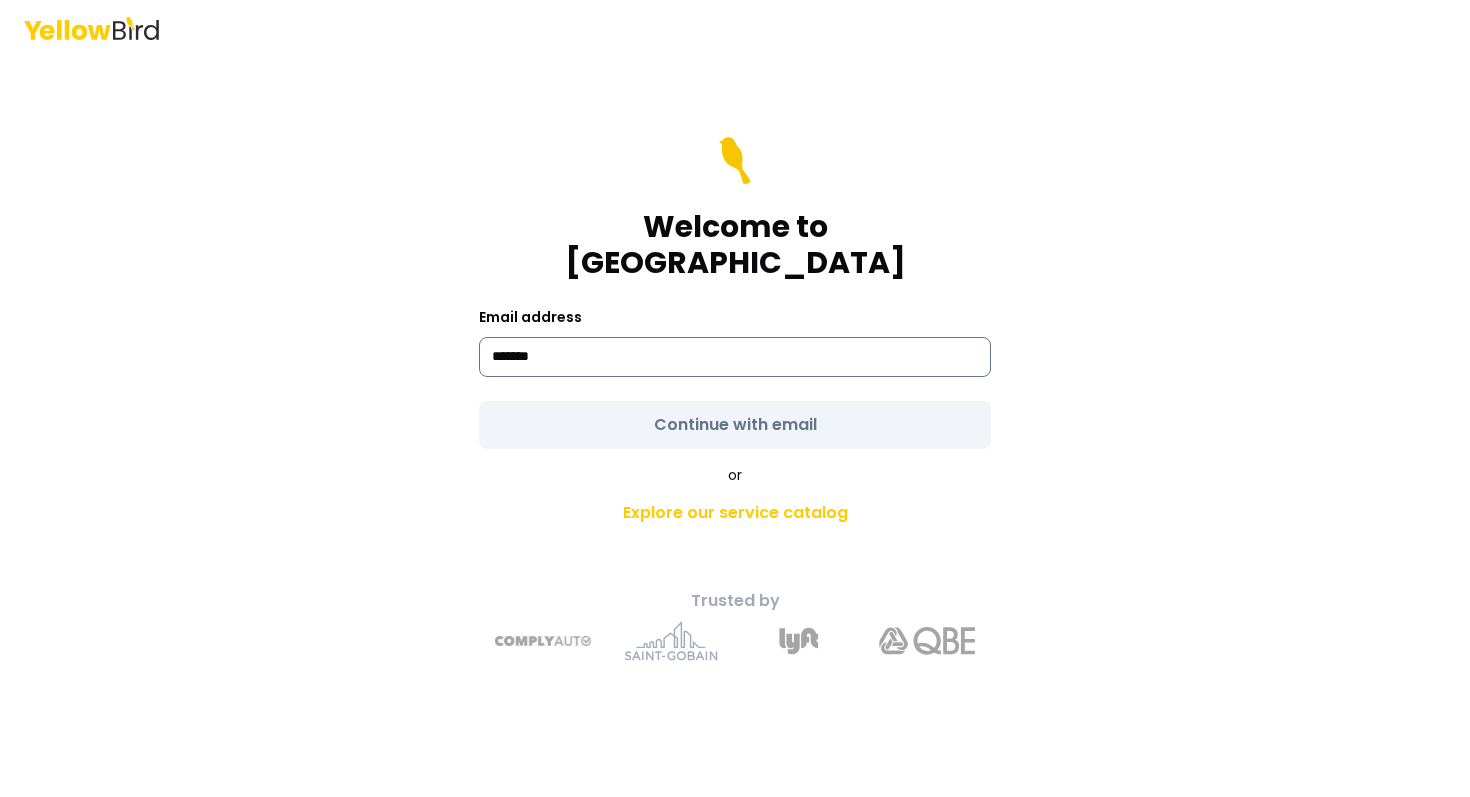 type on "**********" 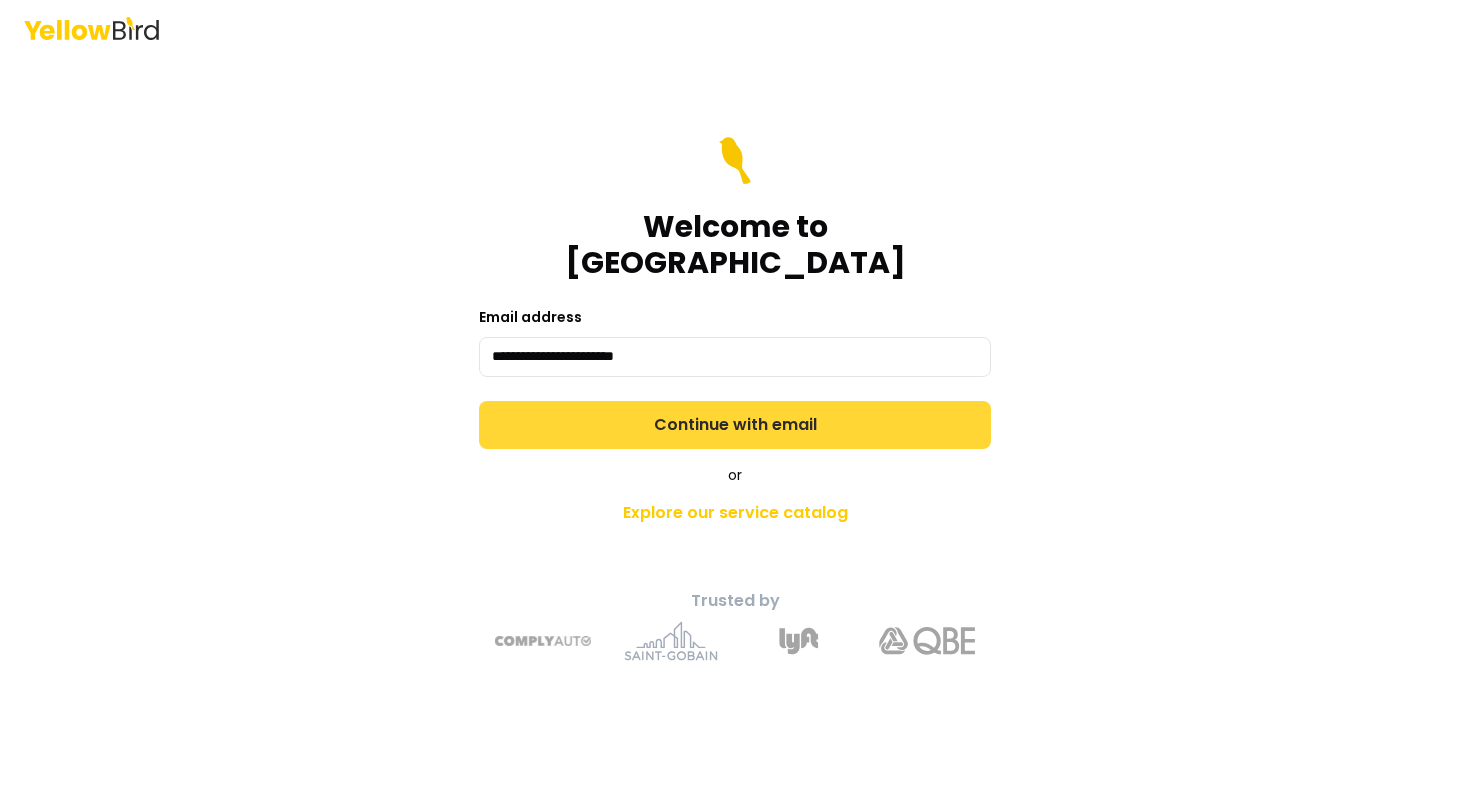 click on "Continue with email" at bounding box center (735, 425) 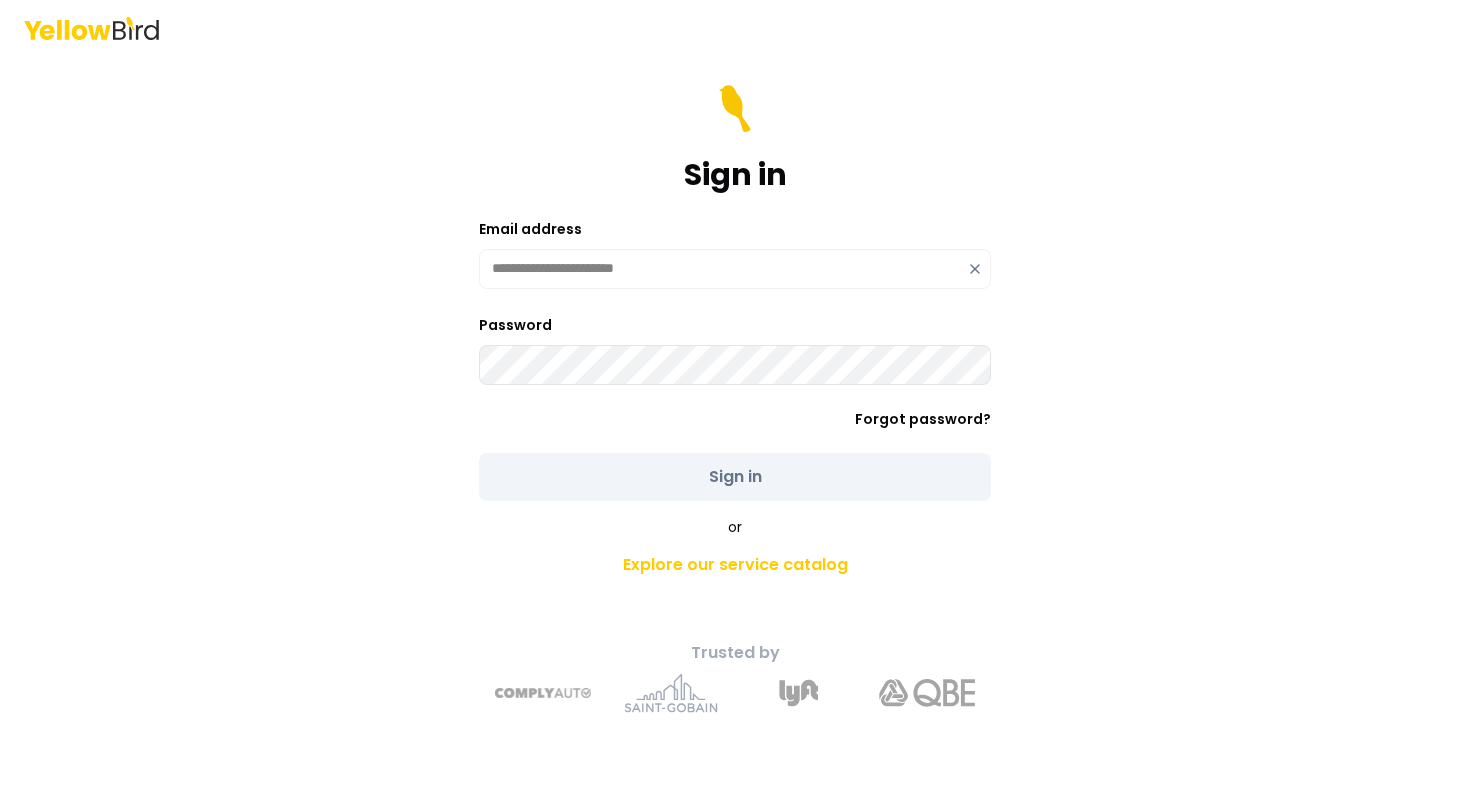 click on "Password Forgot password?" at bounding box center (735, 371) 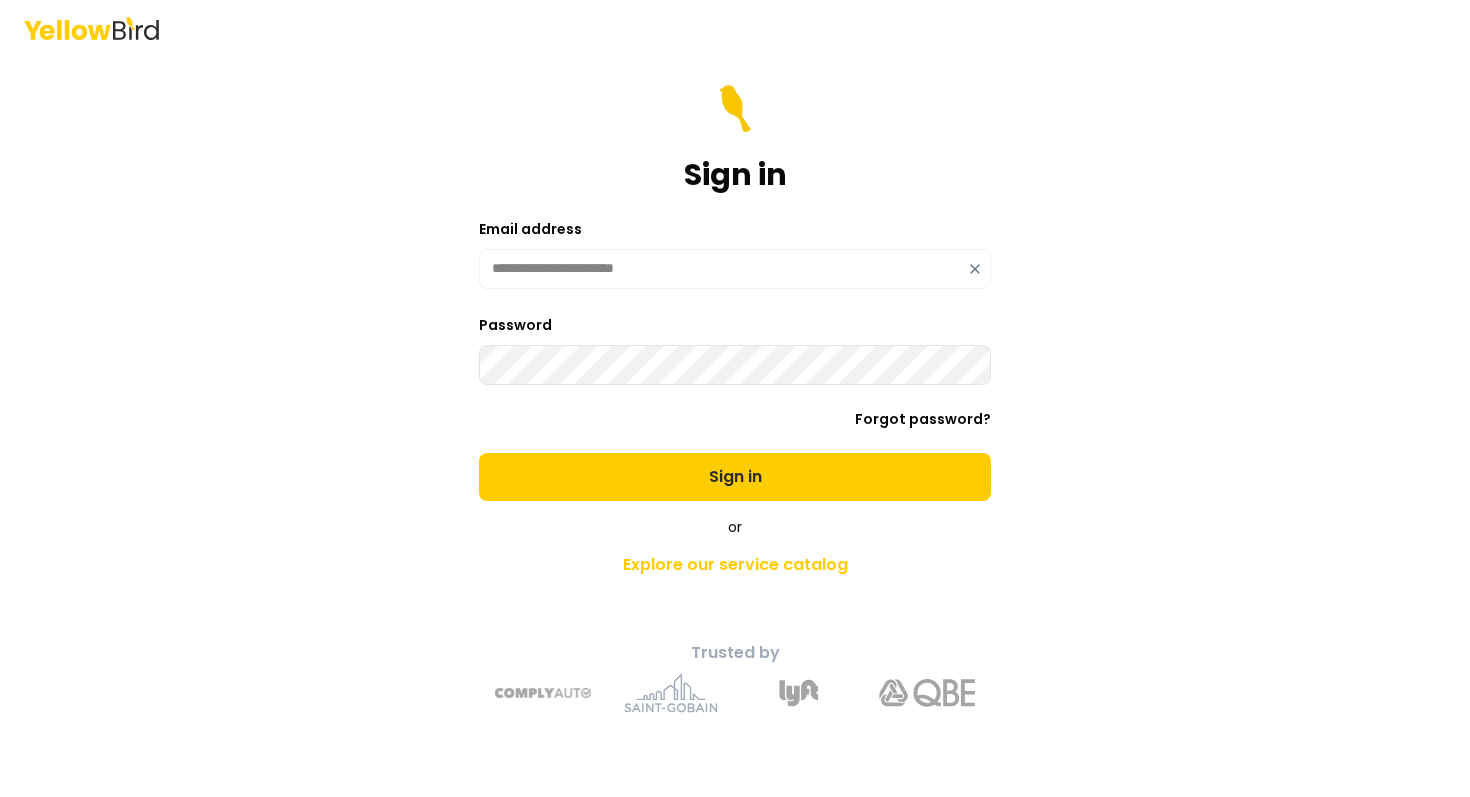 click on "Sign in" at bounding box center [735, 477] 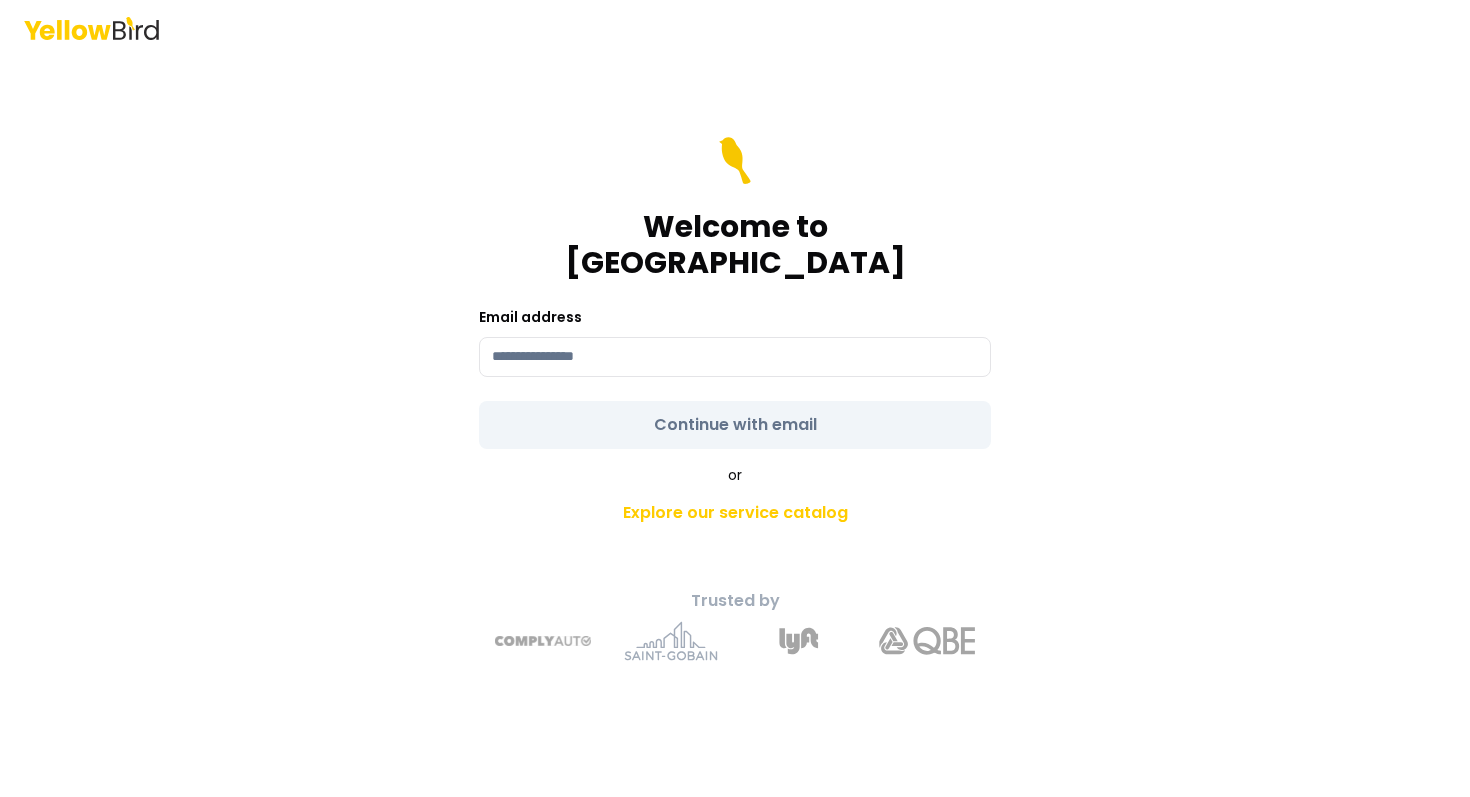 scroll, scrollTop: 0, scrollLeft: 0, axis: both 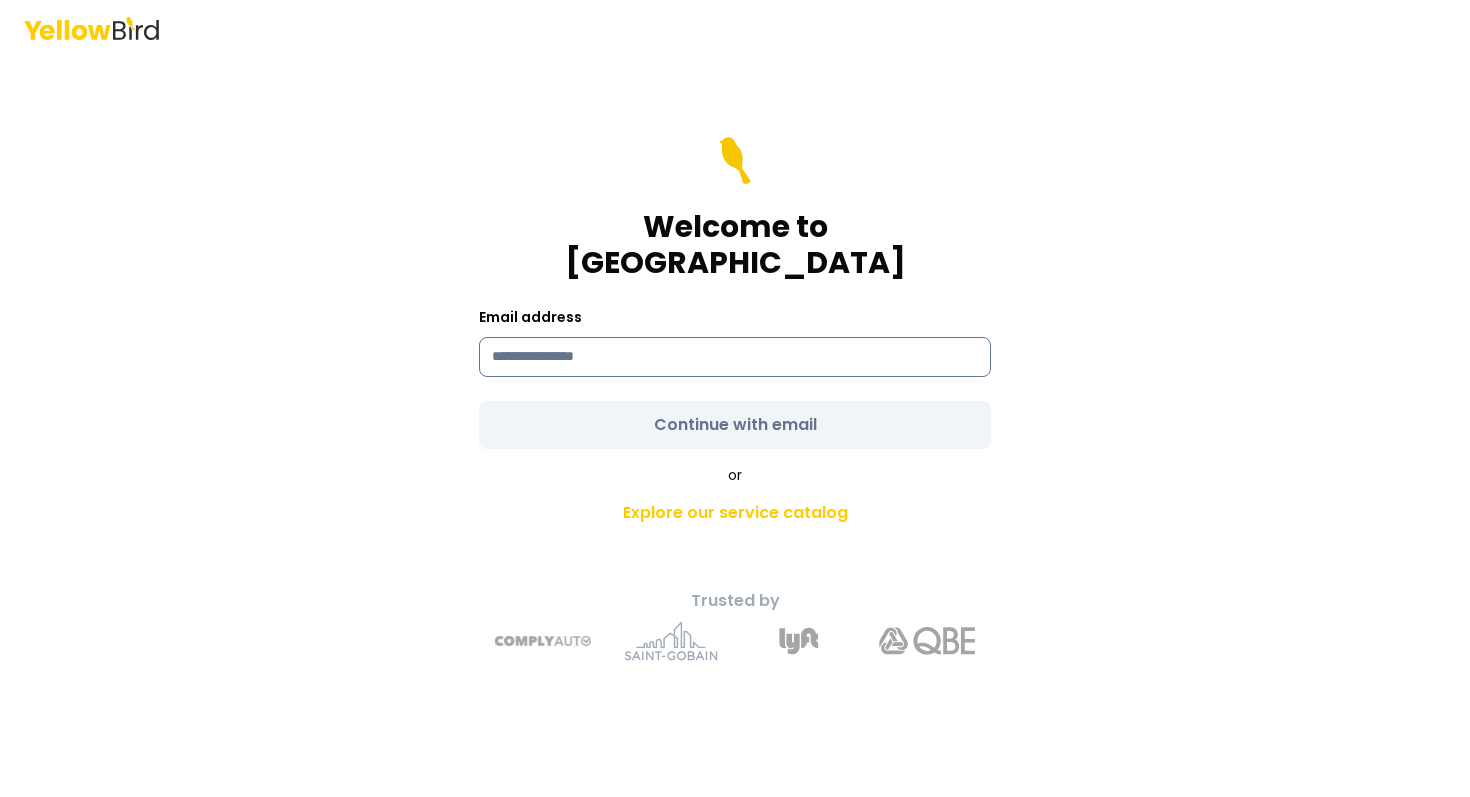 click at bounding box center (735, 357) 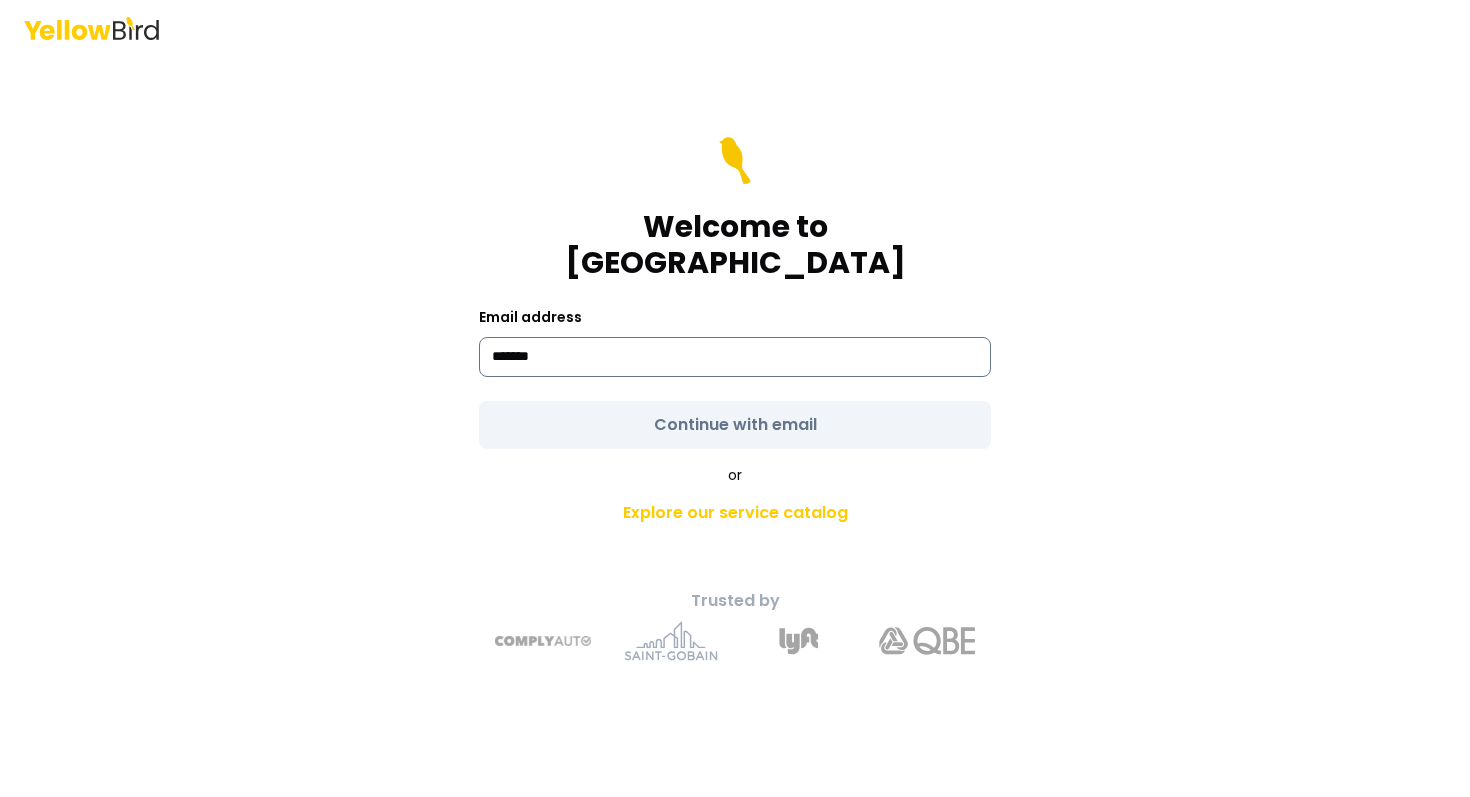 type on "**********" 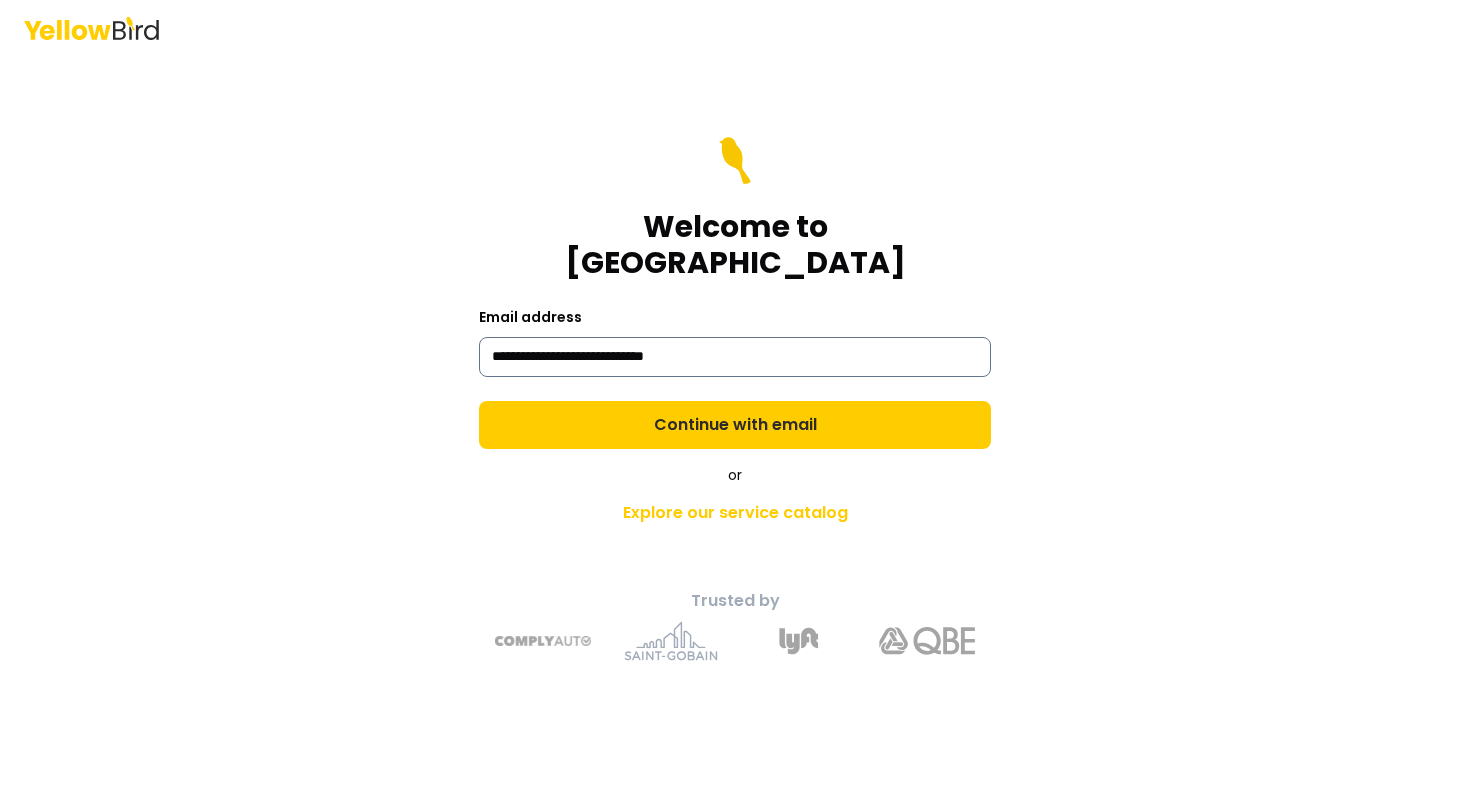 click on "Continue with email" at bounding box center (735, 425) 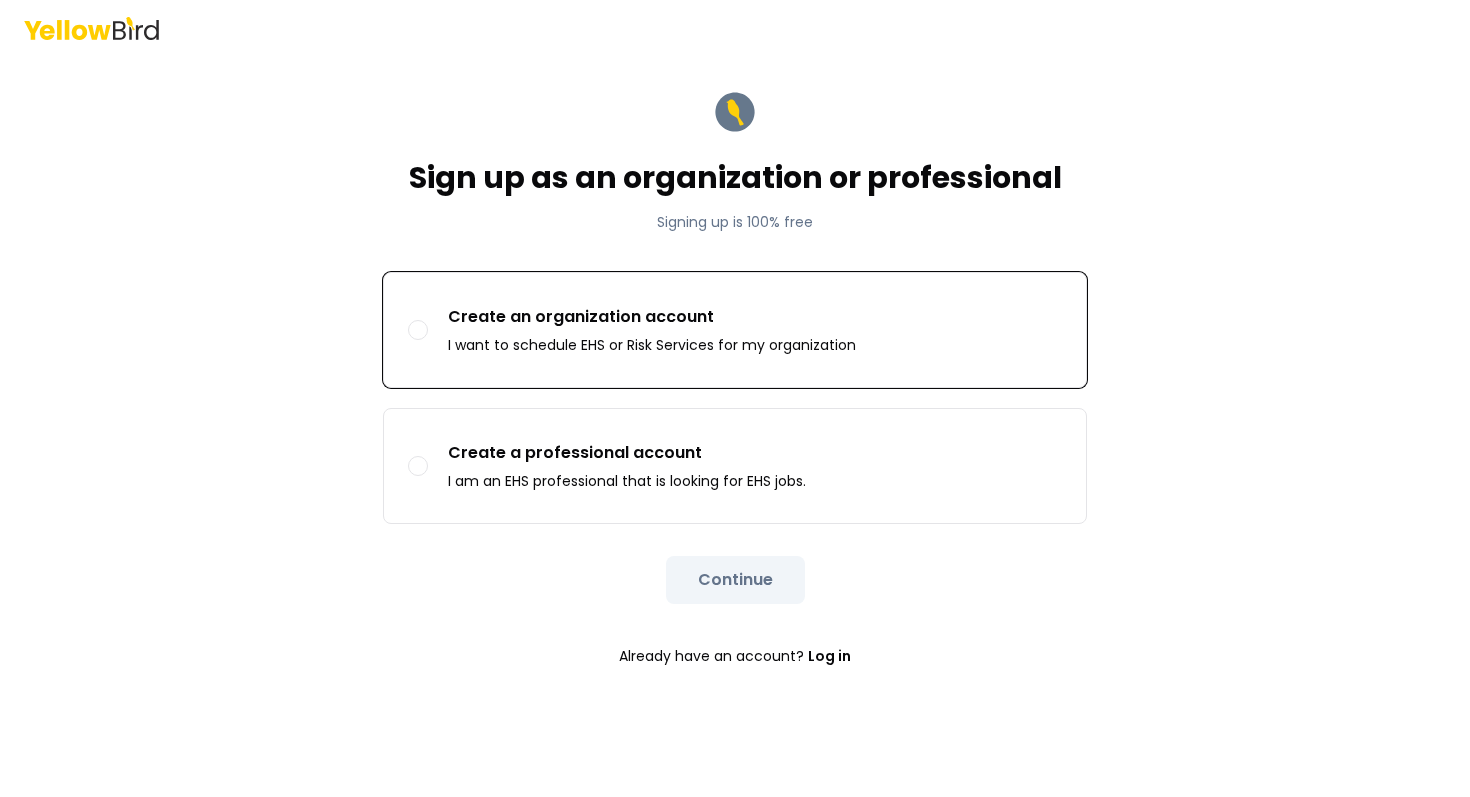 click on "Create an organization account I want to schedule EHS or Risk Services for my organization" at bounding box center (652, 330) 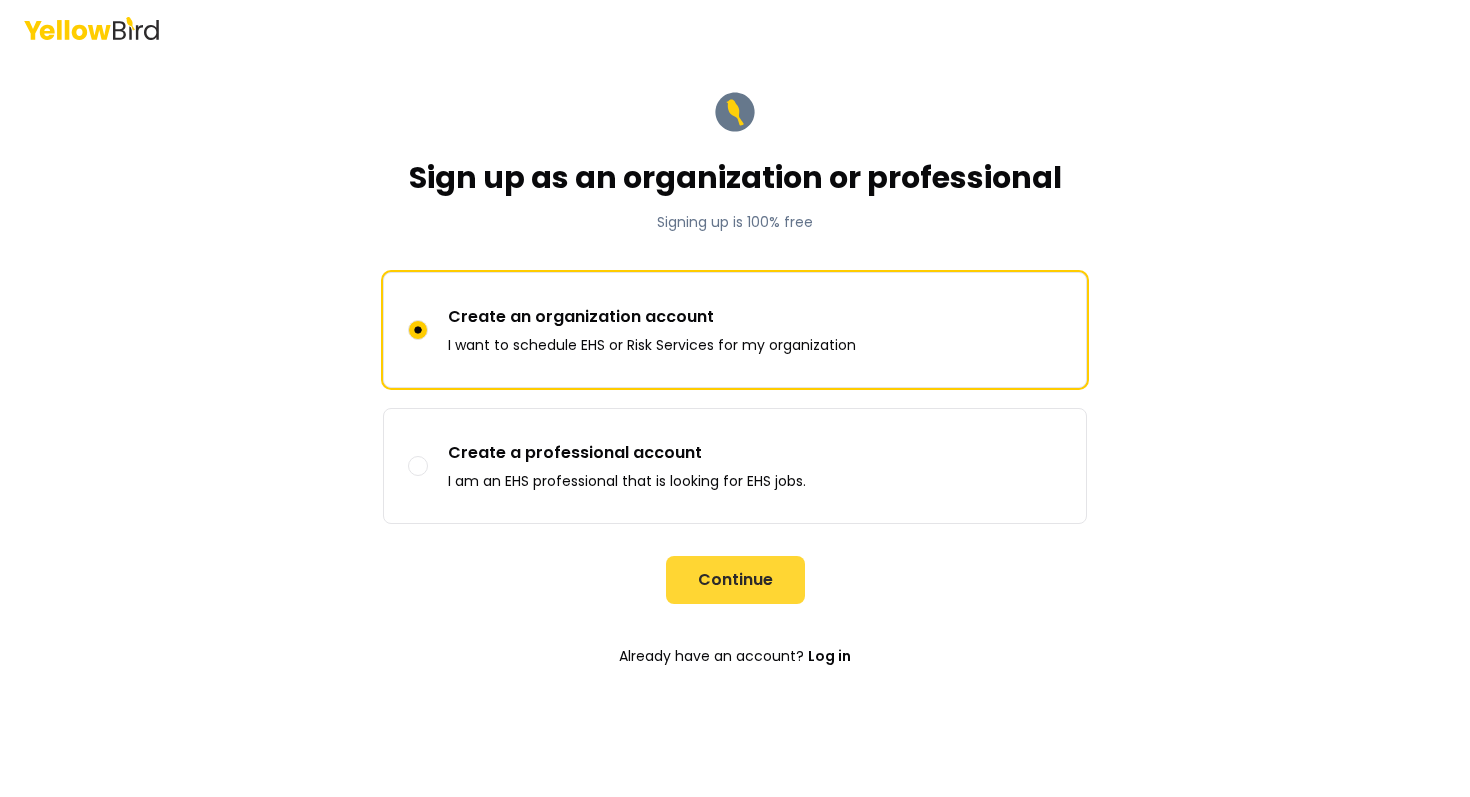 click on "Continue" at bounding box center (735, 580) 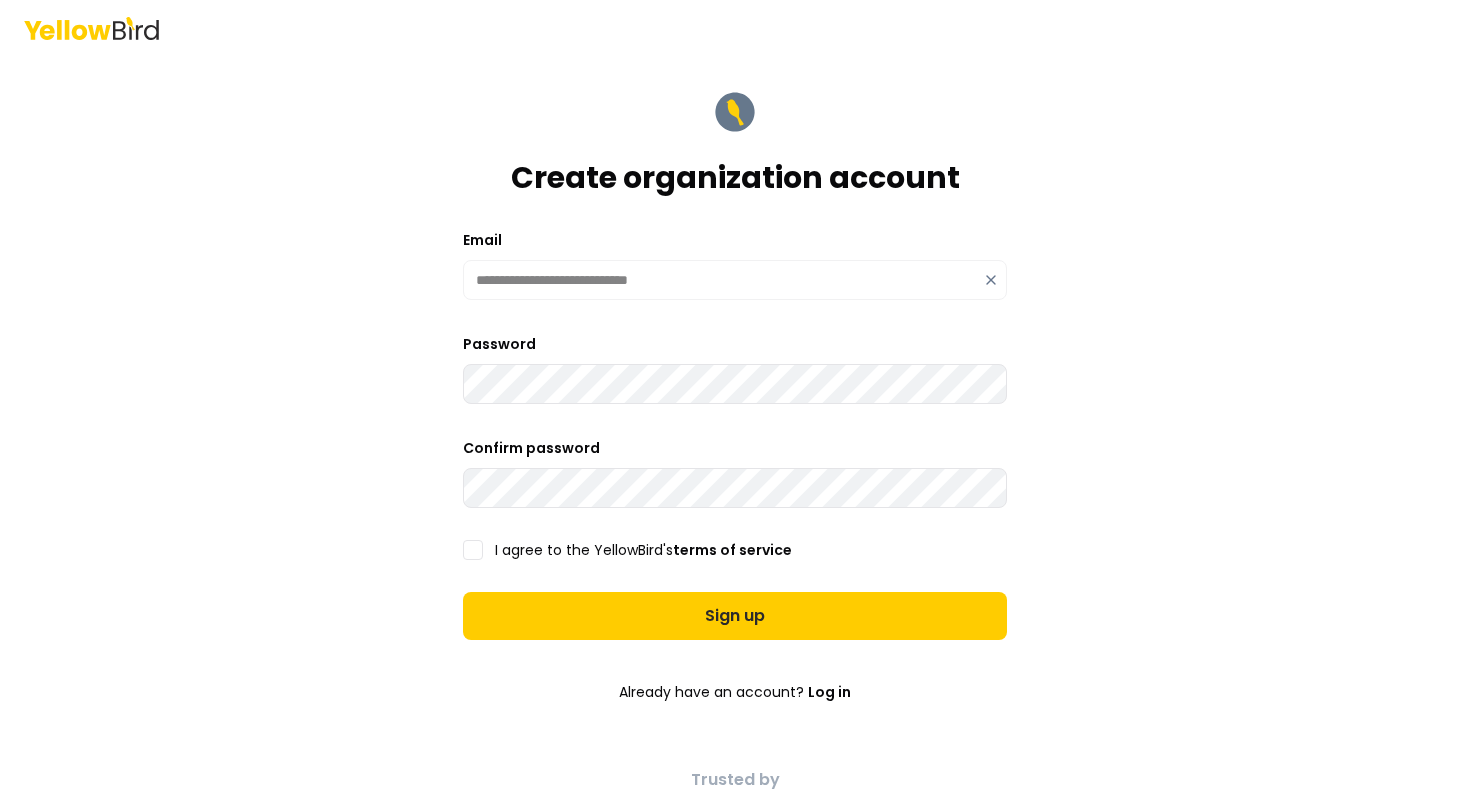click on "**********" at bounding box center (735, 454) 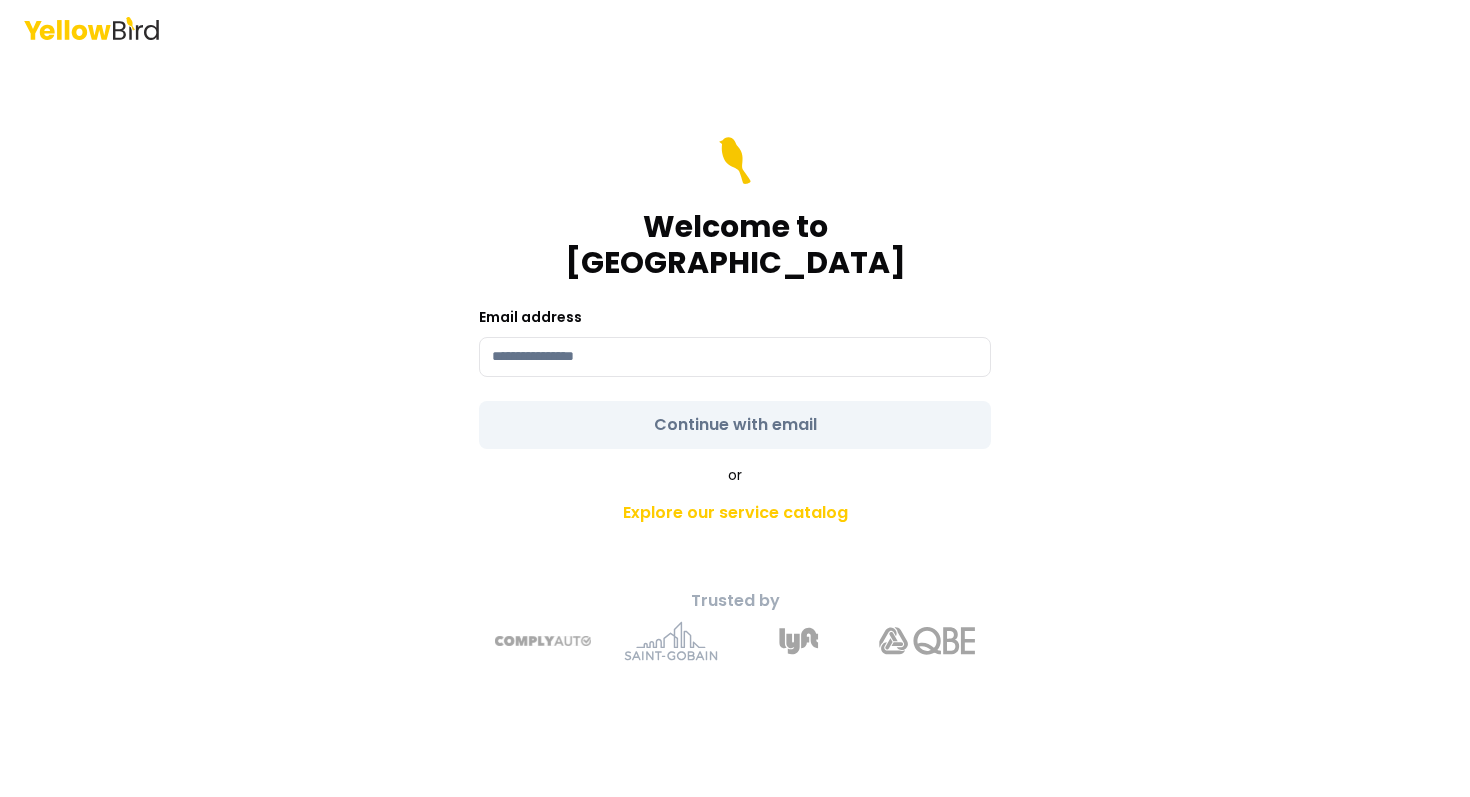 click on "Welcome to YellowBird Email address Continue with email or Explore our service catalog Trusted by" at bounding box center (735, 427) 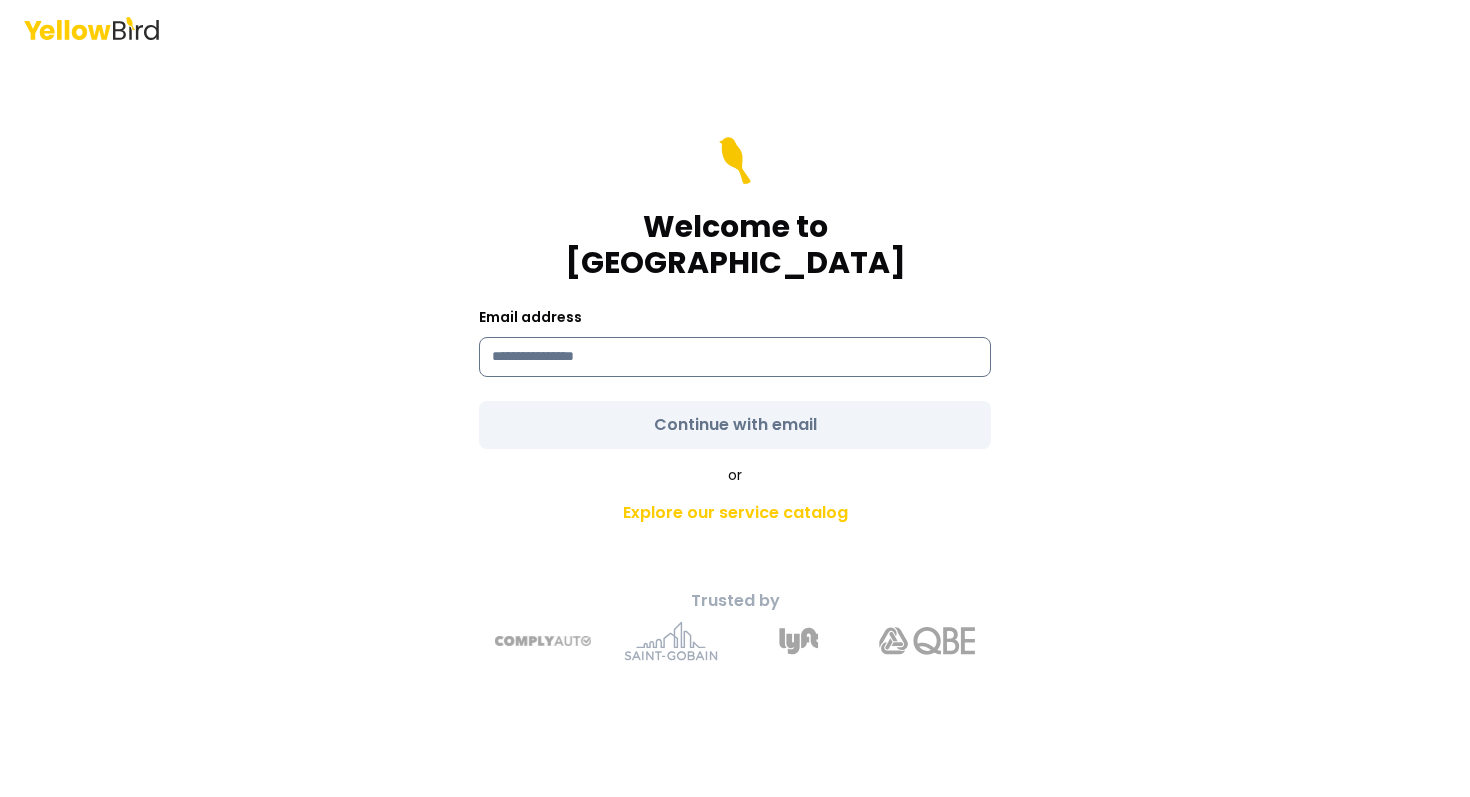 click at bounding box center [735, 357] 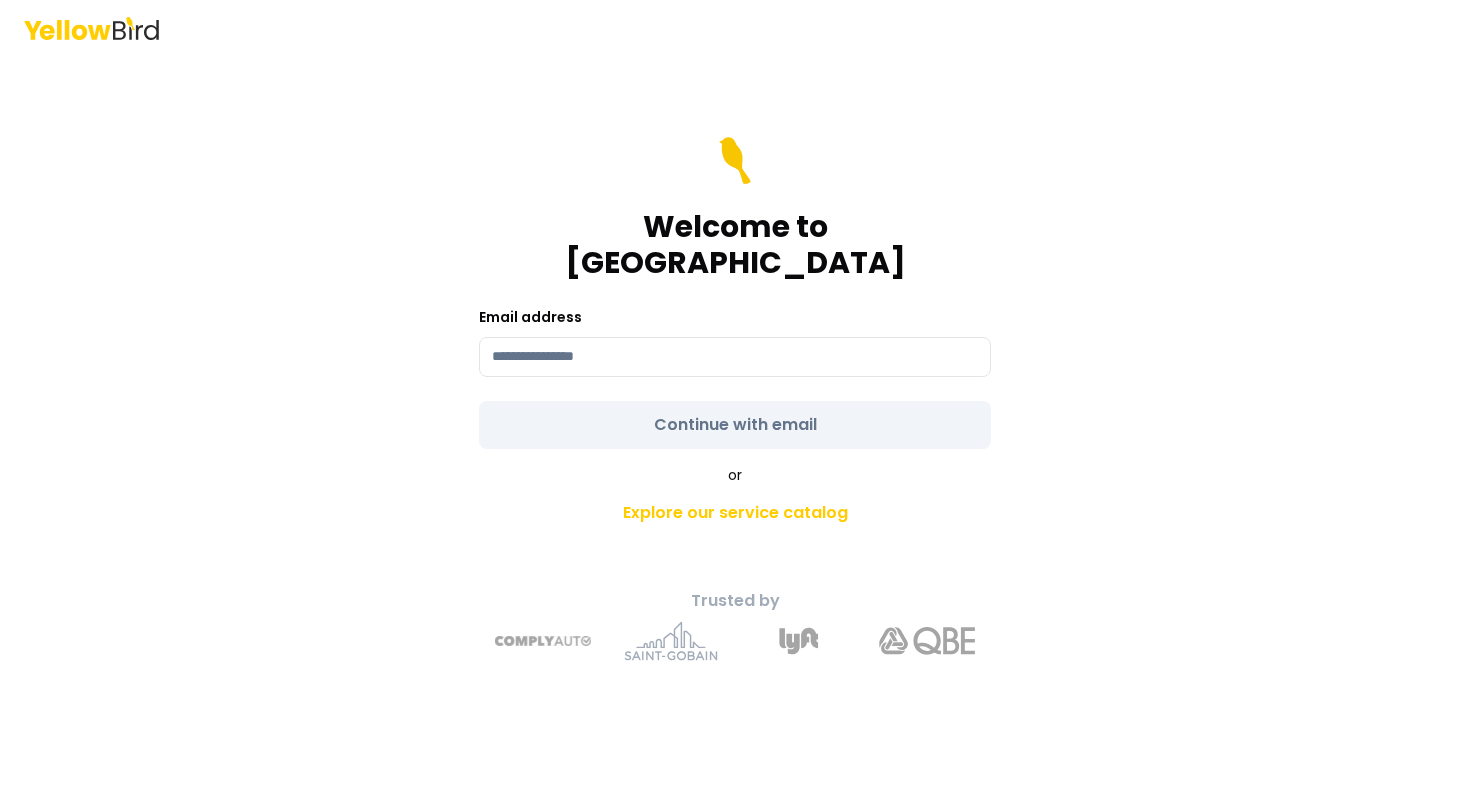 click on "Welcome to [GEOGRAPHIC_DATA]" at bounding box center (735, 209) 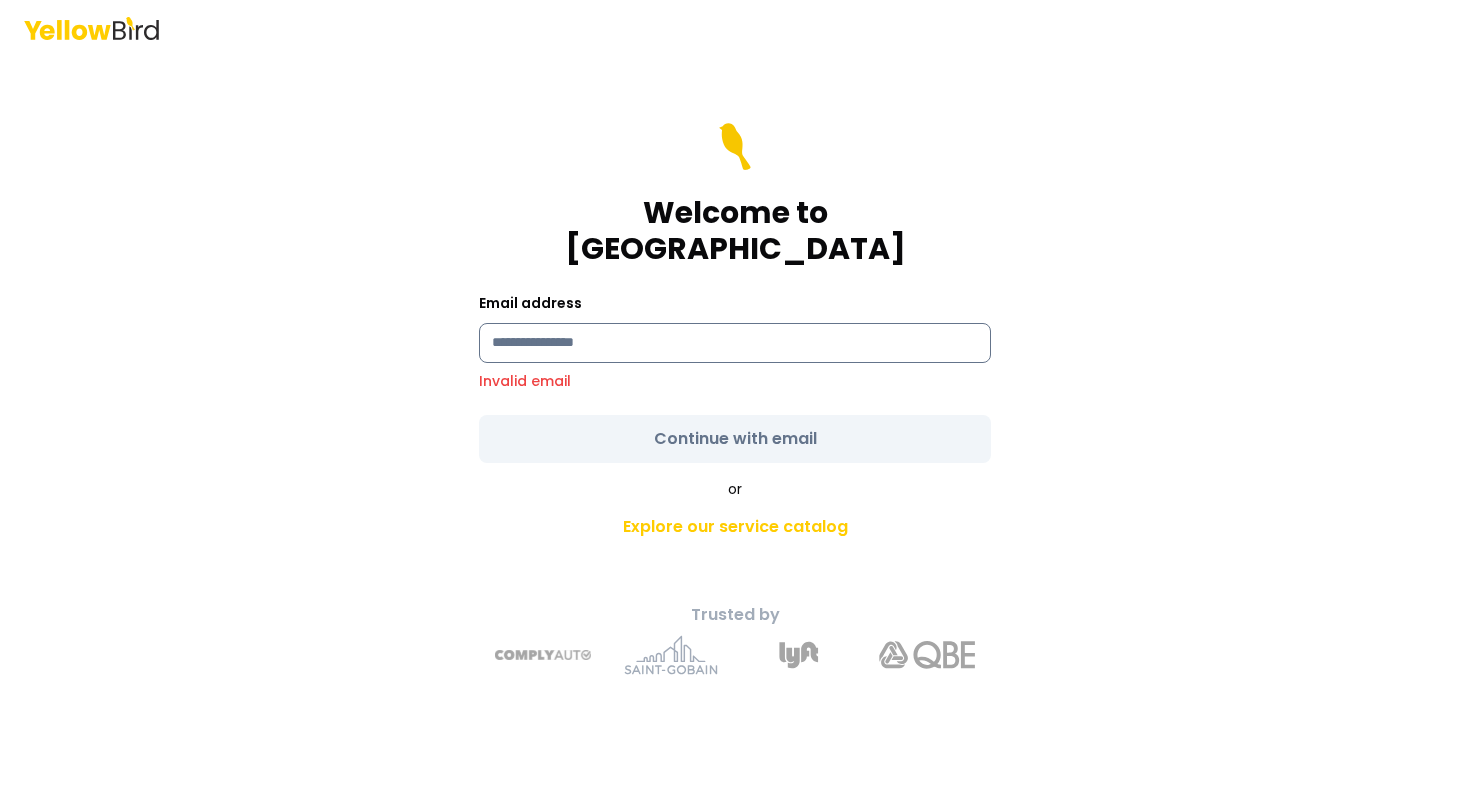click at bounding box center [735, 343] 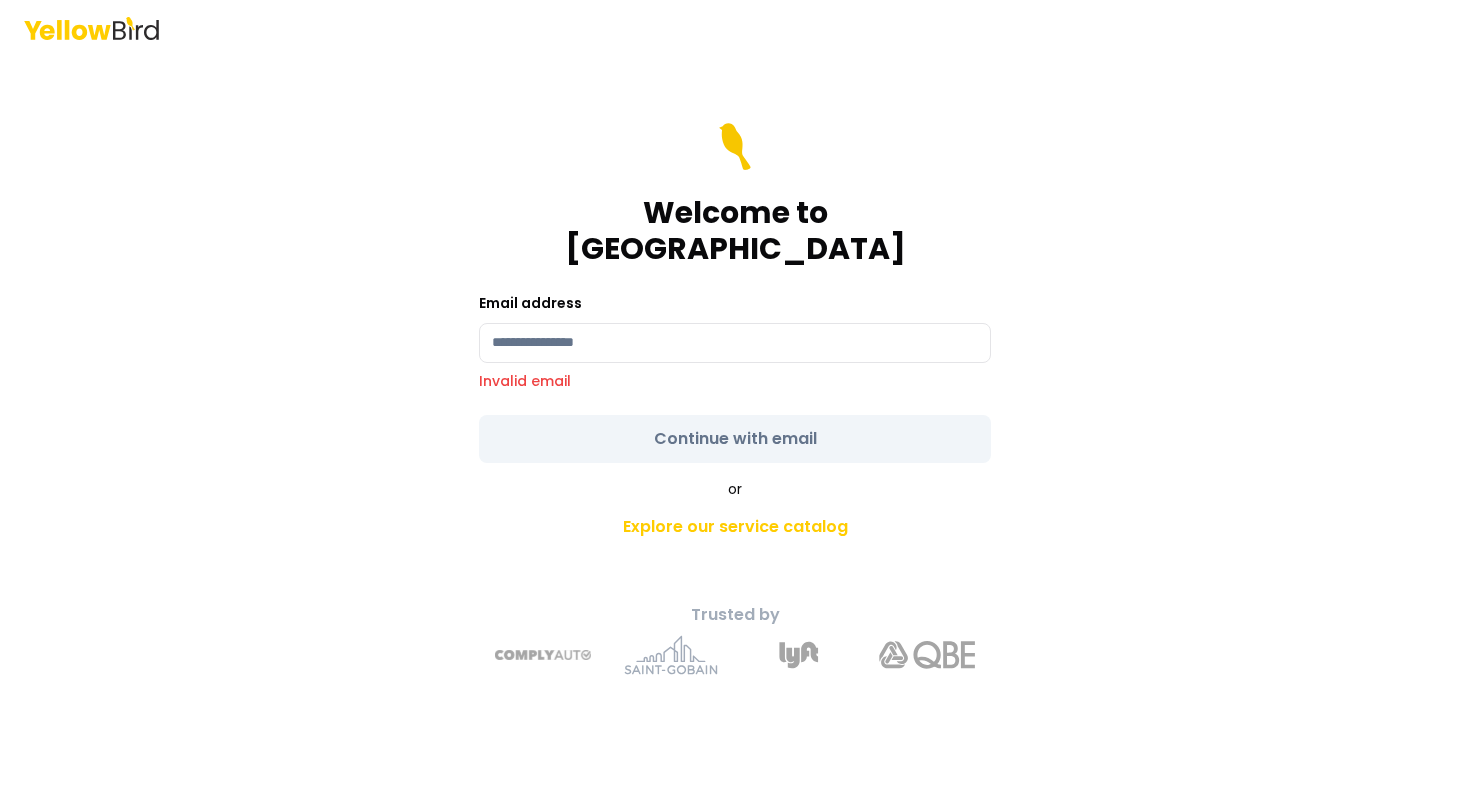 click on "Welcome to YellowBird Email address Invalid email Continue with email or Explore our service catalog Trusted by" at bounding box center (735, 427) 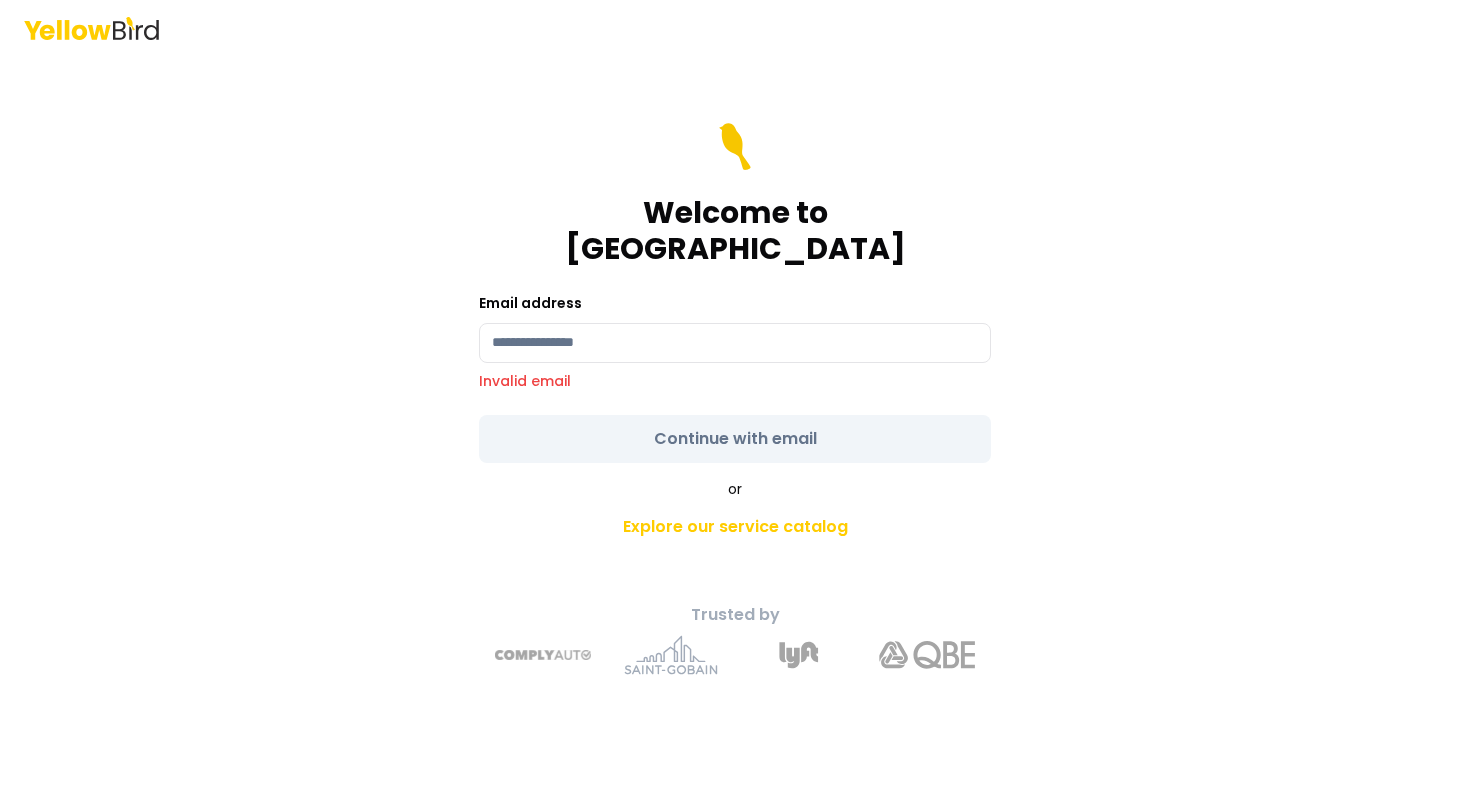 click on "Email address Invalid email" at bounding box center (735, 341) 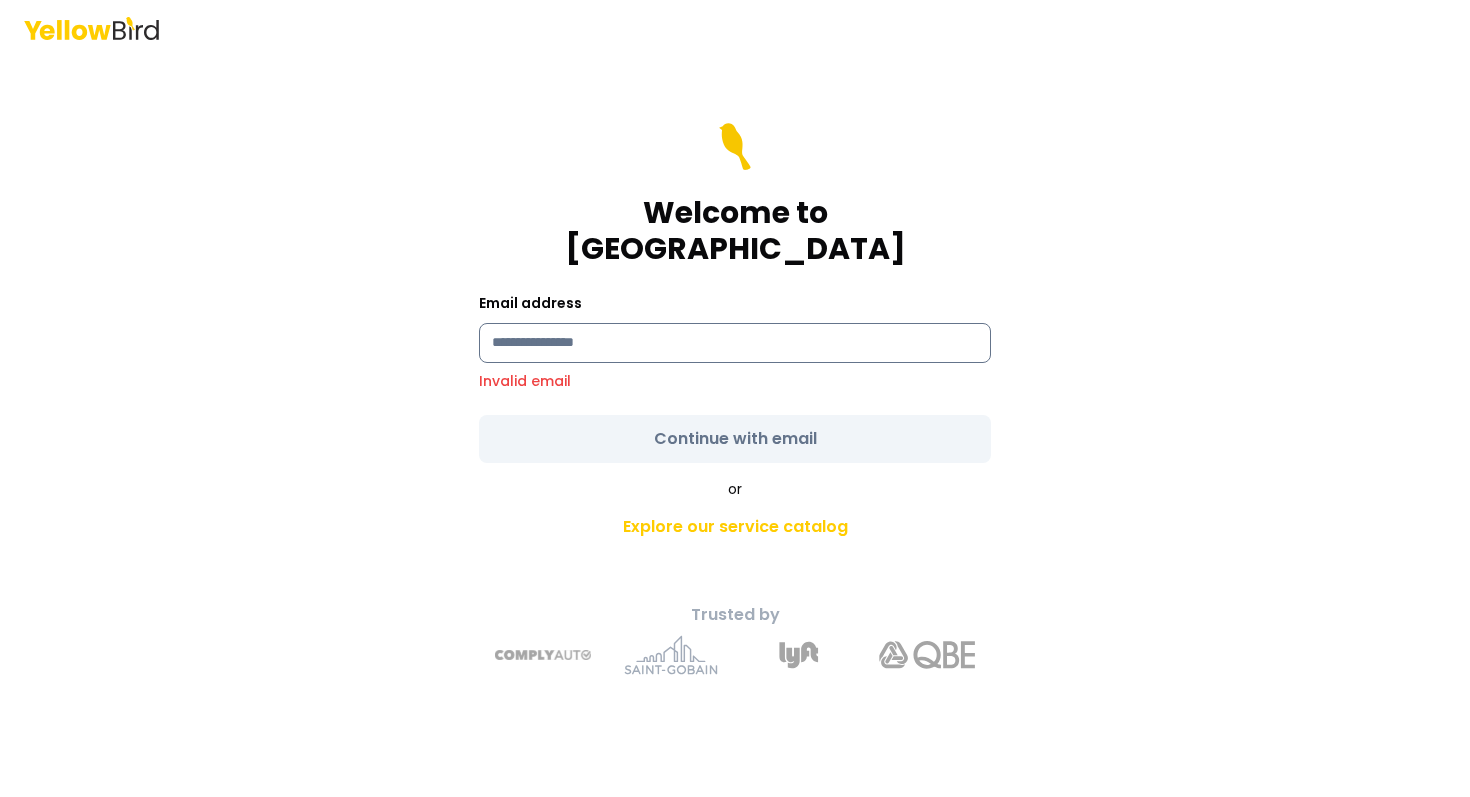 click at bounding box center [735, 343] 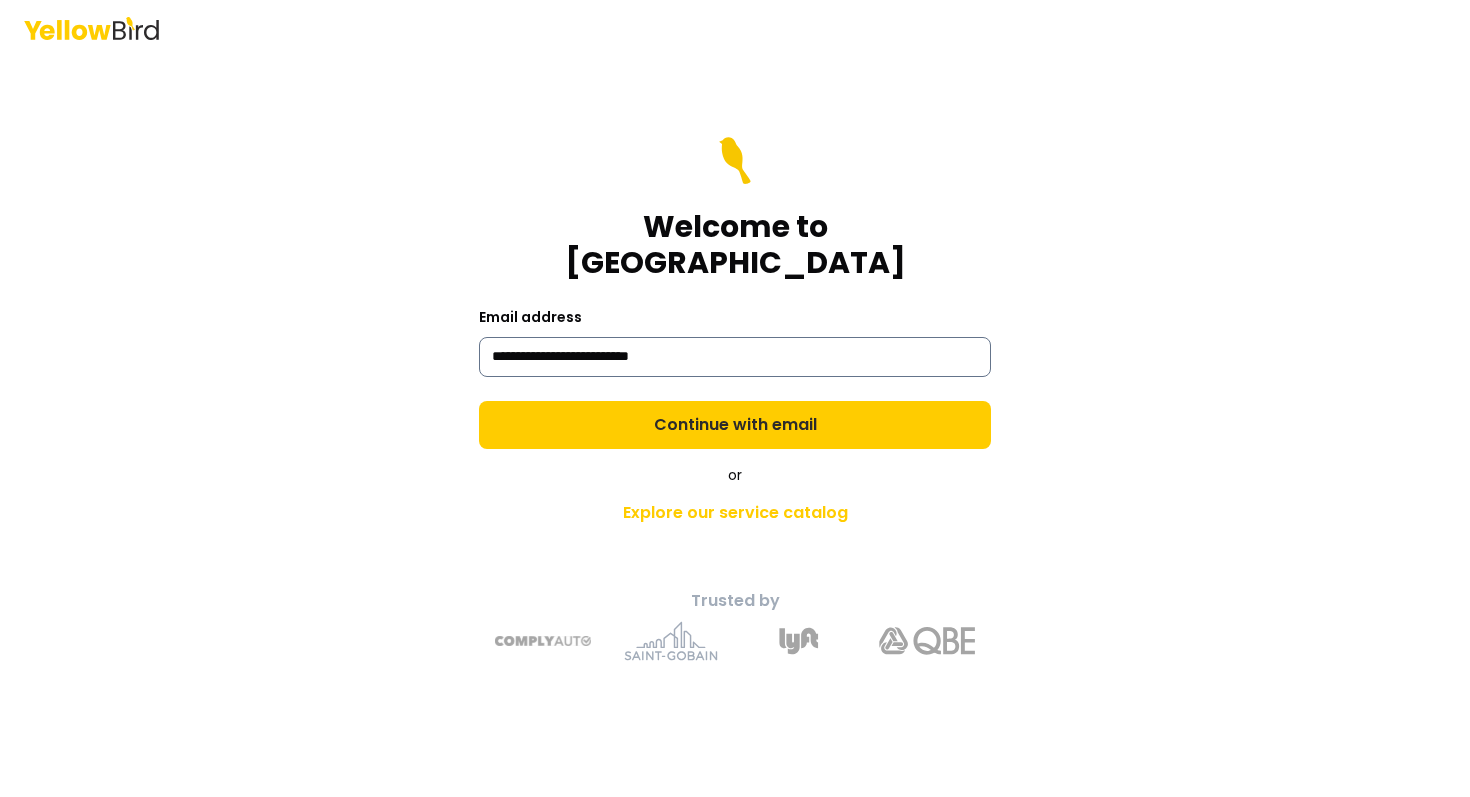 type on "**********" 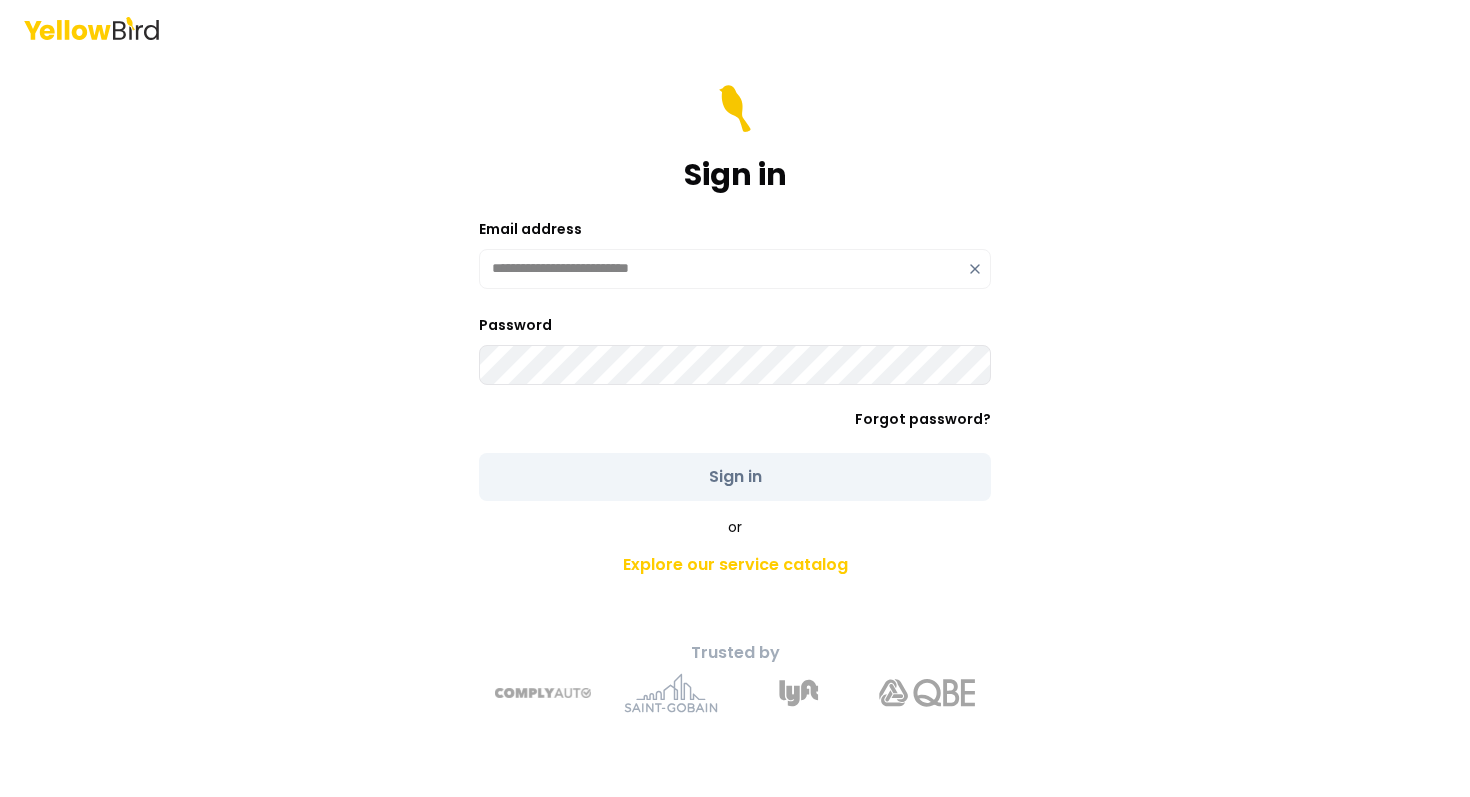 click on "**********" at bounding box center [735, 269] 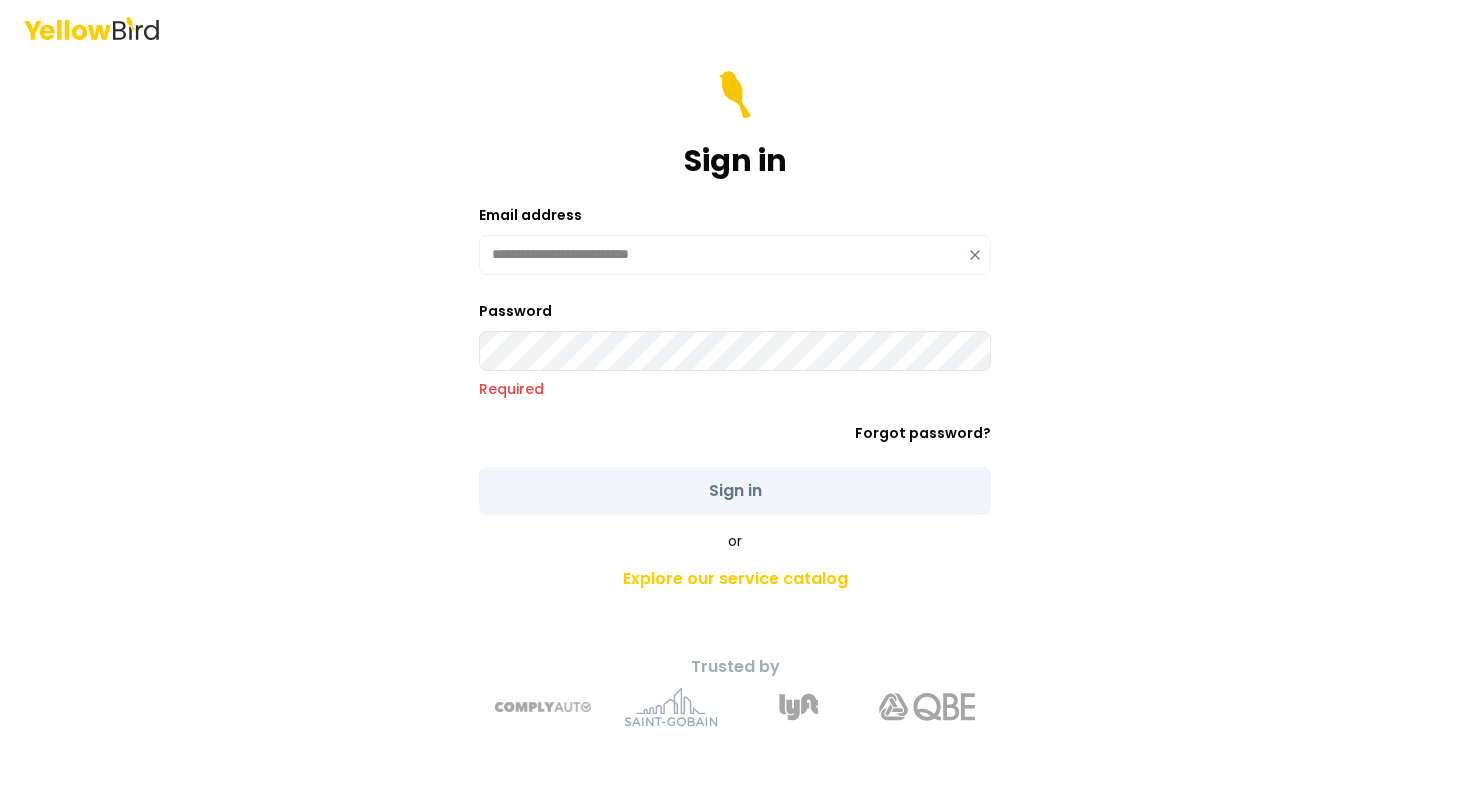 click 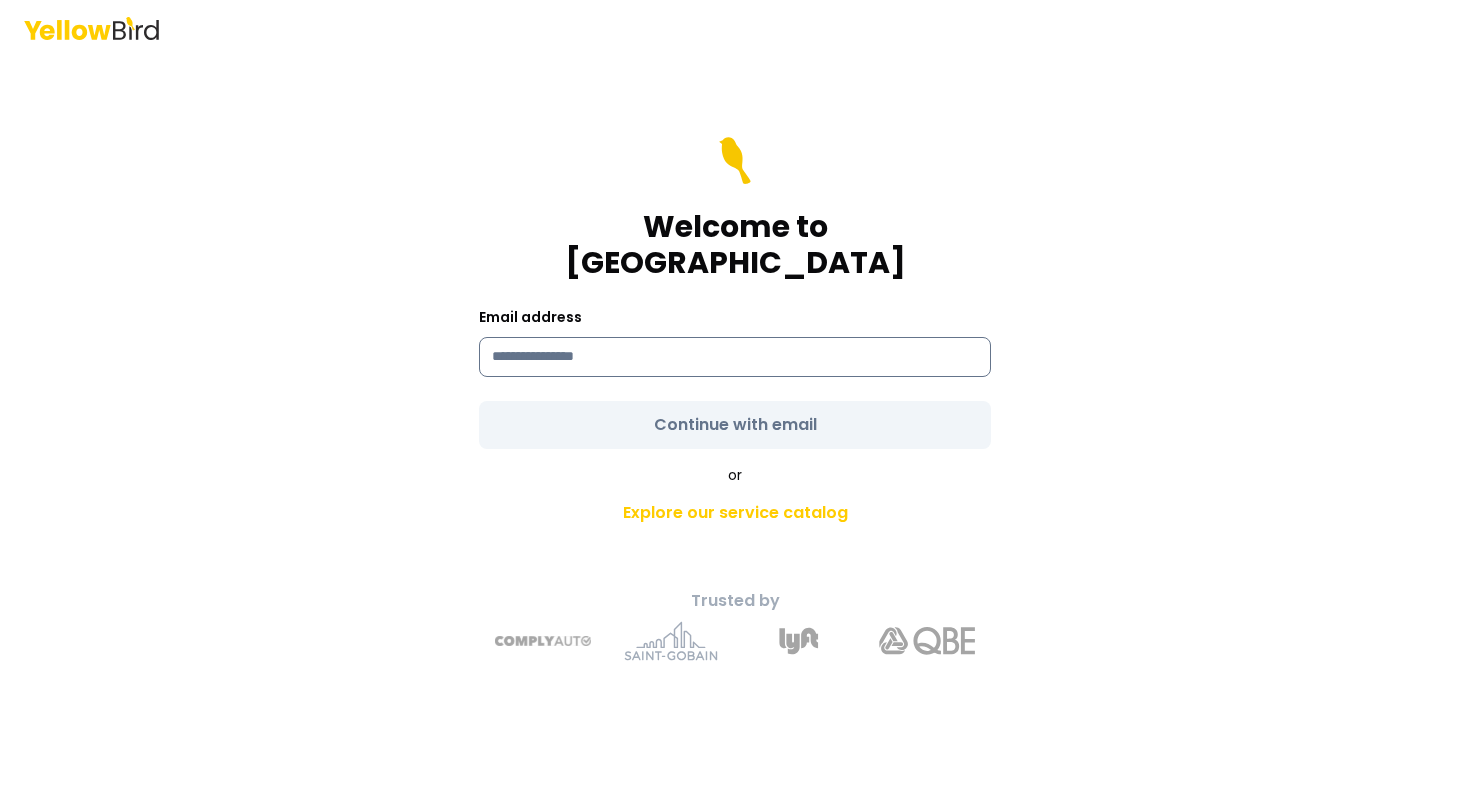 click at bounding box center (735, 357) 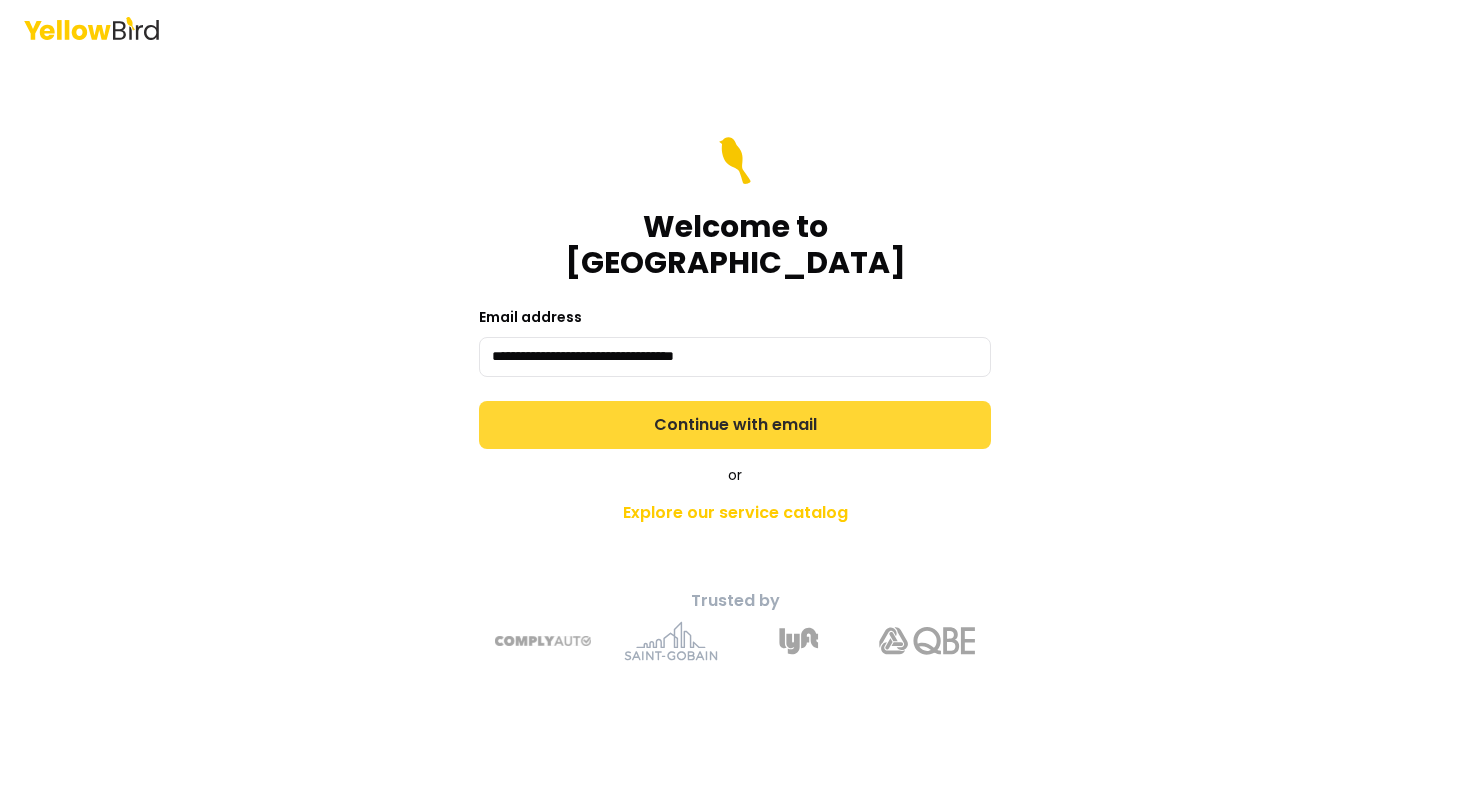 type on "**********" 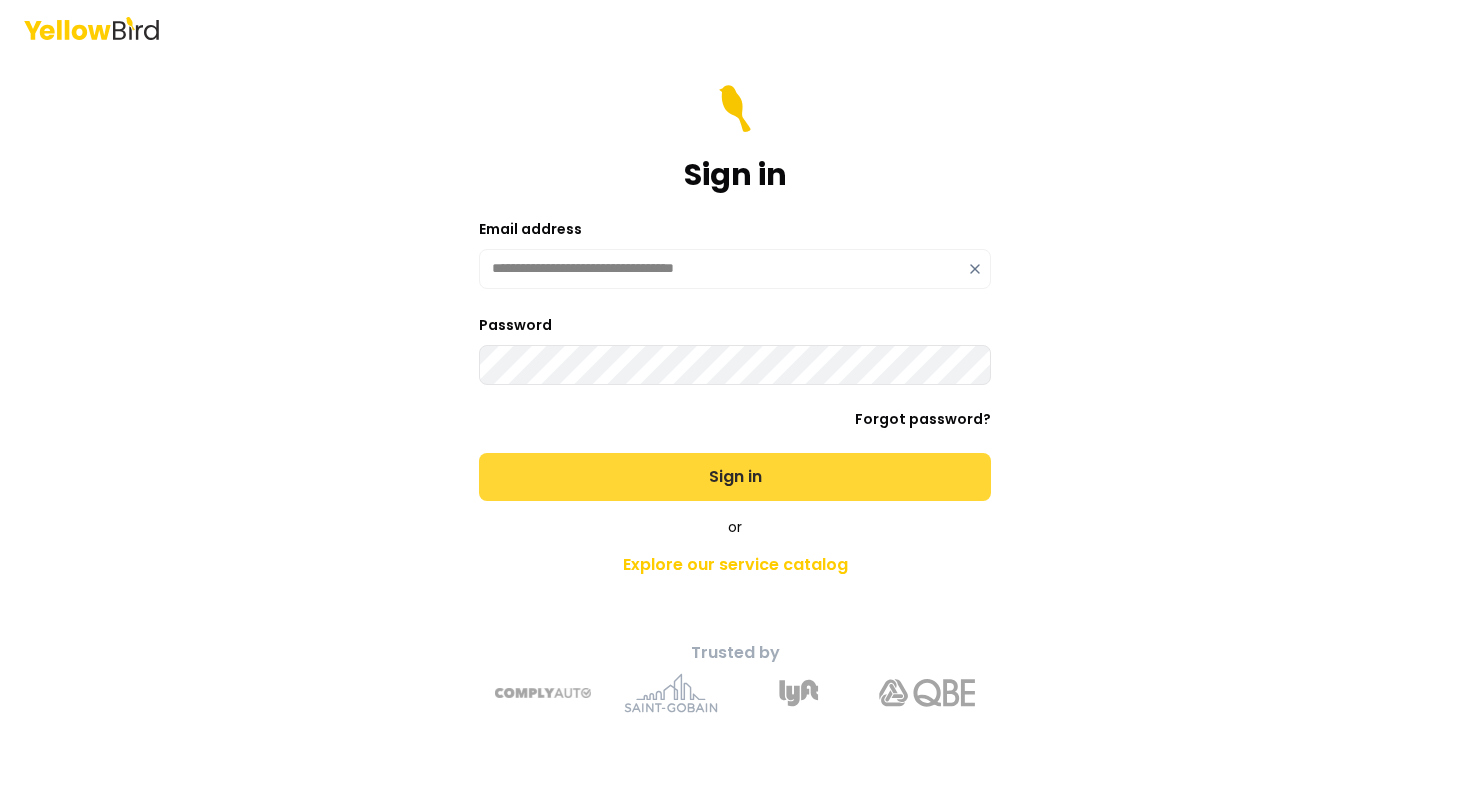 click on "Sign in" at bounding box center [735, 477] 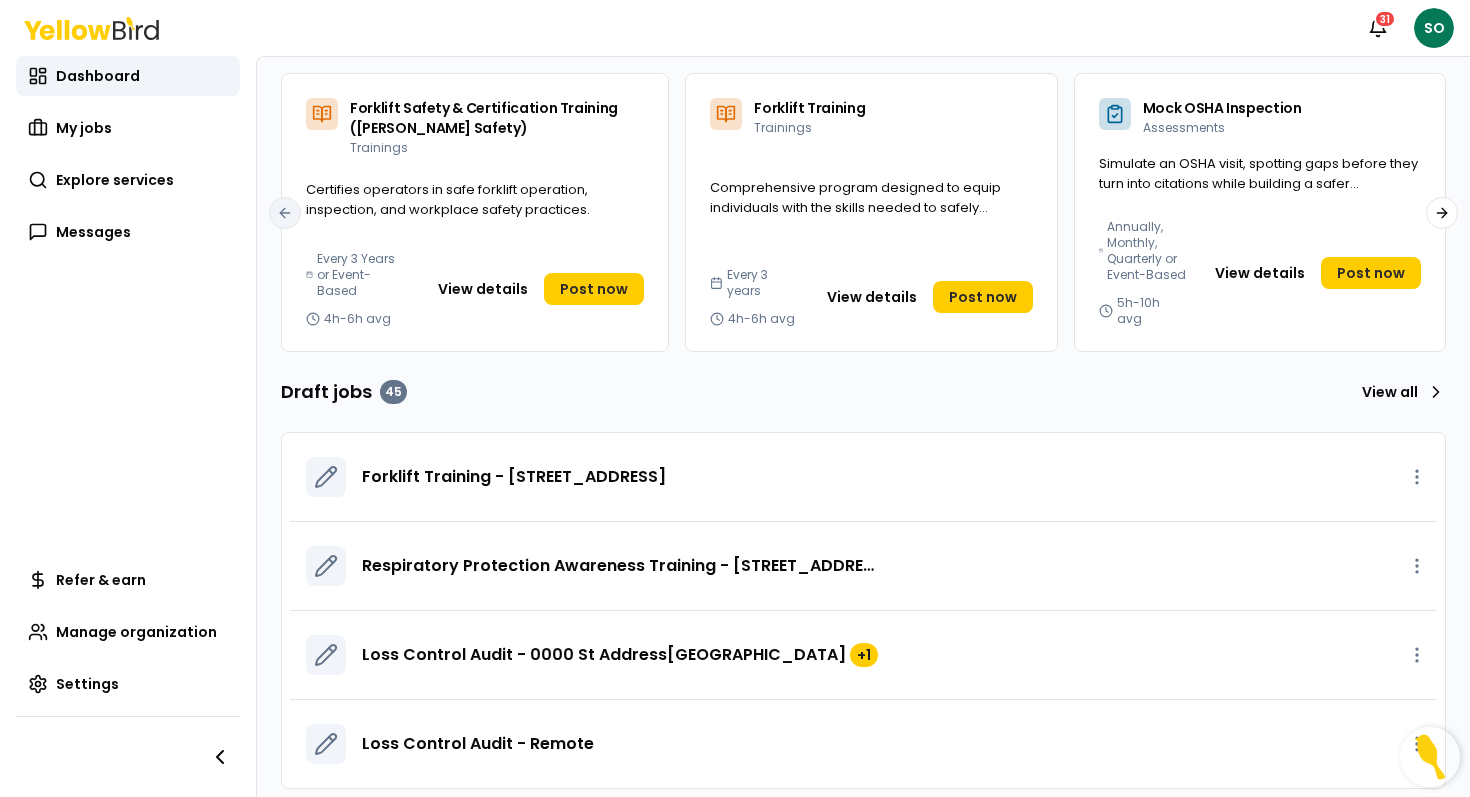 scroll, scrollTop: 0, scrollLeft: 0, axis: both 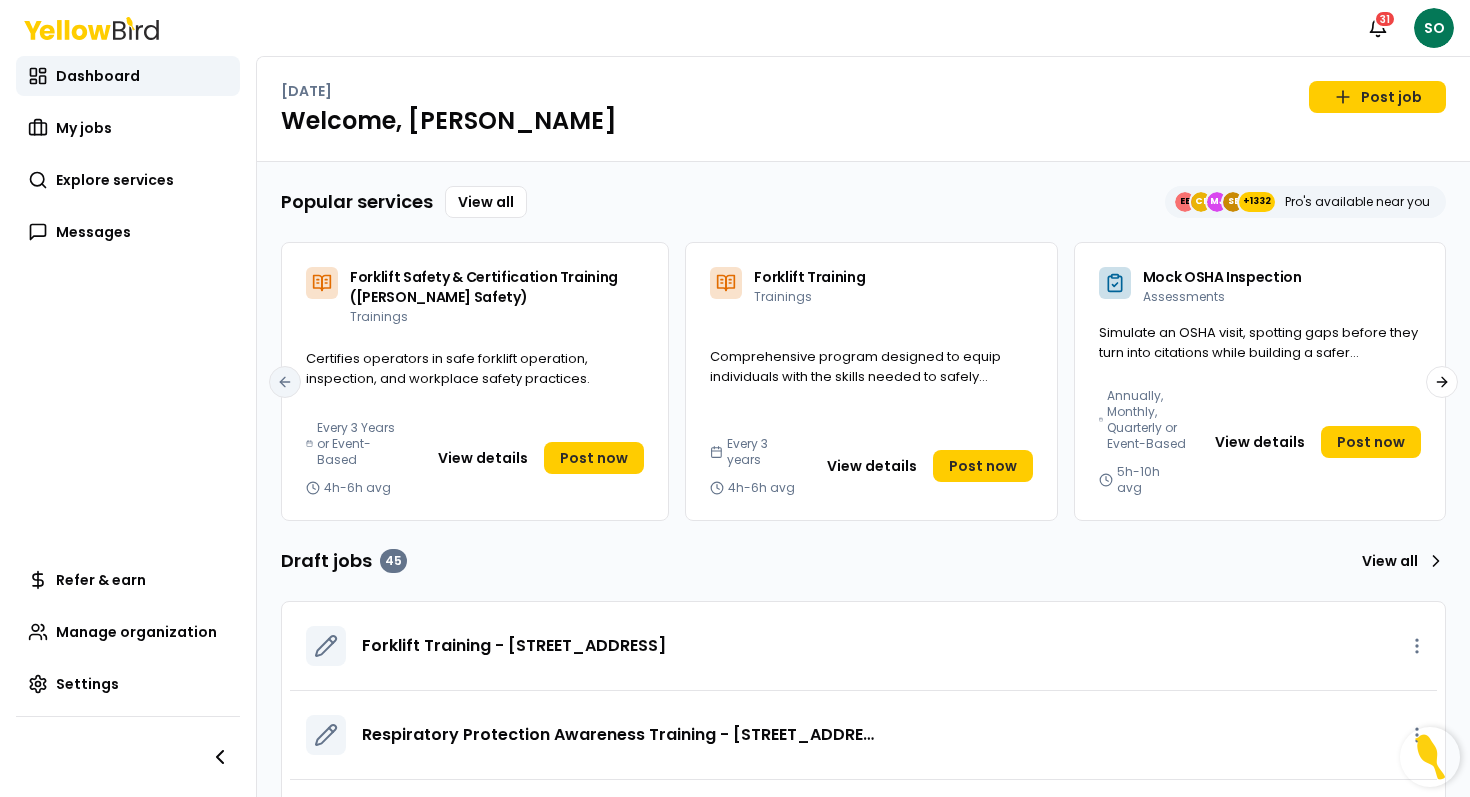 click on "Refer & earn Manage organization Settings" at bounding box center [128, 678] 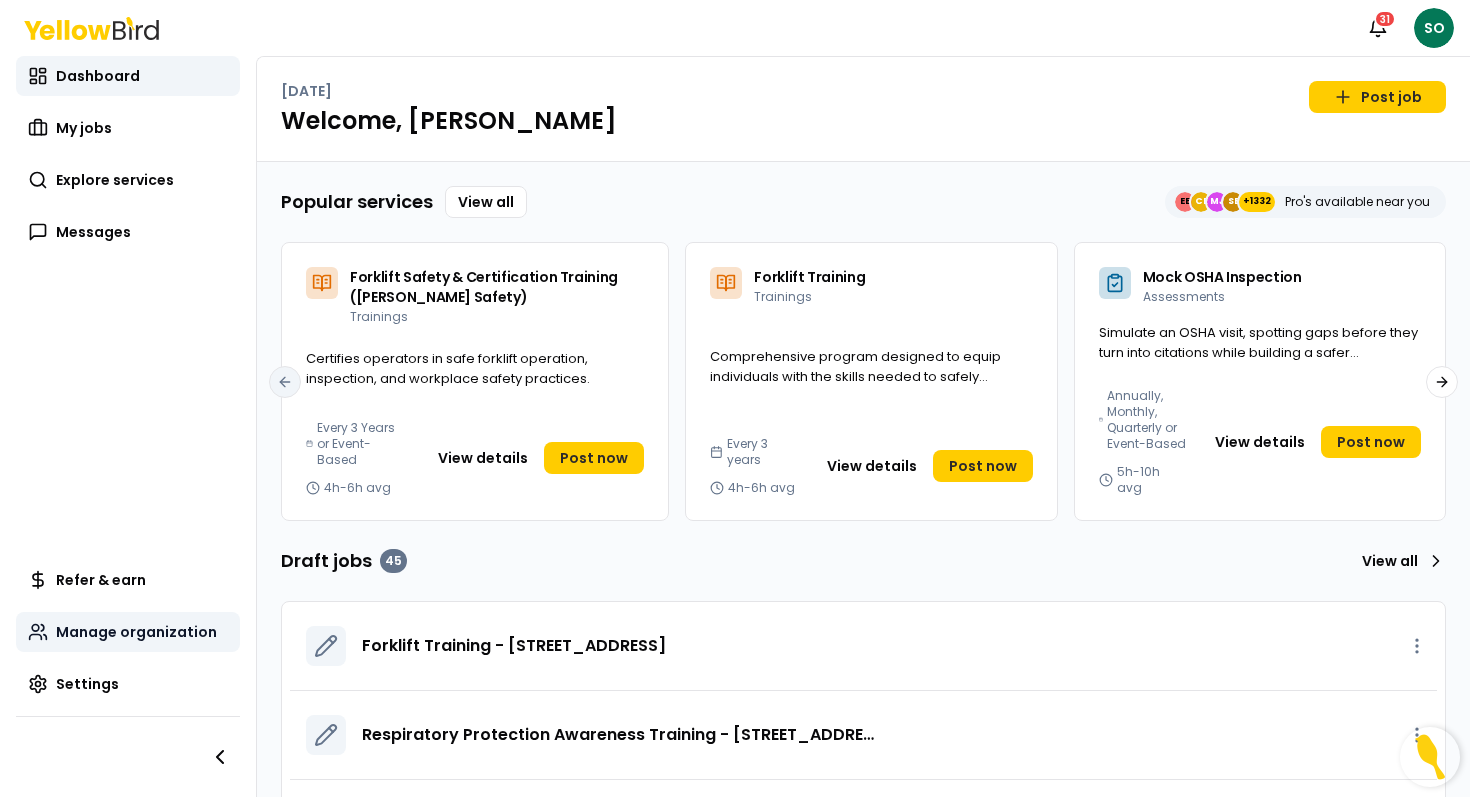 click on "Manage organization" at bounding box center [128, 632] 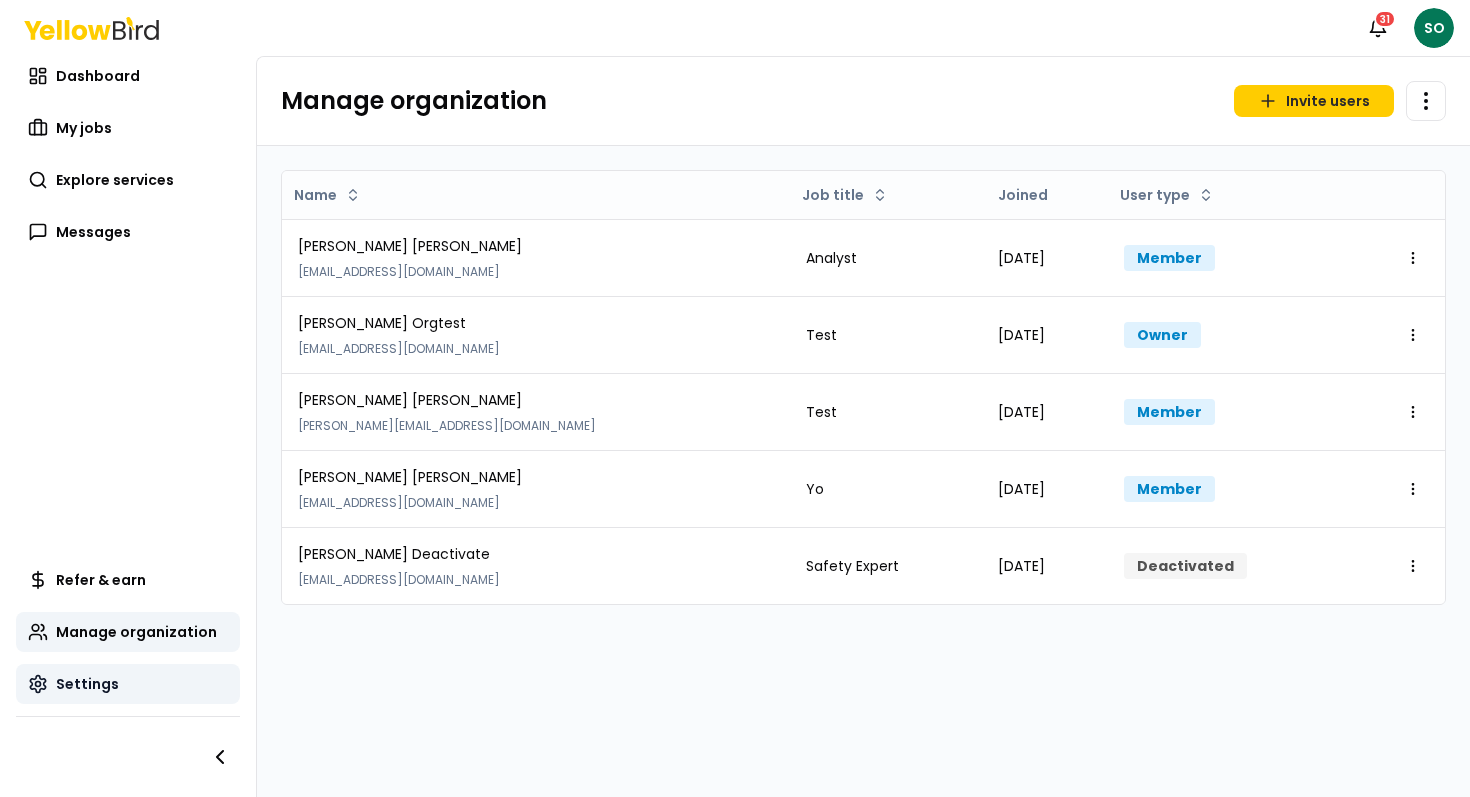 click on "Settings" at bounding box center [128, 684] 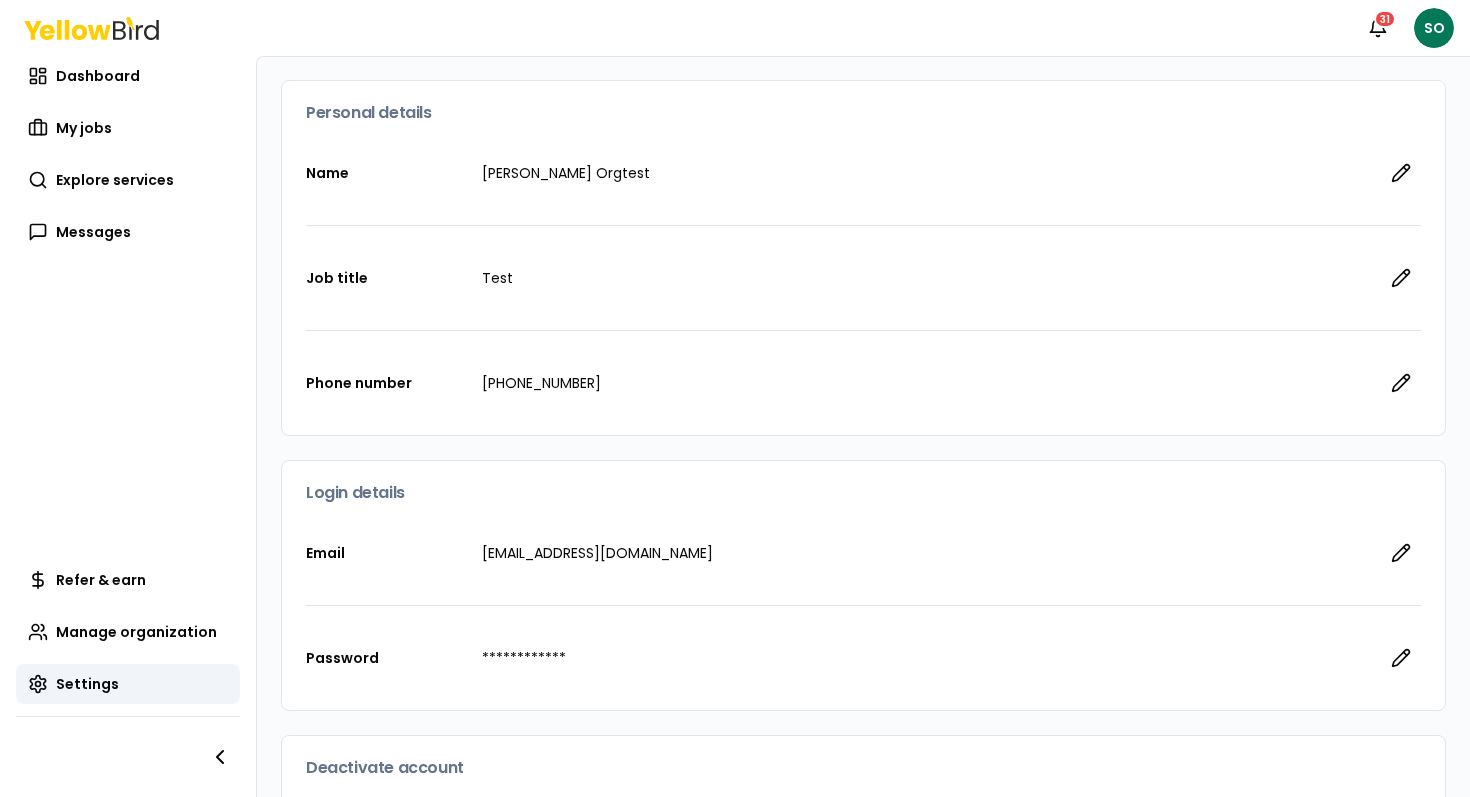 scroll, scrollTop: 0, scrollLeft: 0, axis: both 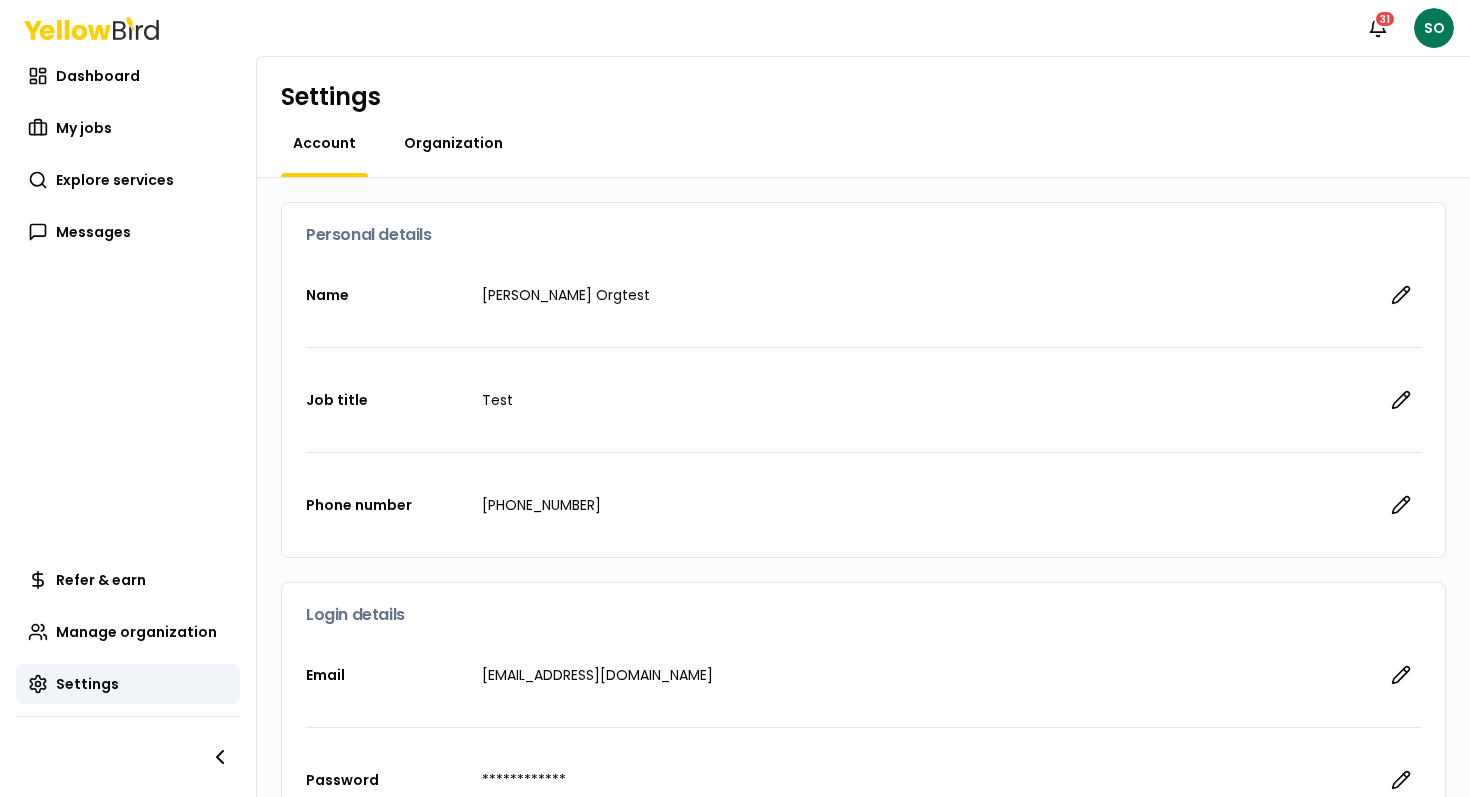 click on "Organization" at bounding box center [453, 143] 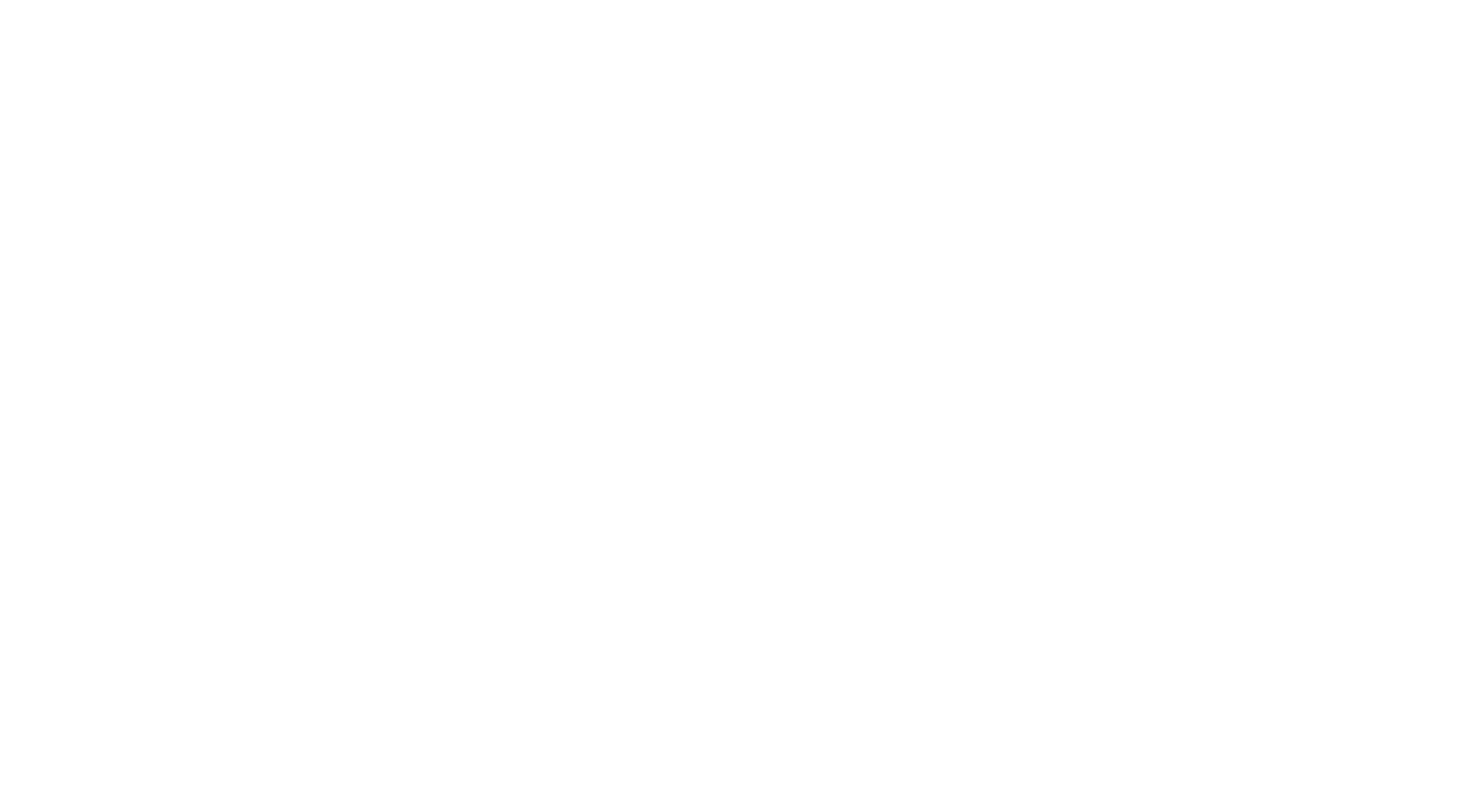 scroll, scrollTop: 0, scrollLeft: 0, axis: both 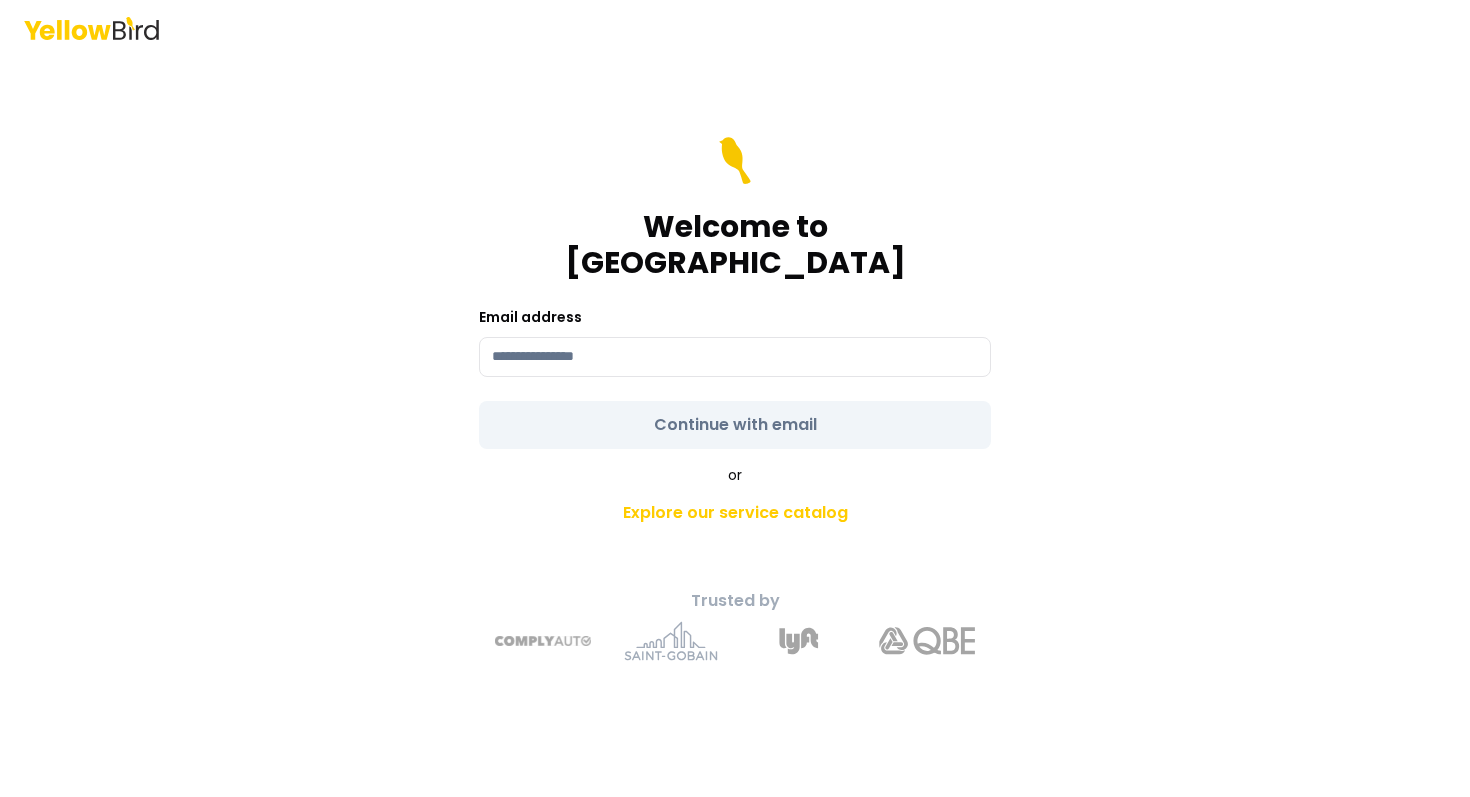 click on "Welcome to YellowBird Email address Continue with email or Explore our service catalog Trusted by" at bounding box center [735, 426] 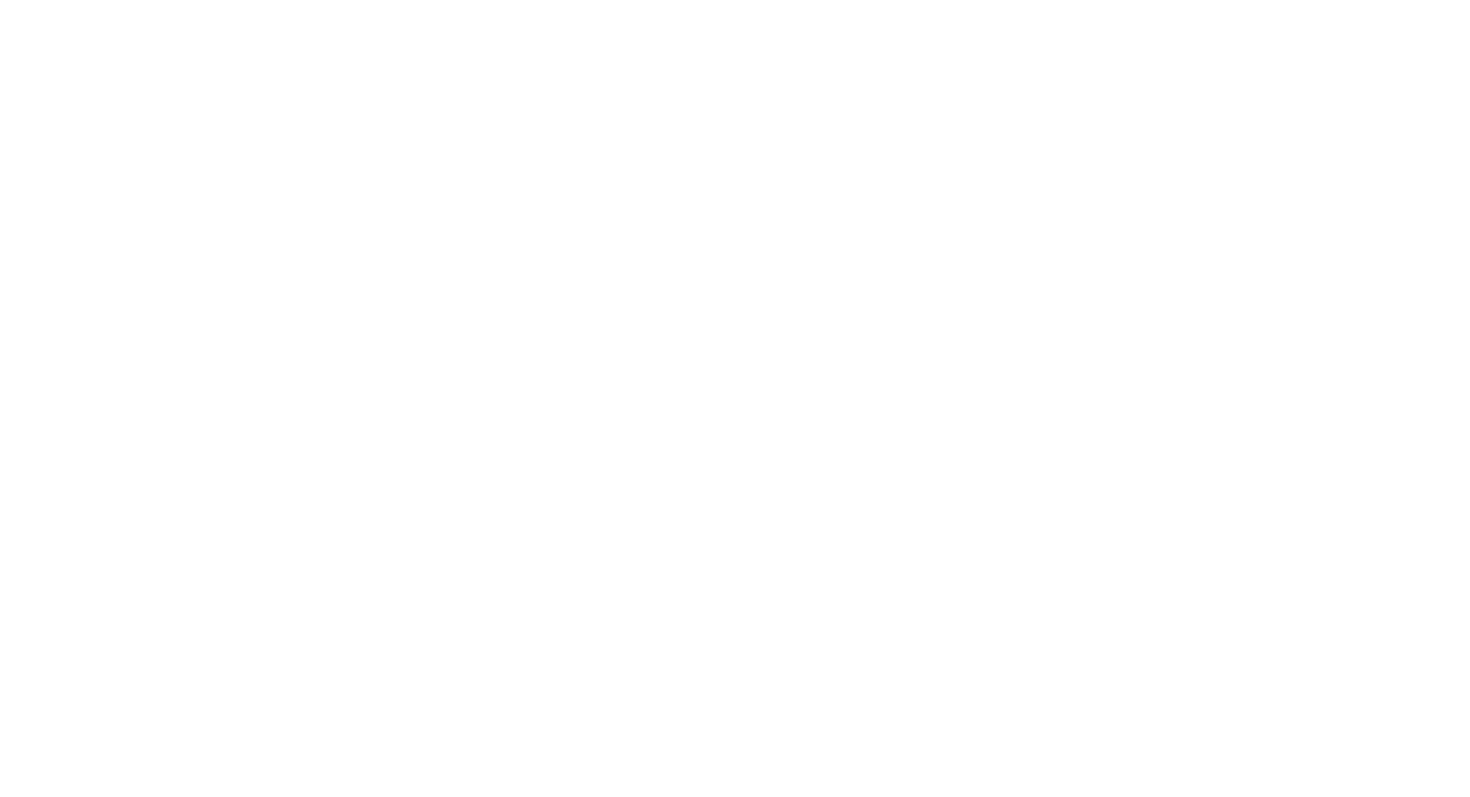 scroll, scrollTop: 0, scrollLeft: 0, axis: both 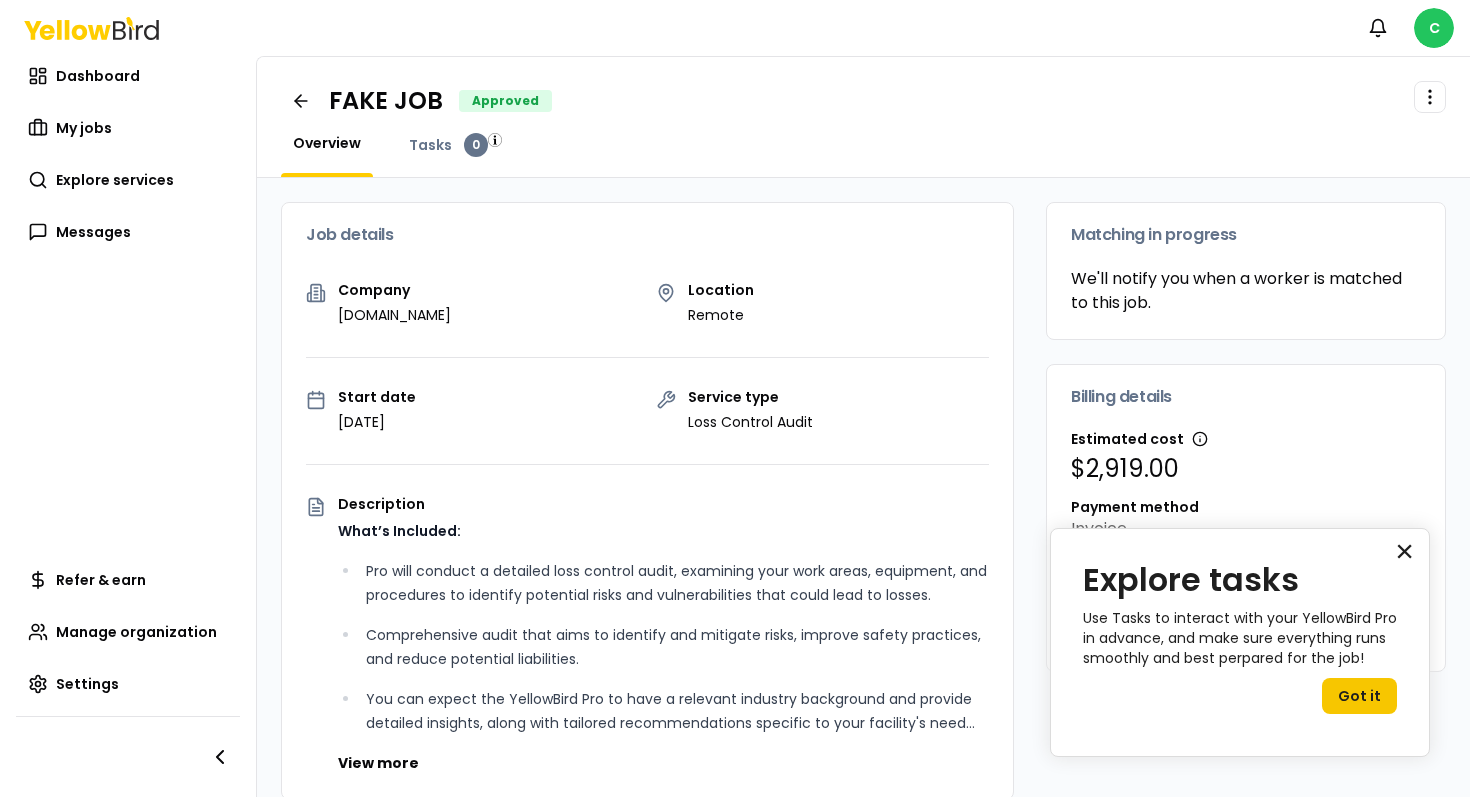 click on "×" at bounding box center (1404, 551) 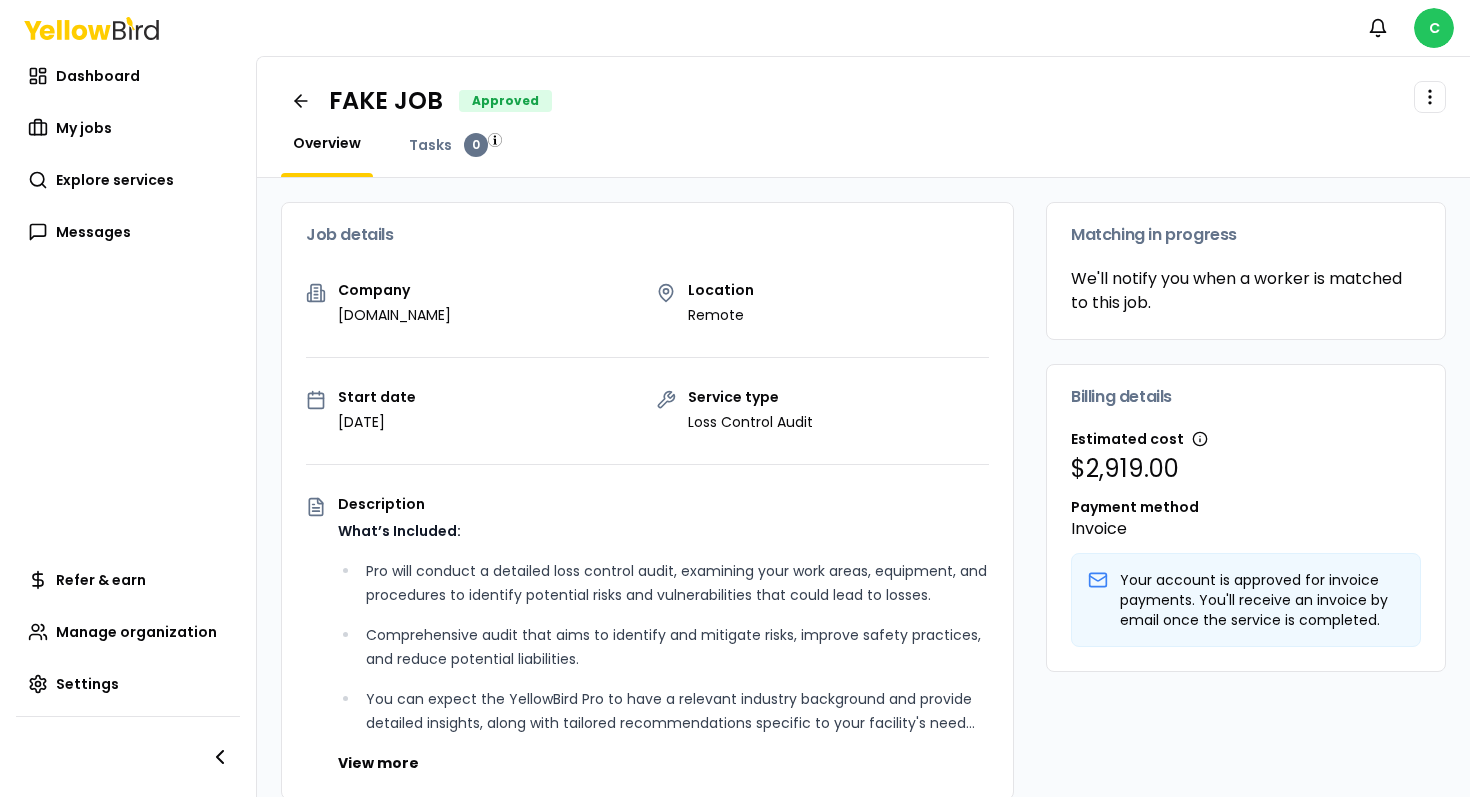 click on "Notifications C" at bounding box center [1406, 28] 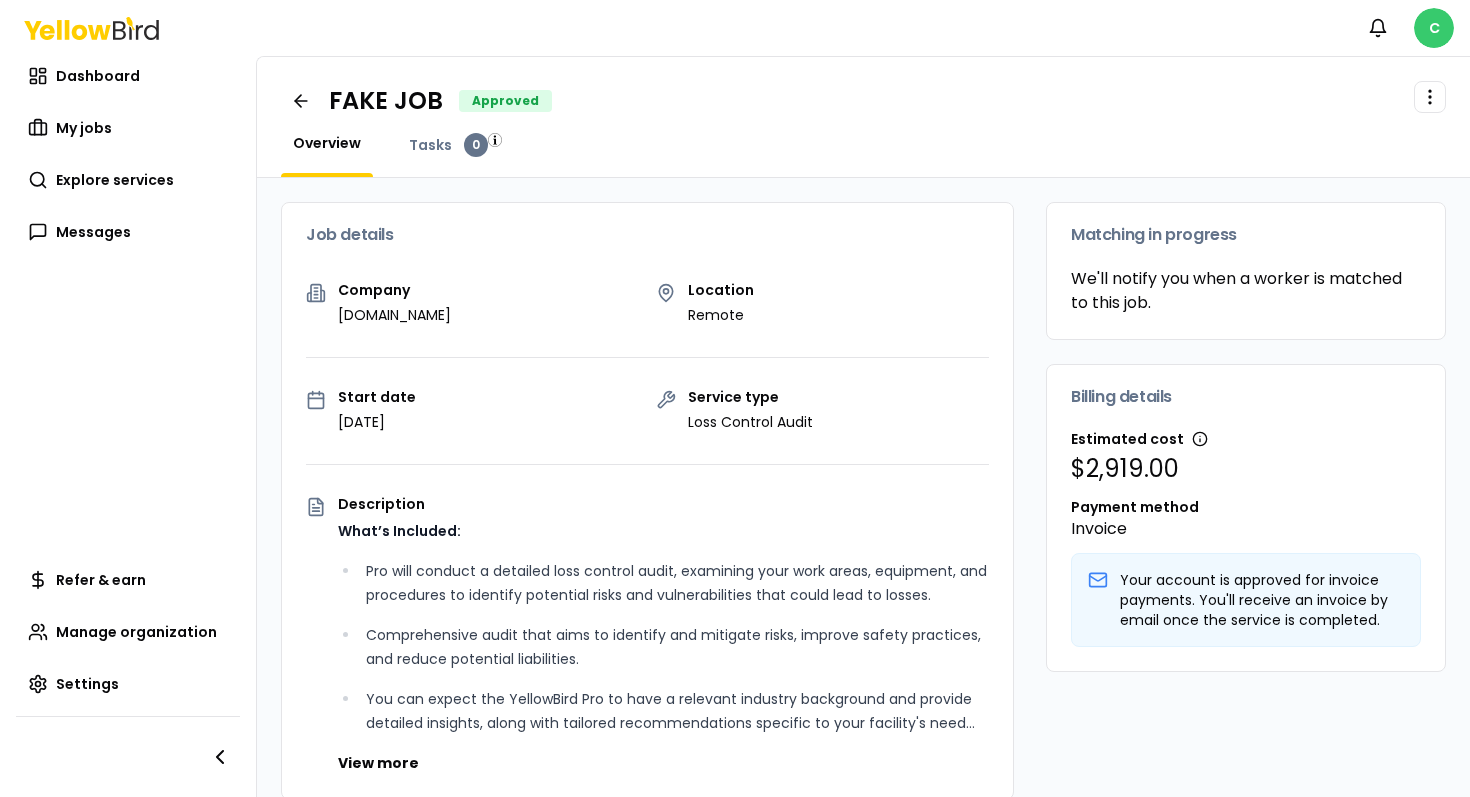 click on "Notifications C Dashboard My jobs Explore services Messages Refer & earn Manage organization Settings FAKE JOB Approved Open menu Overview Tasks 0 Job details Company [DOMAIN_NAME] Location Remote Start date [DATE] Service type Loss Control Audit Description What’s Included:
Pro will conduct a detailed loss control audit, examining your work areas, equipment, and procedures to identify potential risks and vulnerabilities that could lead to losses.
Comprehensive audit that aims to identify and mitigate risks, improve safety practices, and reduce potential liabilities.
You can expect the YellowBird Pro to have a relevant industry background and provide detailed insights, along with tailored recommendations specific to your facility's need...
View more Documents Deliverable template Your Pro will use the selected template after your service. Templates are not comprehensive and may be supplemented at the Pro's discretion. Loss Control Audit Template.docx Billing details" at bounding box center (735, 398) 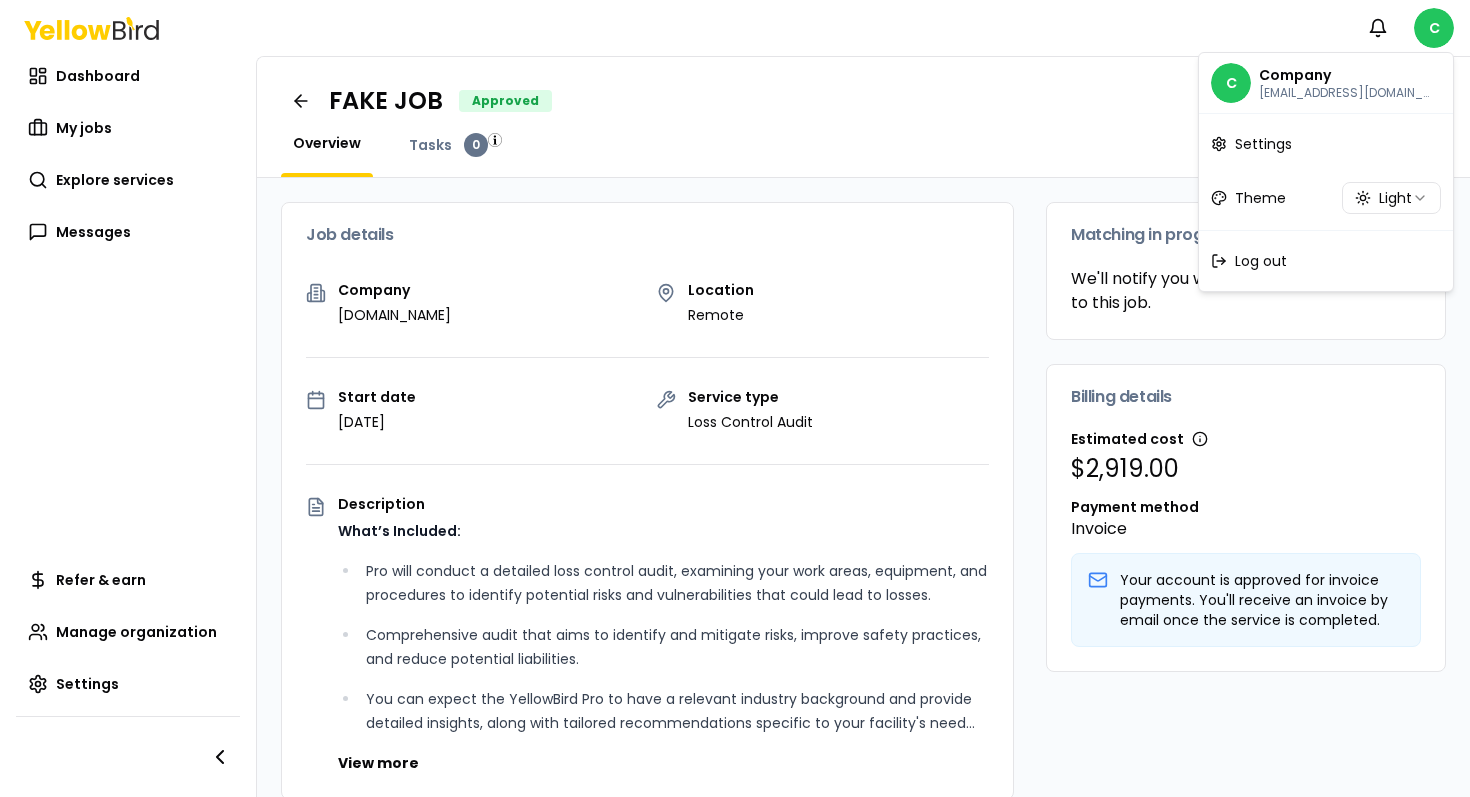 click on "Notifications C Dashboard My jobs Explore services Messages Refer & earn Manage organization Settings FAKE JOB Approved Open menu Overview Tasks 0 Job details Company [DOMAIN_NAME] Location Remote Start date [DATE] Service type Loss Control Audit Description What’s Included:
Pro will conduct a detailed loss control audit, examining your work areas, equipment, and procedures to identify potential risks and vulnerabilities that could lead to losses.
Comprehensive audit that aims to identify and mitigate risks, improve safety practices, and reduce potential liabilities.
You can expect the YellowBird Pro to have a relevant industry background and provide detailed insights, along with tailored recommendations specific to your facility's need...
View more Documents Deliverable template Your Pro will use the selected template after your service. Templates are not comprehensive and may be supplemented at the Pro's discretion. Loss Control Audit Template.docx Billing details" at bounding box center [735, 398] 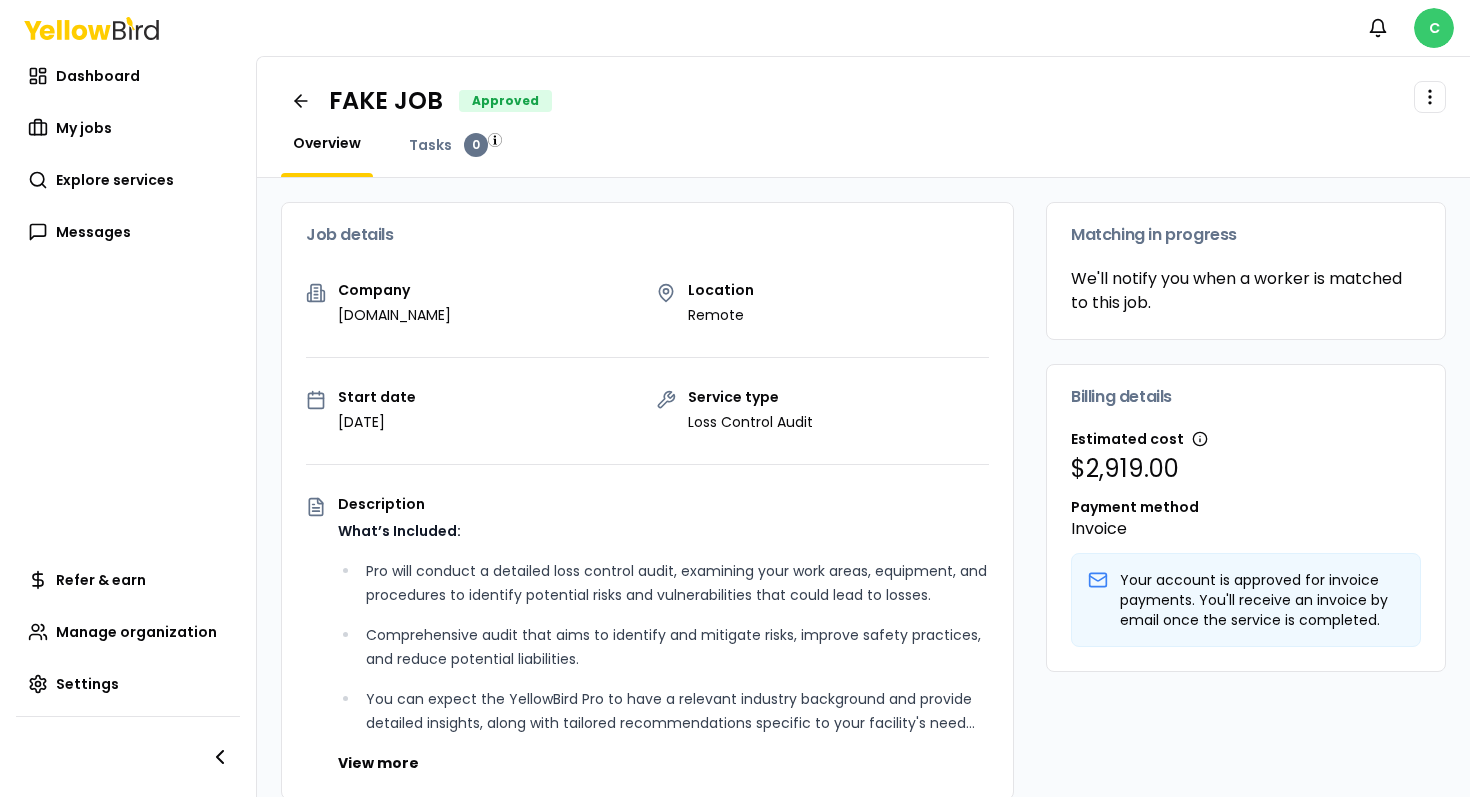 click on "Notifications C Dashboard My jobs Explore services Messages Refer & earn Manage organization Settings FAKE JOB Approved Open menu Overview Tasks 0 Job details Company [DOMAIN_NAME] Location Remote Start date [DATE] Service type Loss Control Audit Description What’s Included:
Pro will conduct a detailed loss control audit, examining your work areas, equipment, and procedures to identify potential risks and vulnerabilities that could lead to losses.
Comprehensive audit that aims to identify and mitigate risks, improve safety practices, and reduce potential liabilities.
You can expect the YellowBird Pro to have a relevant industry background and provide detailed insights, along with tailored recommendations specific to your facility's need...
View more Documents Deliverable template Your Pro will use the selected template after your service. Templates are not comprehensive and may be supplemented at the Pro's discretion. Loss Control Audit Template.docx Billing details" at bounding box center (735, 398) 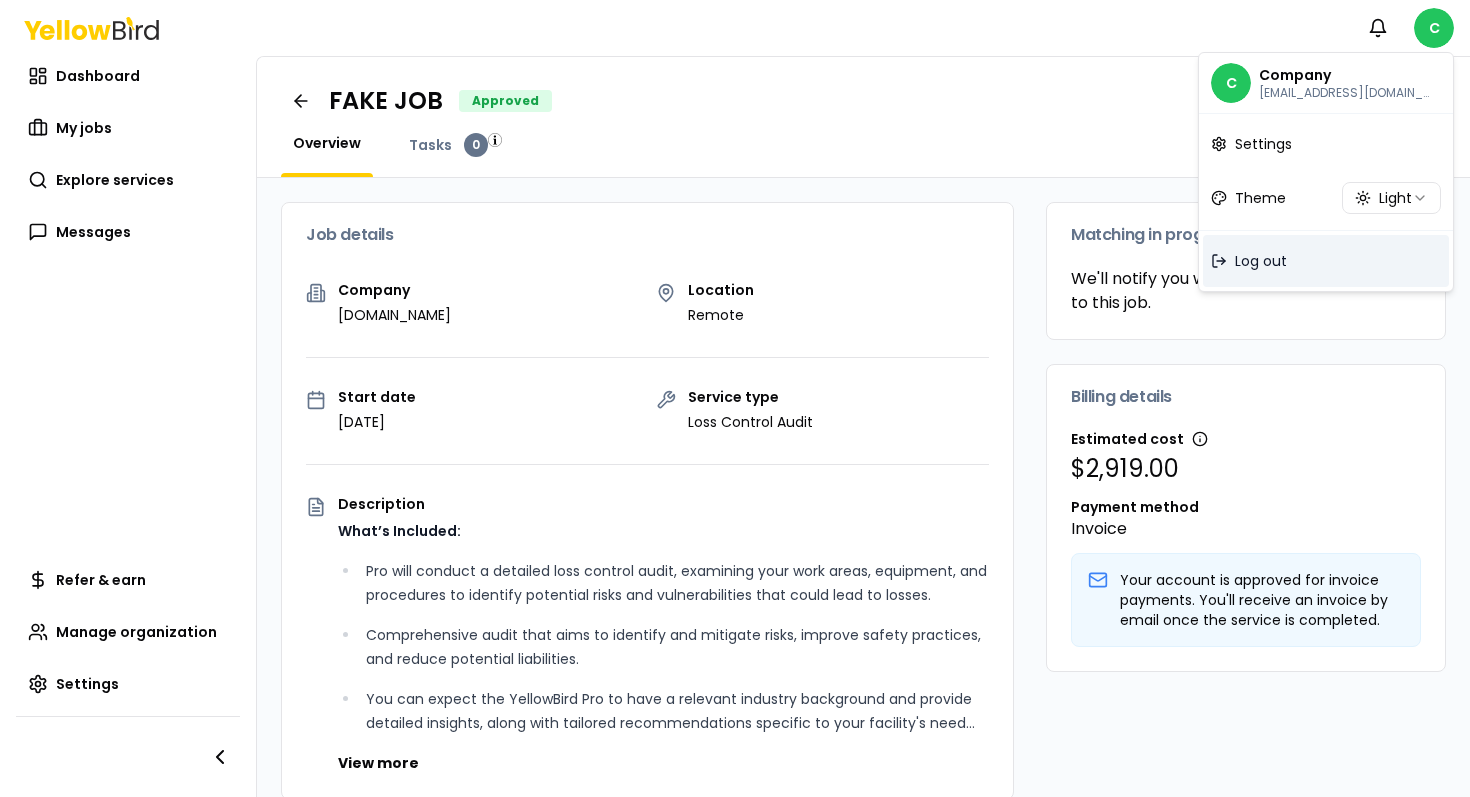 click on "Log out" at bounding box center (1261, 261) 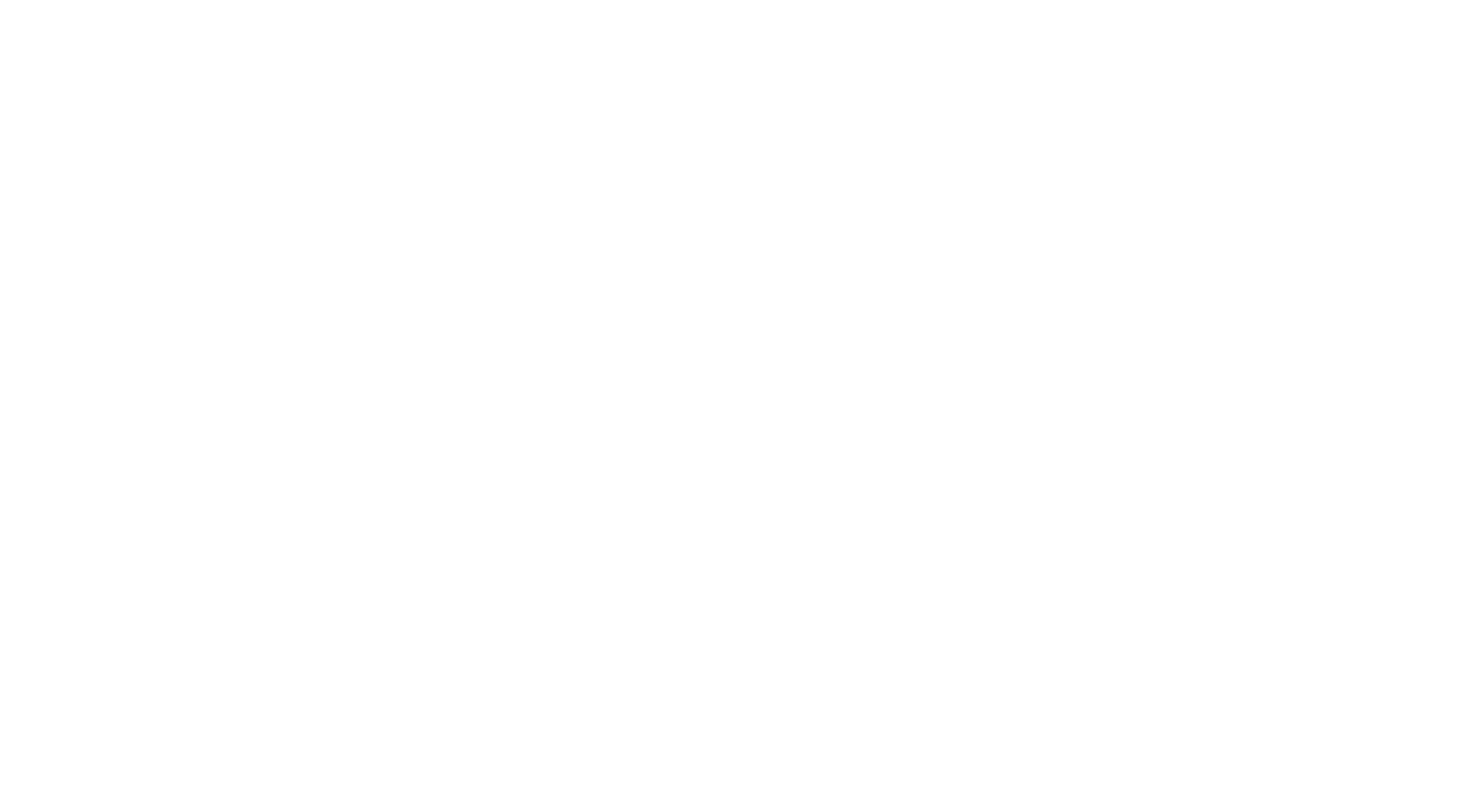 scroll, scrollTop: 0, scrollLeft: 0, axis: both 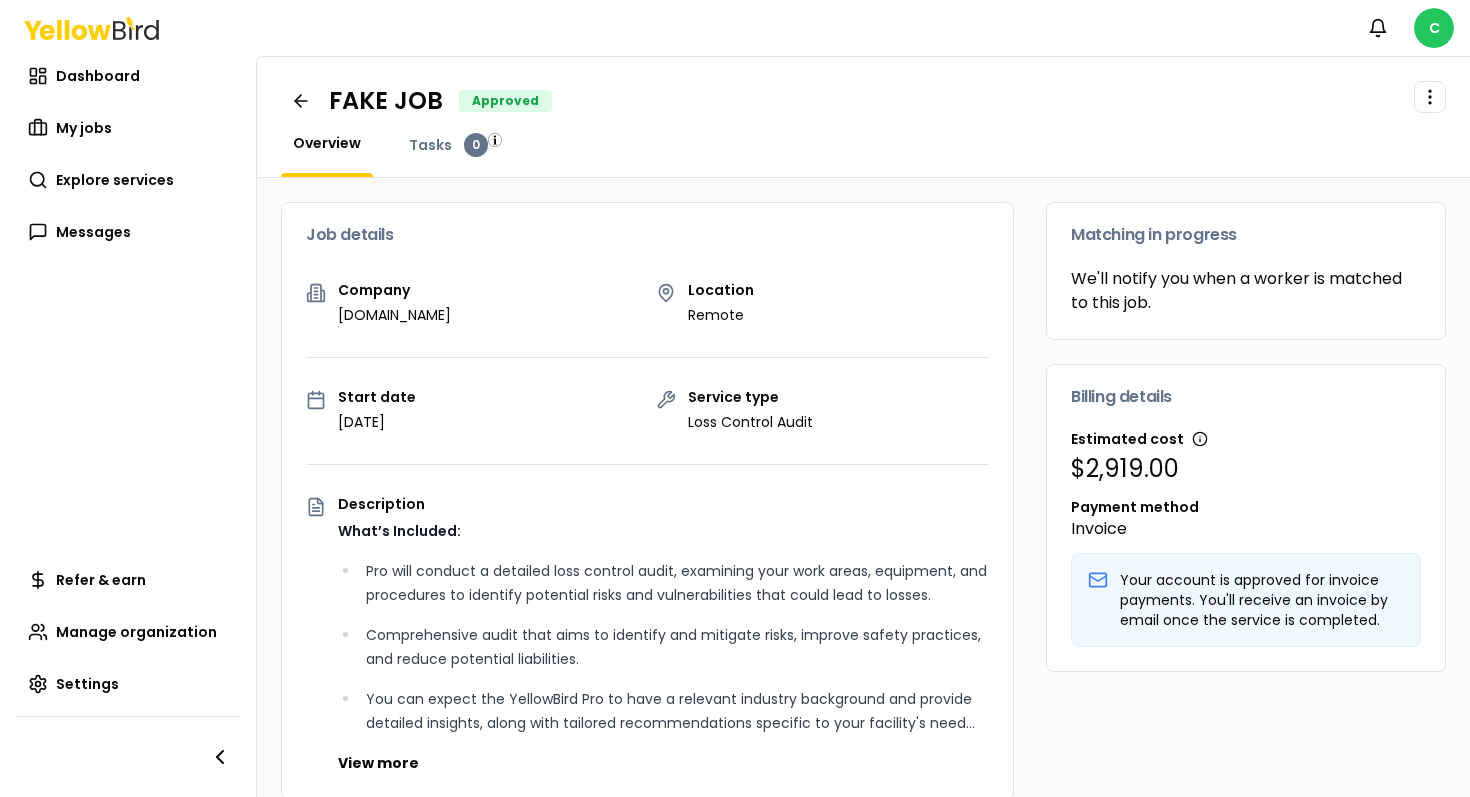 click on "FAKE JOB Approved Open menu Overview Tasks 0" at bounding box center (863, 117) 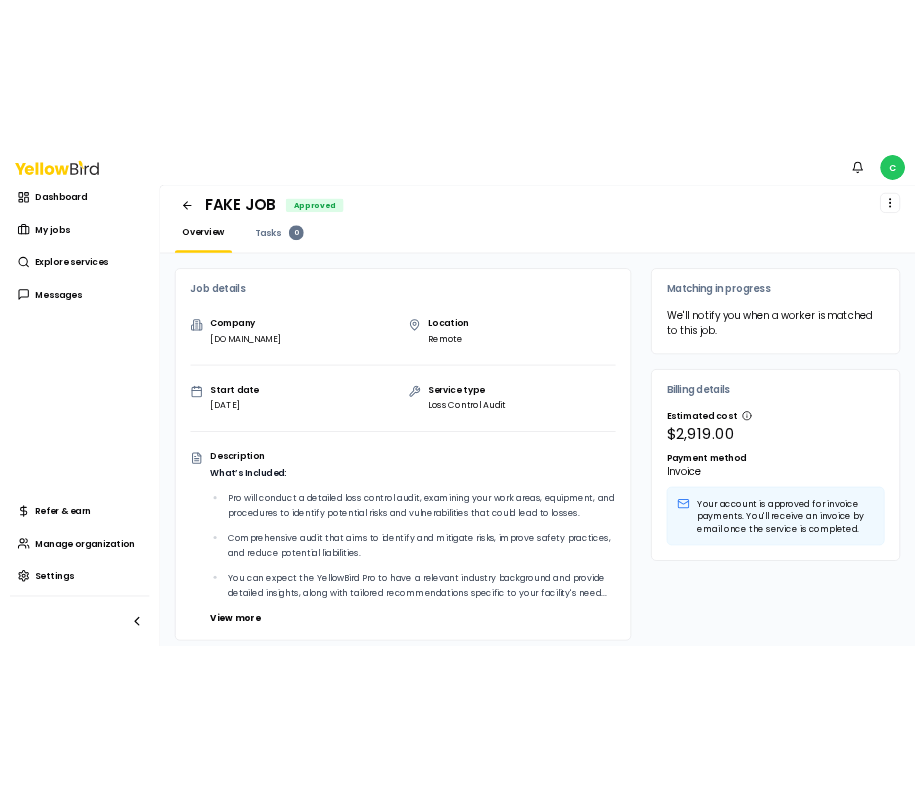 scroll, scrollTop: 0, scrollLeft: 0, axis: both 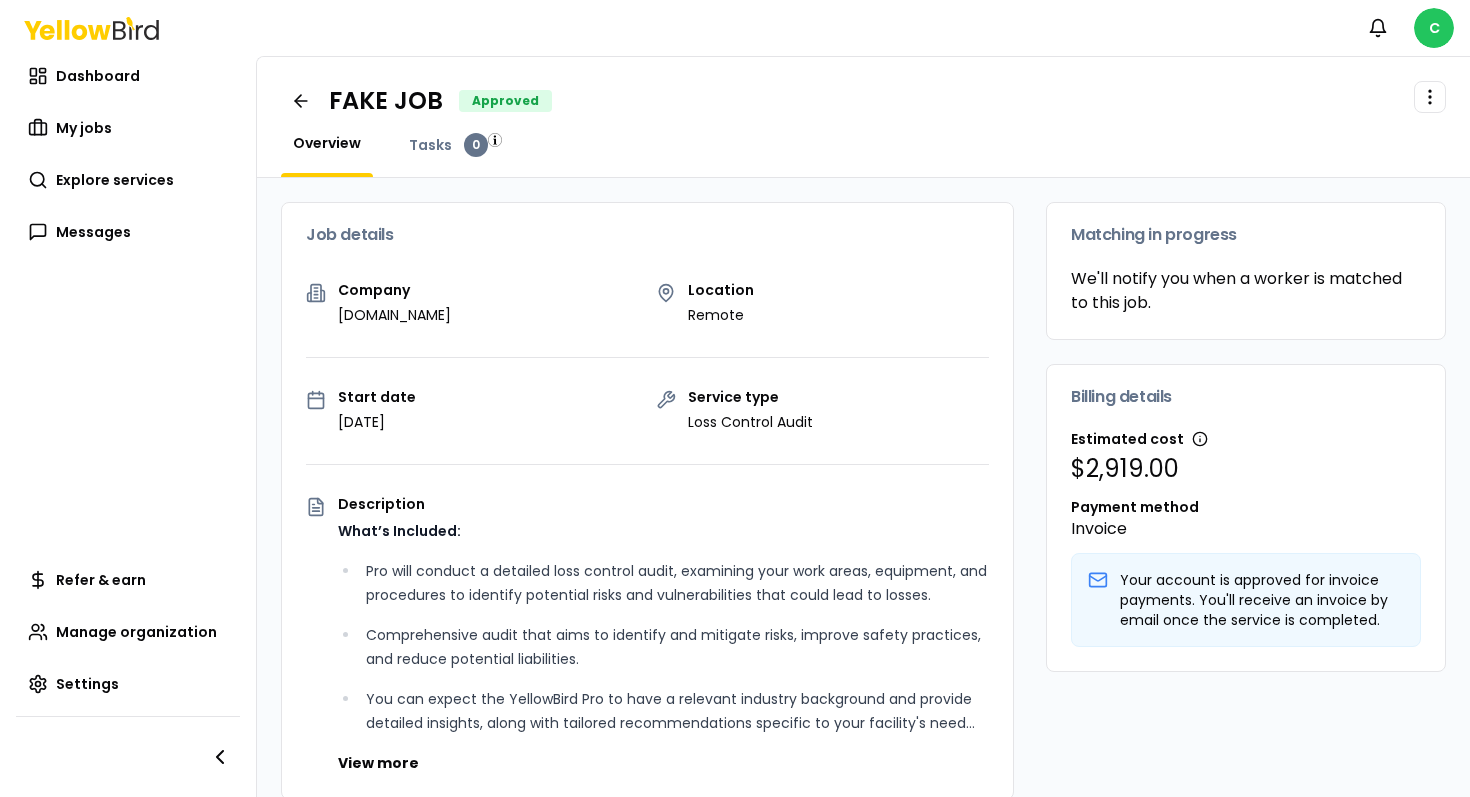 click on "FAKE JOB Approved Open menu" at bounding box center (863, 101) 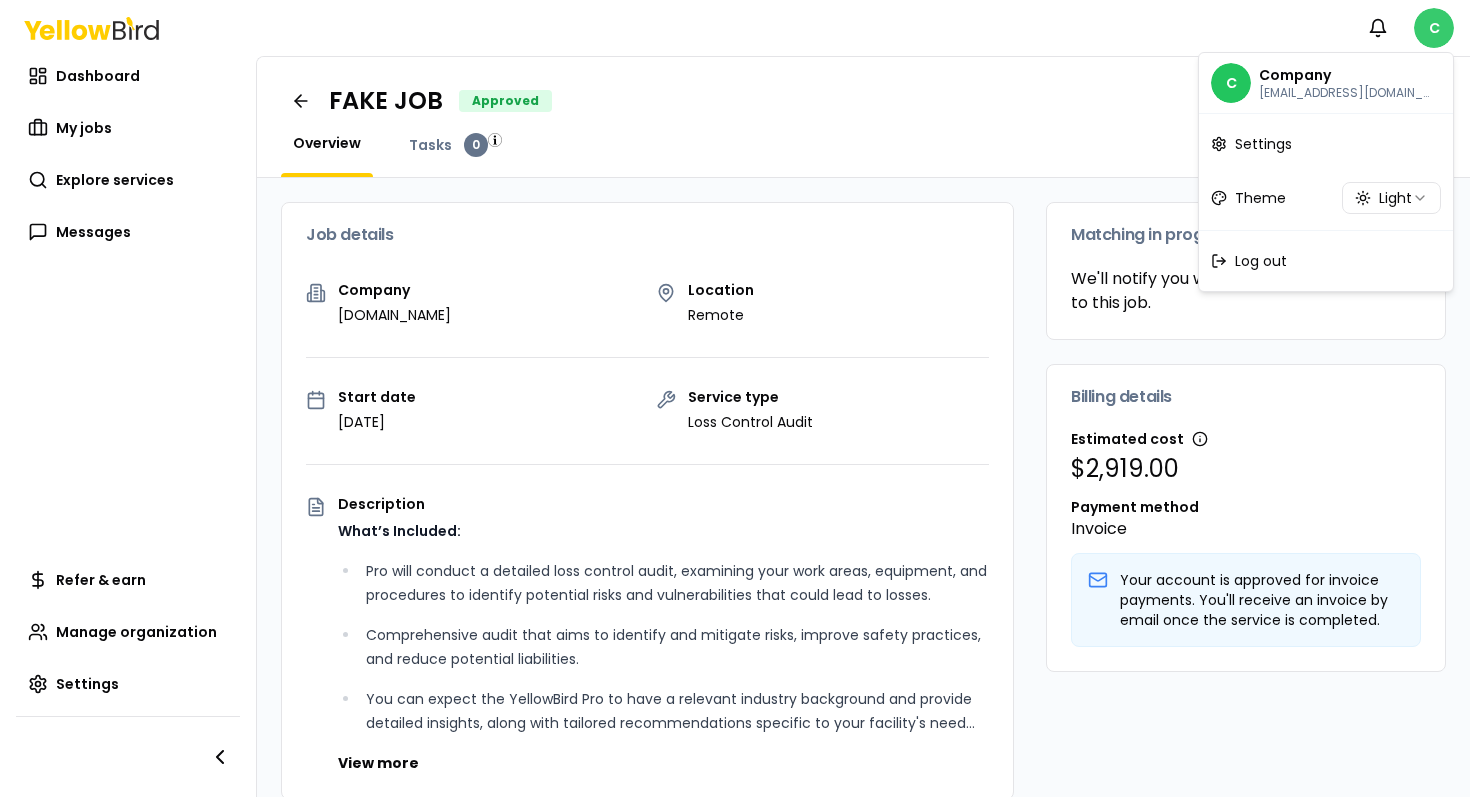 click on "Notifications C Dashboard My jobs Explore services Messages Refer & earn Manage organization Settings FAKE JOB Approved Open menu Overview Tasks 0 Job details Company [DOMAIN_NAME] Location Remote Start date [DATE] Service type Loss Control Audit Description What’s Included:
Pro will conduct a detailed loss control audit, examining your work areas, equipment, and procedures to identify potential risks and vulnerabilities that could lead to losses.
Comprehensive audit that aims to identify and mitigate risks, improve safety practices, and reduce potential liabilities.
You can expect the YellowBird Pro to have a relevant industry background and provide detailed insights, along with tailored recommendations specific to your facility's need...
View more Documents Deliverable template Your Pro will use the selected template after your service. Templates are not comprehensive and may be supplemented at the Pro's discretion. Loss Control Audit Template.docx Billing details" at bounding box center [735, 398] 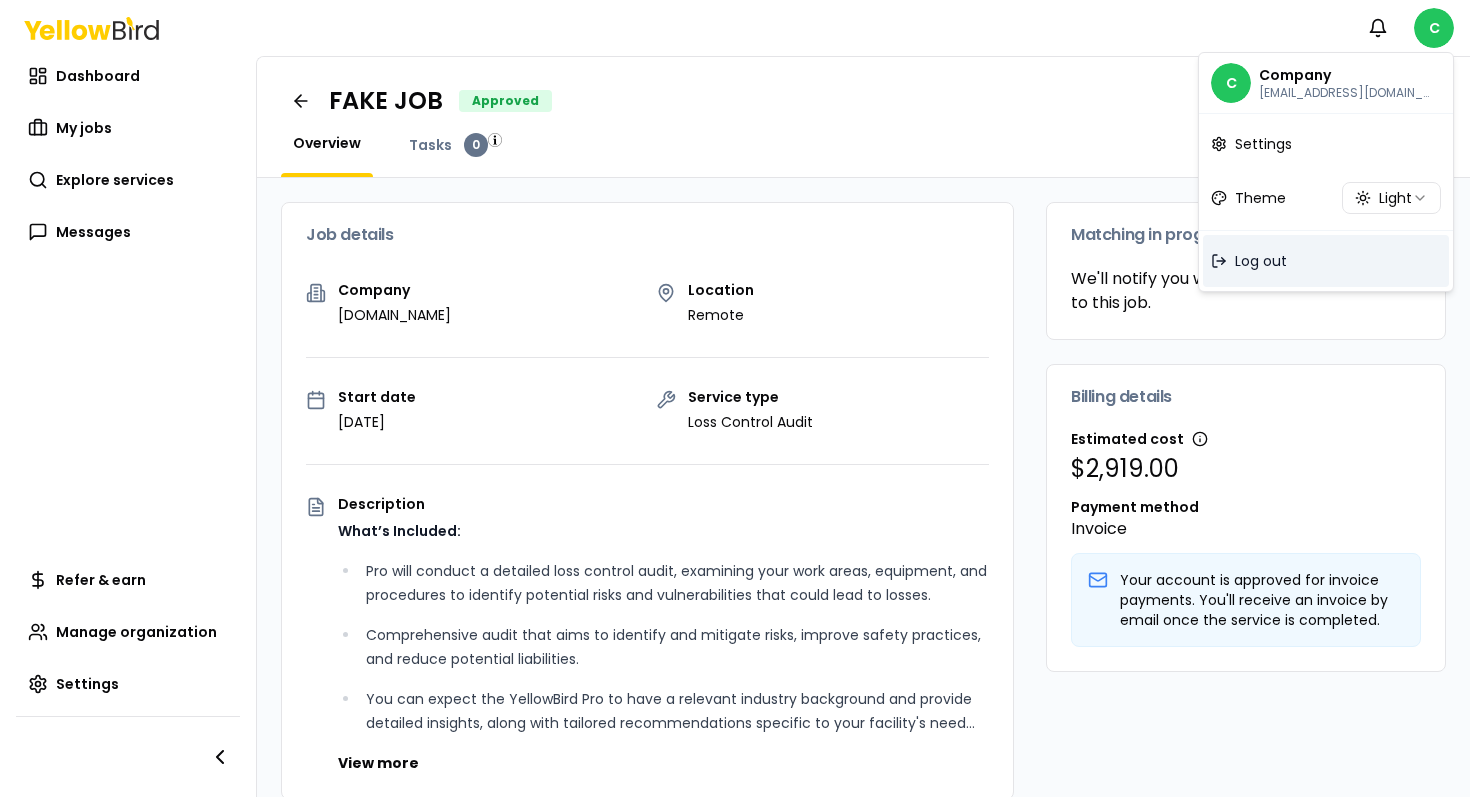 click on "Log out" at bounding box center (1261, 261) 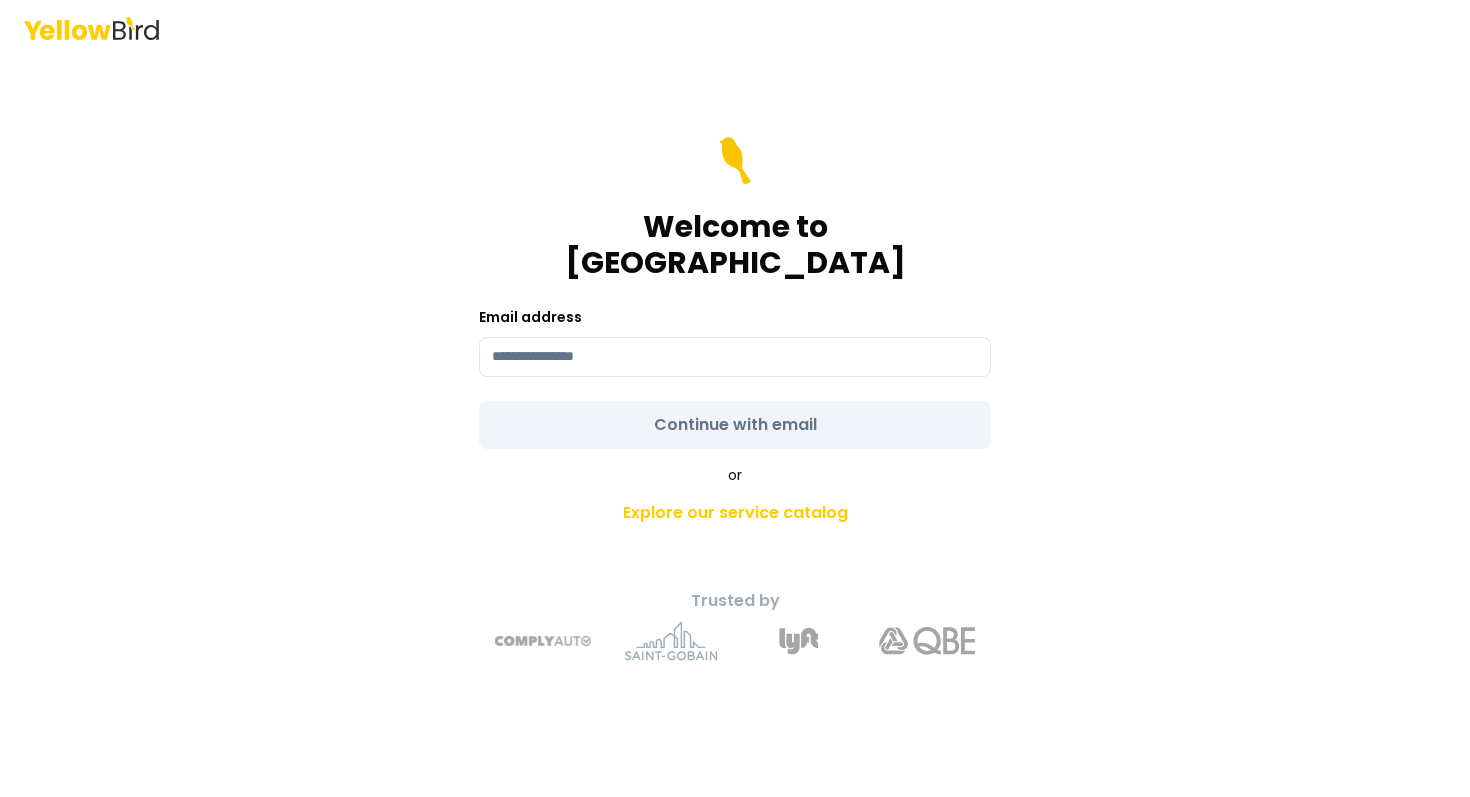 click on "Welcome to YellowBird Email address Continue with email or Explore our service catalog Trusted by" at bounding box center (735, 426) 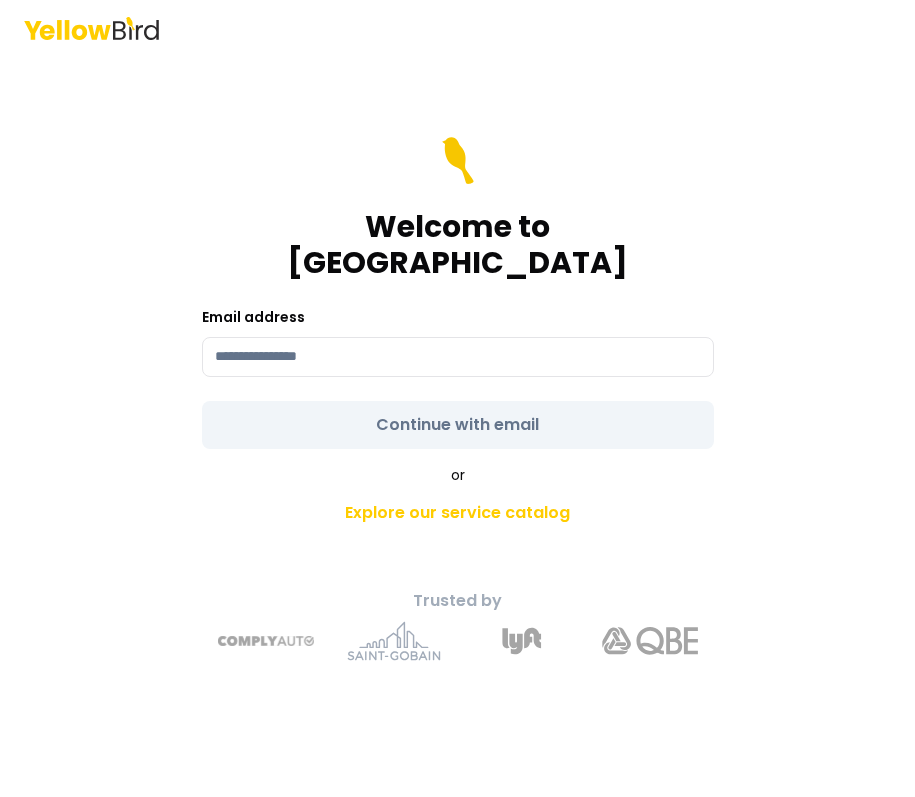 click on "Welcome to [GEOGRAPHIC_DATA]" at bounding box center [458, 209] 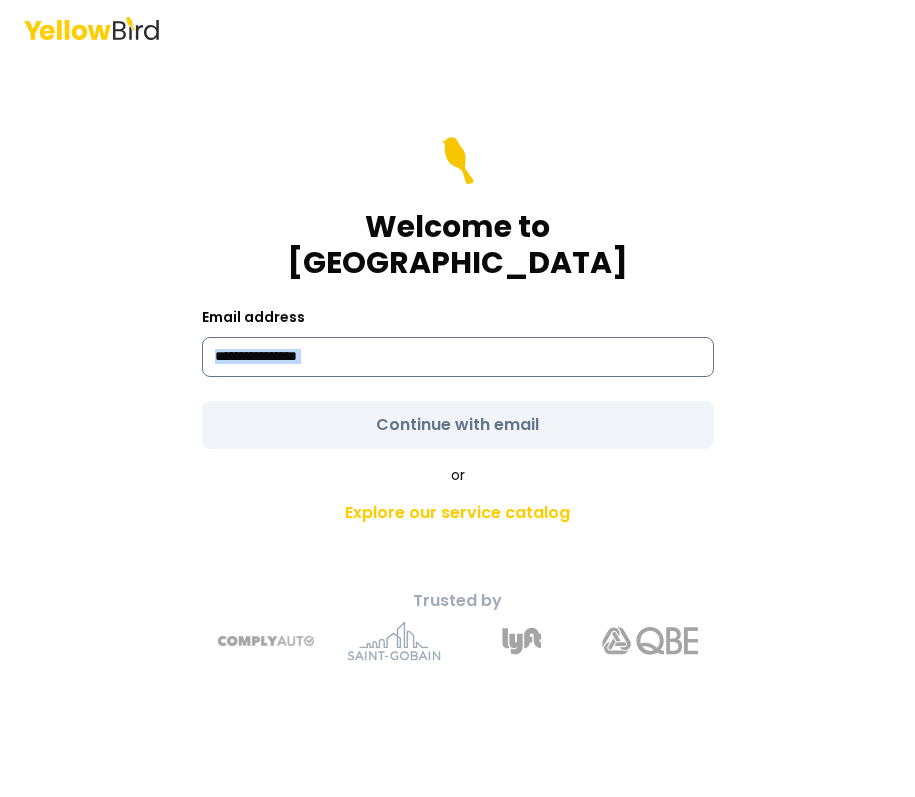 click on "Welcome to YellowBird Email address Continue with email" at bounding box center (458, 293) 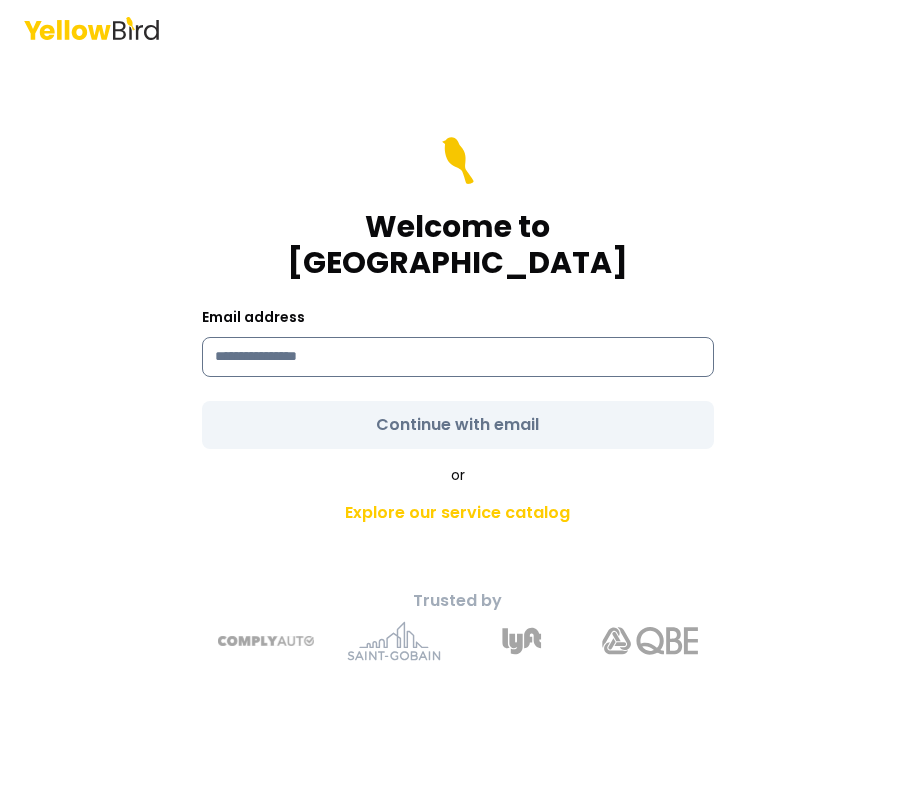 click at bounding box center (458, 357) 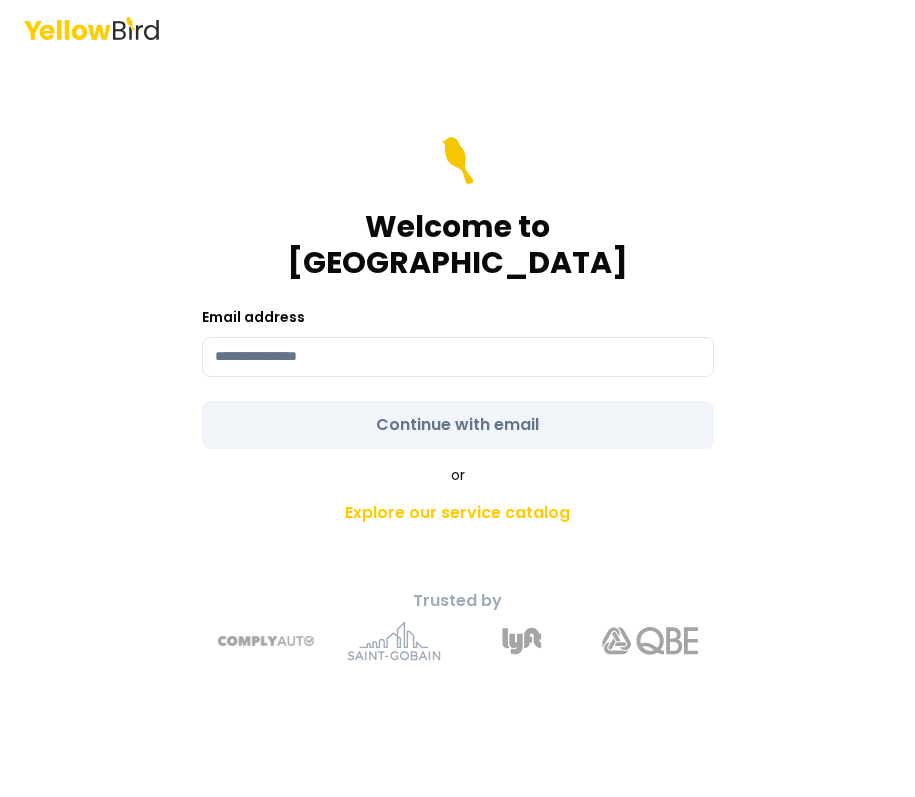 click on "Email address" at bounding box center (458, 341) 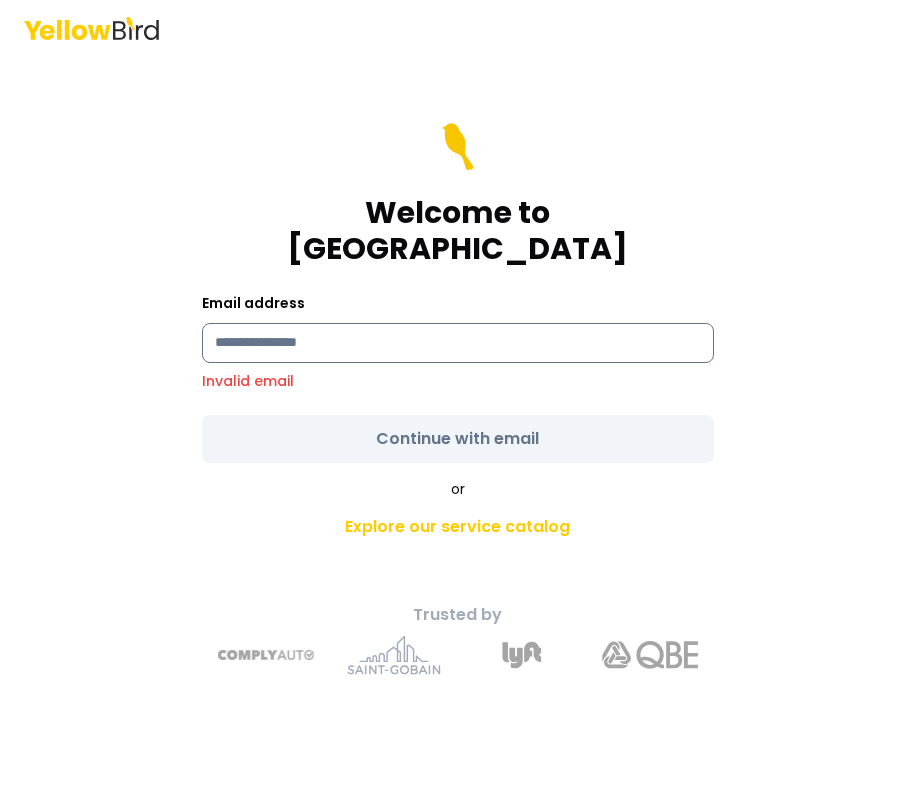 click at bounding box center (458, 343) 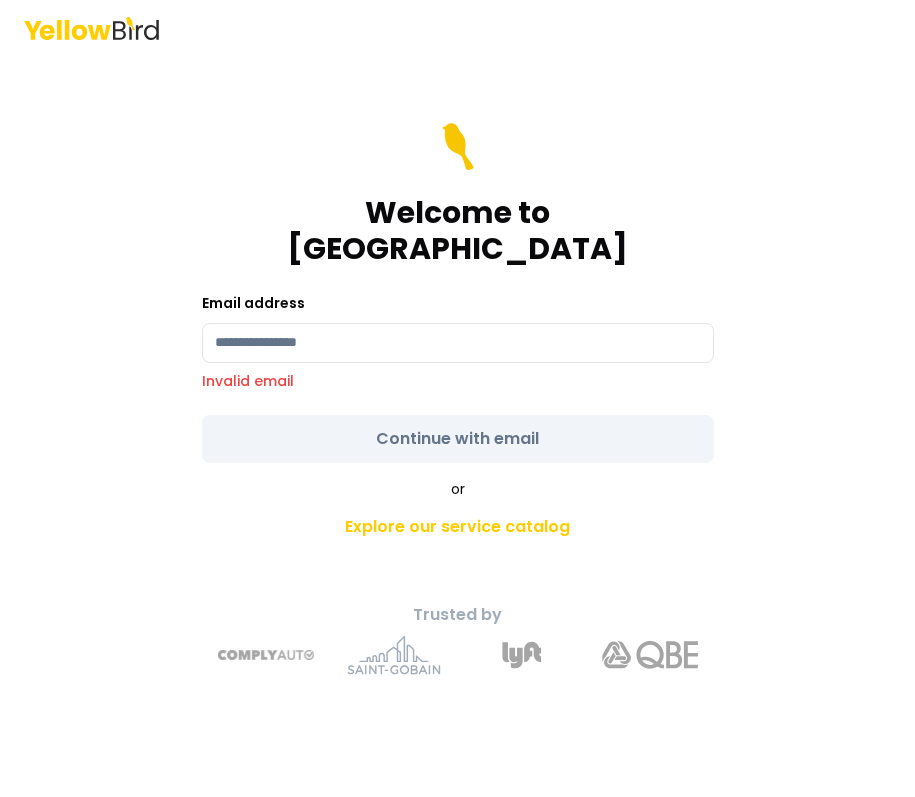 click on "Email address Invalid email" at bounding box center (458, 341) 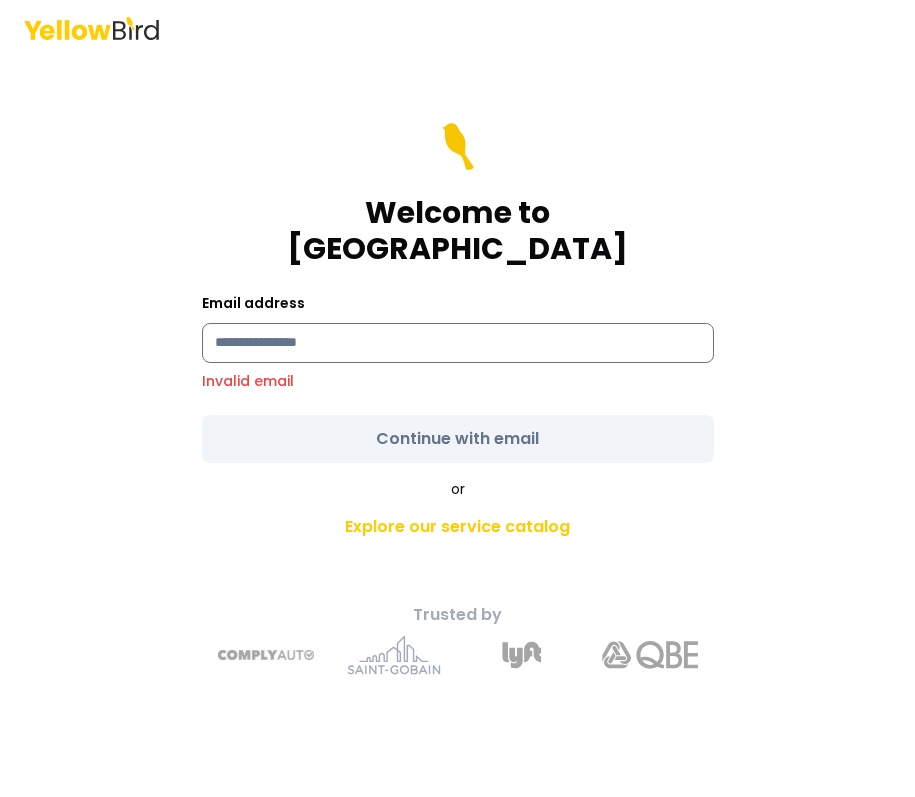 click at bounding box center (458, 343) 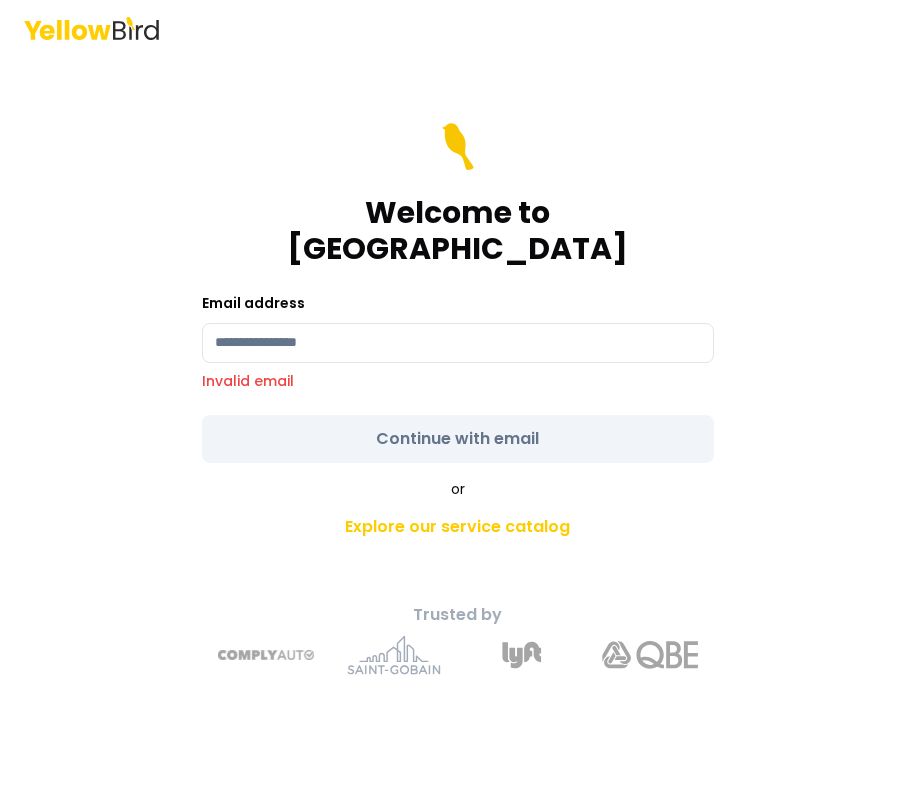 click on "Email address Invalid email" at bounding box center [458, 341] 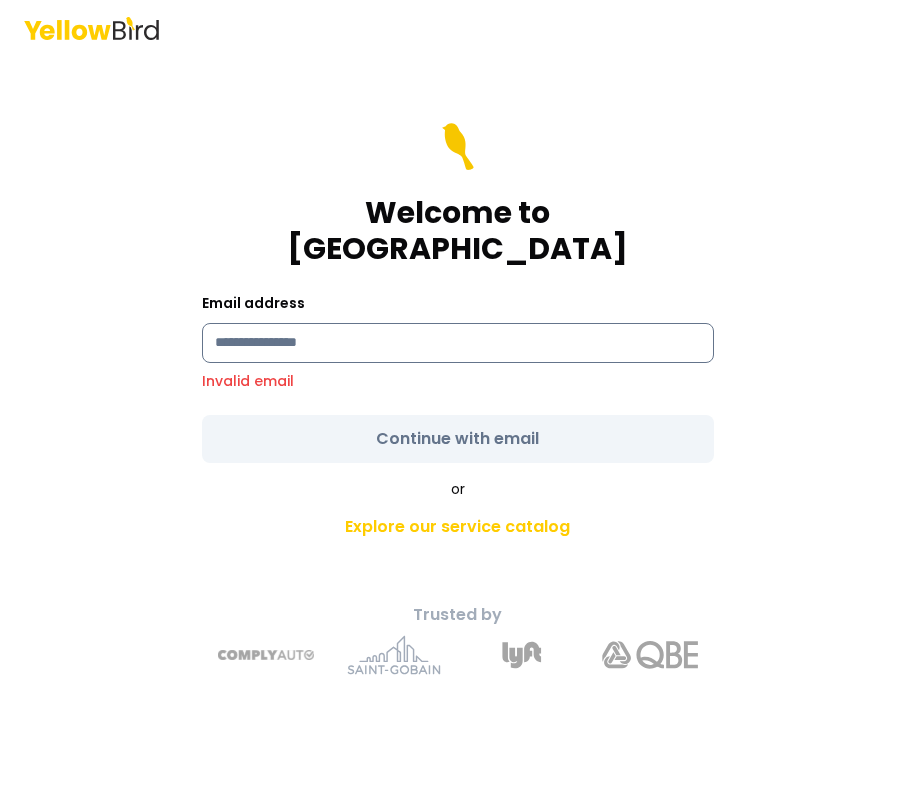 click at bounding box center [458, 343] 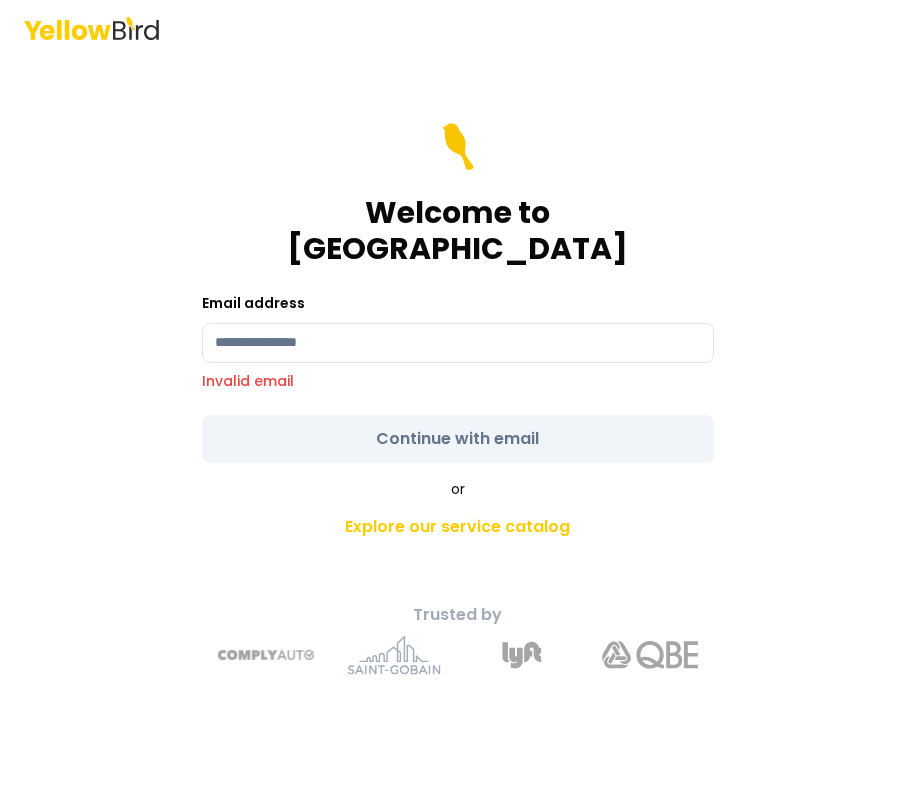 click on "Welcome to YellowBird Email address Invalid email Continue with email" at bounding box center [458, 293] 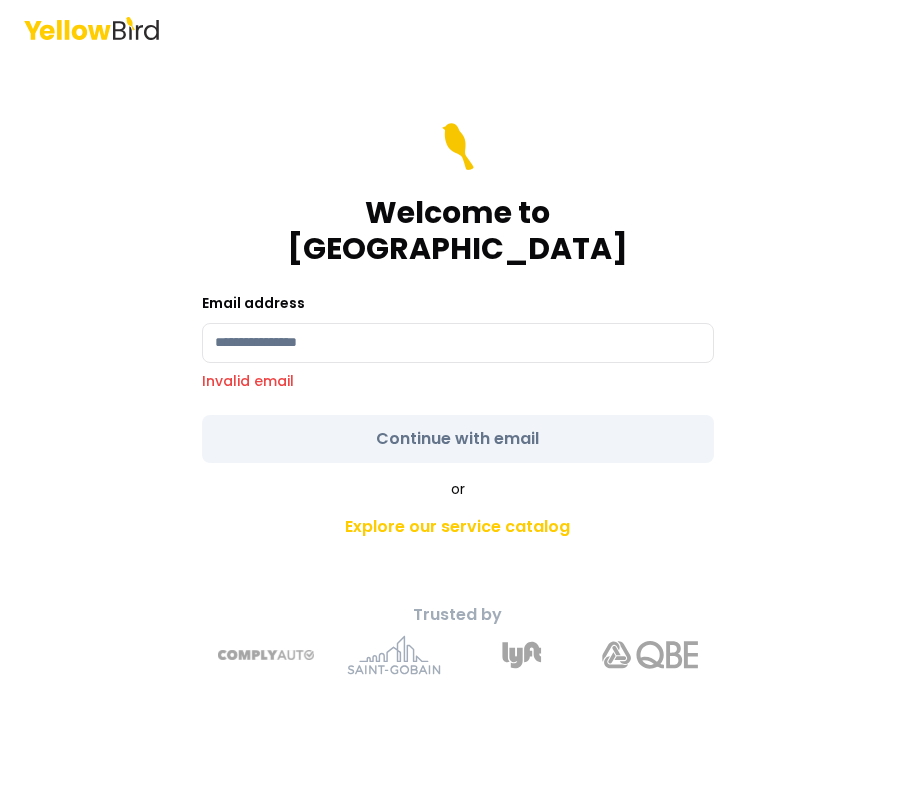 click on "Email address Invalid email" at bounding box center [458, 341] 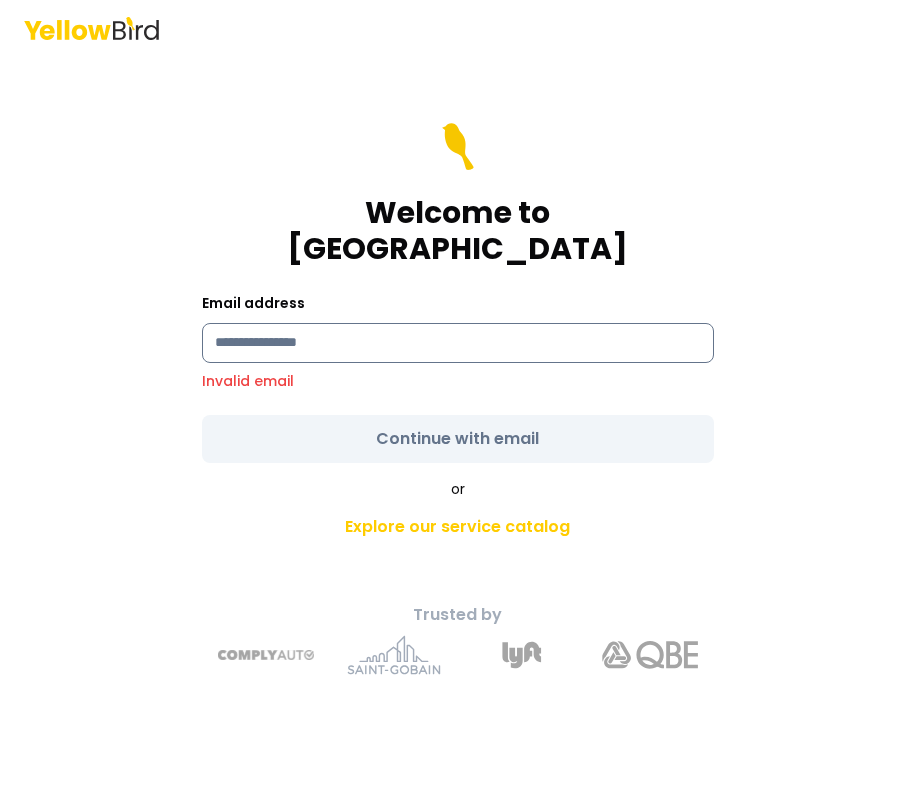 click at bounding box center [458, 343] 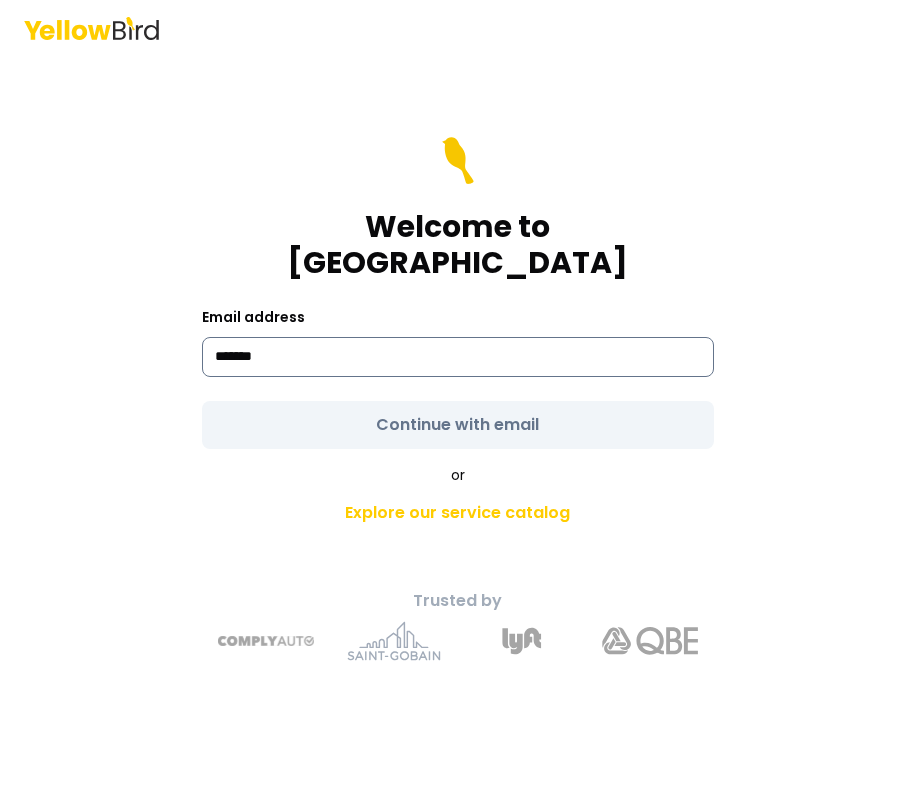 click on "*******" at bounding box center (458, 357) 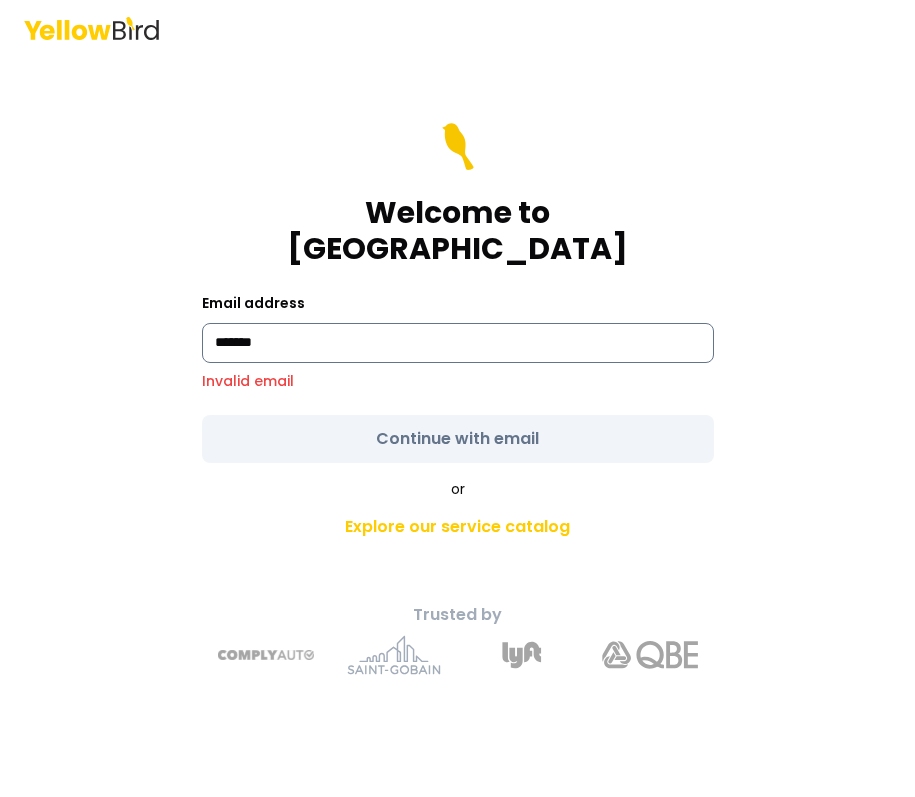 click on "Email address ******* Invalid email" at bounding box center (458, 341) 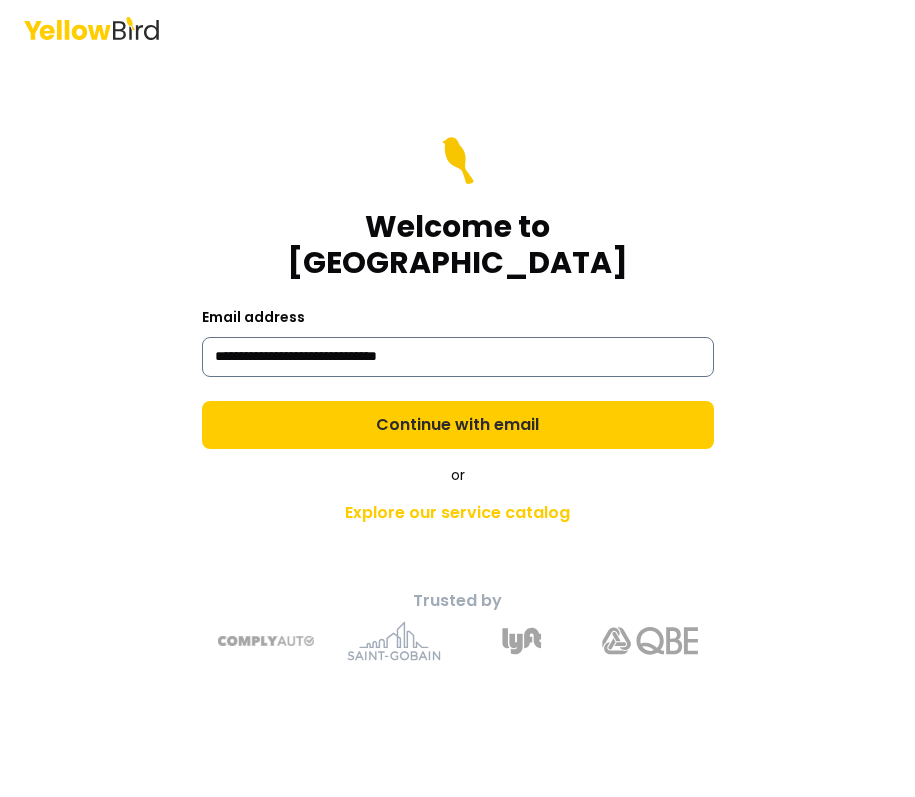 type on "**********" 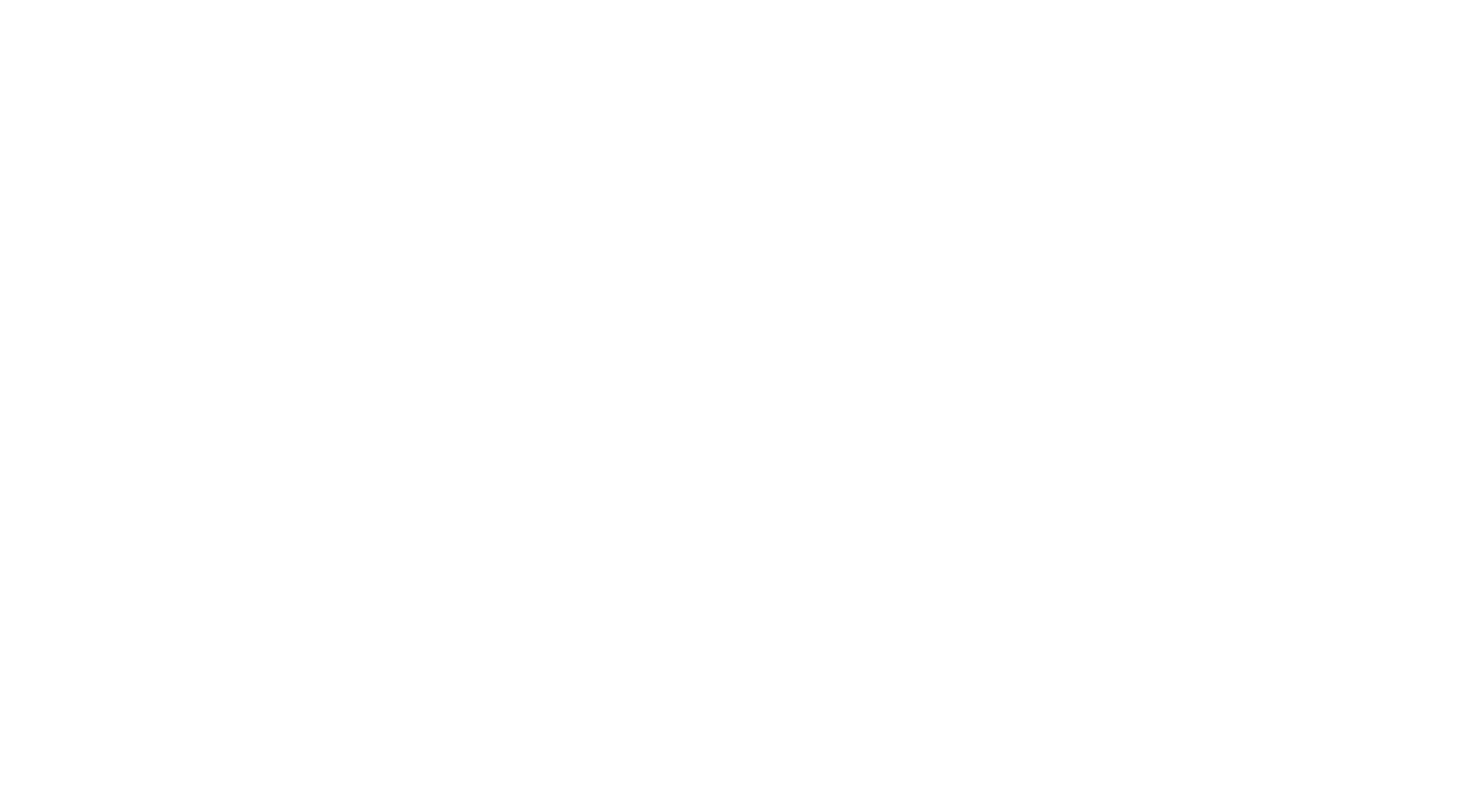 scroll, scrollTop: 0, scrollLeft: 0, axis: both 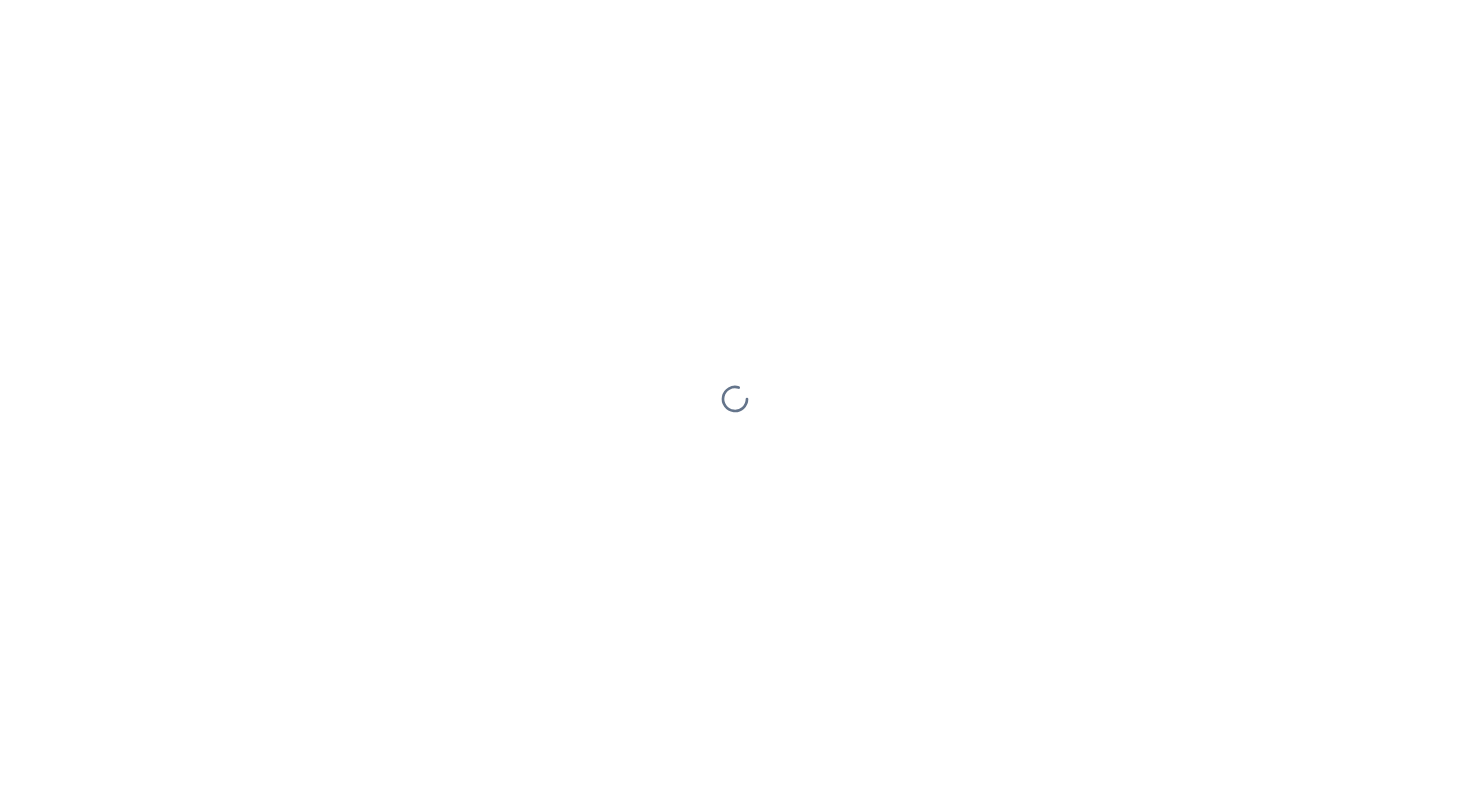 click at bounding box center (735, 398) 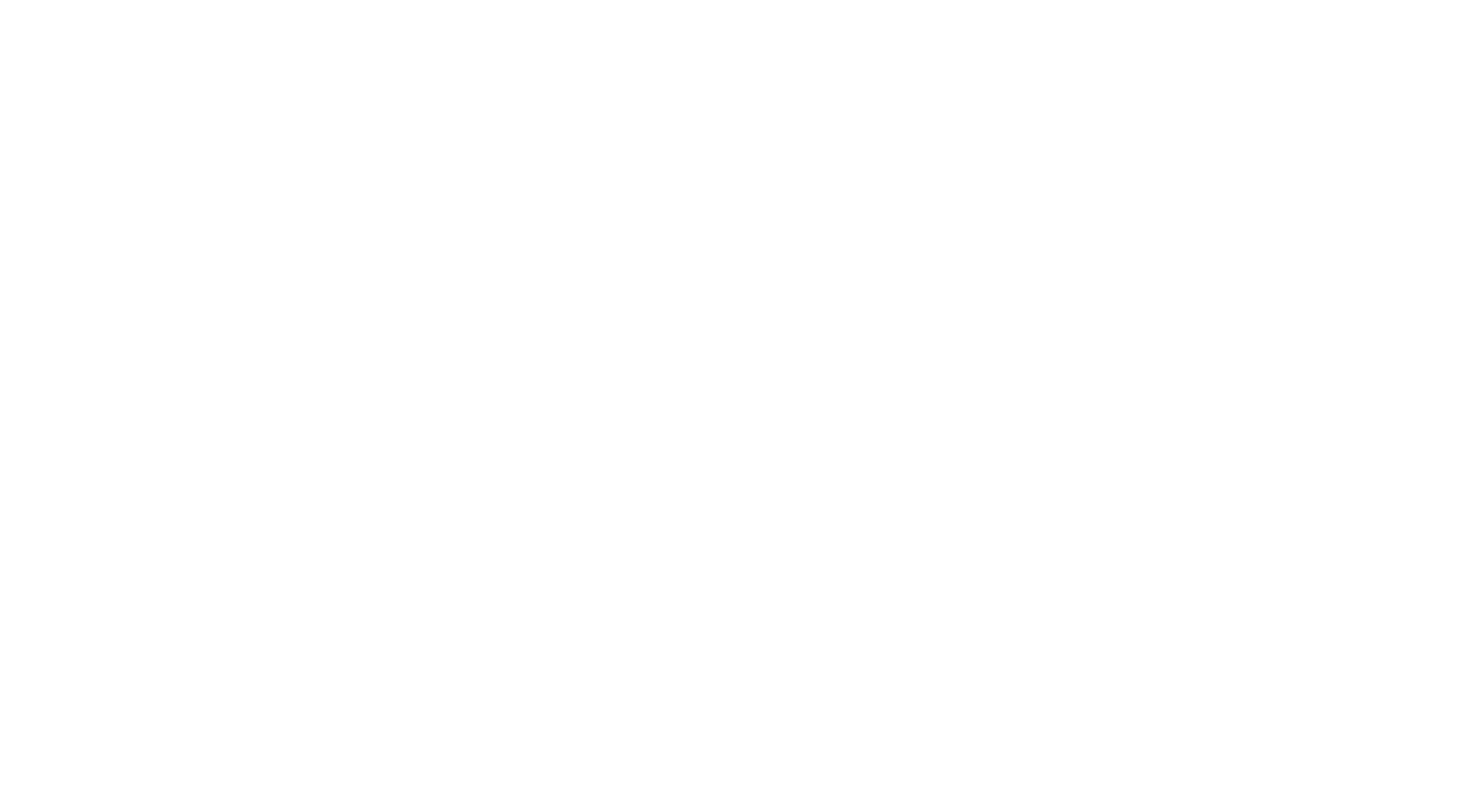 scroll, scrollTop: 0, scrollLeft: 0, axis: both 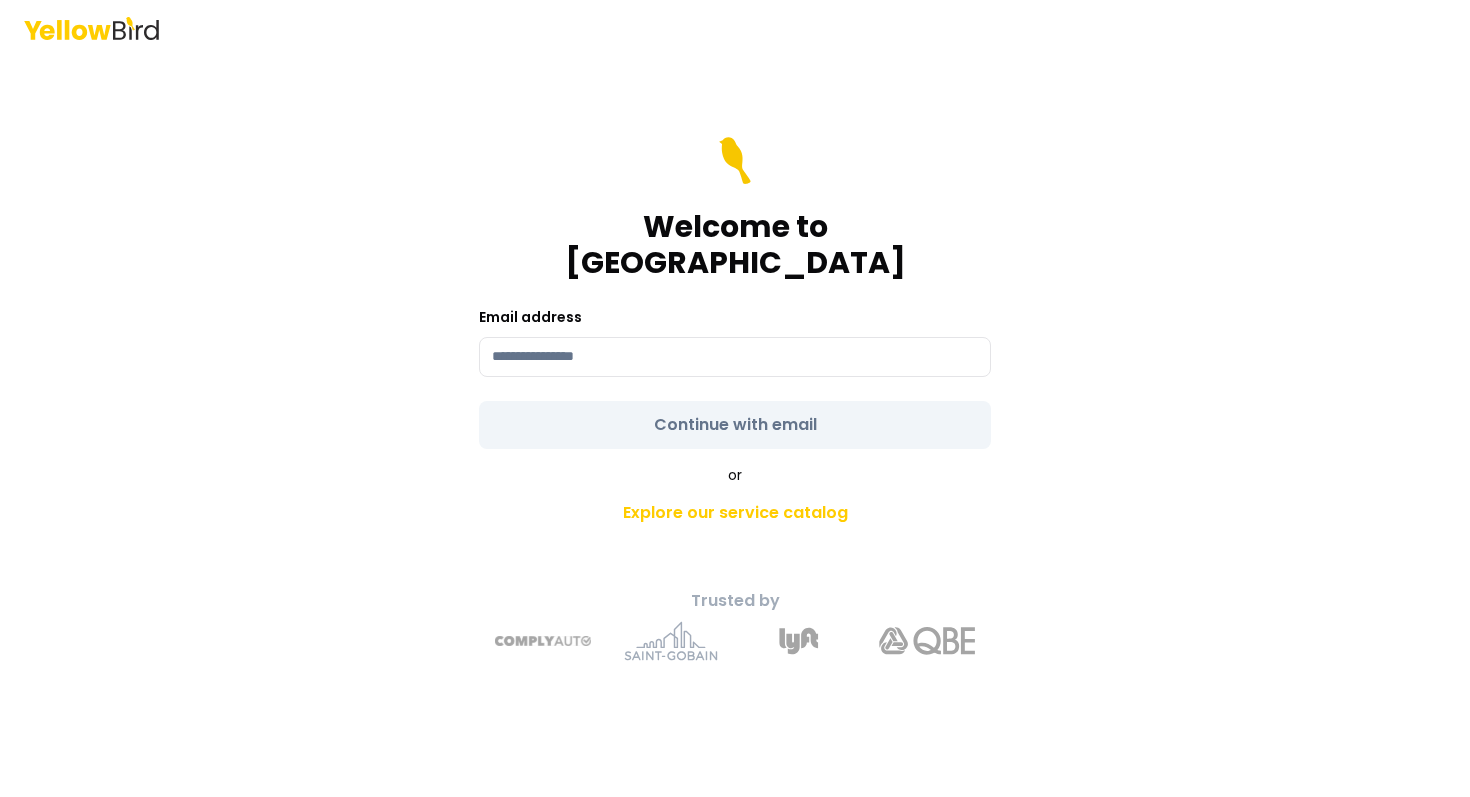 click on "Welcome to [GEOGRAPHIC_DATA]" at bounding box center (735, 209) 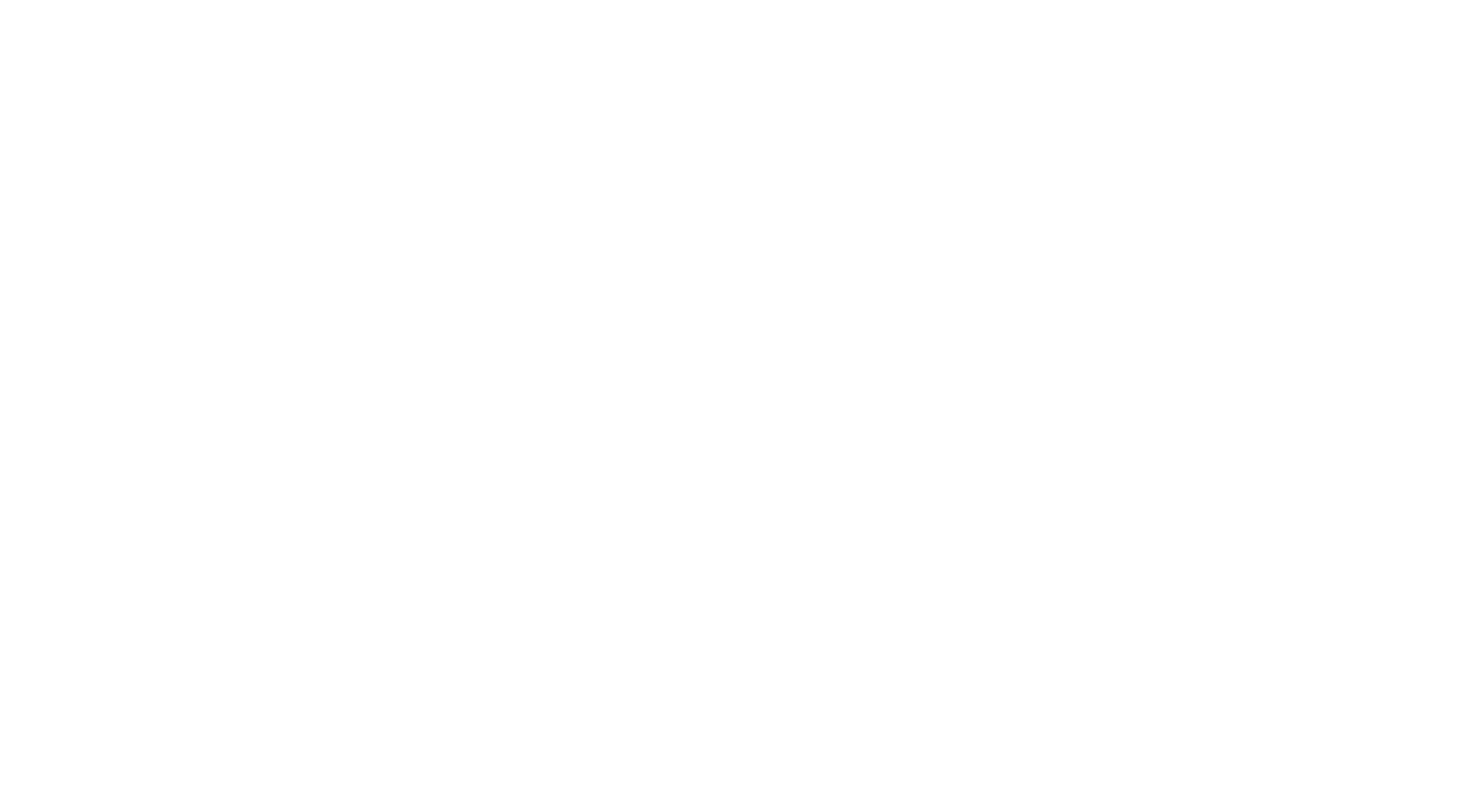 scroll, scrollTop: 0, scrollLeft: 0, axis: both 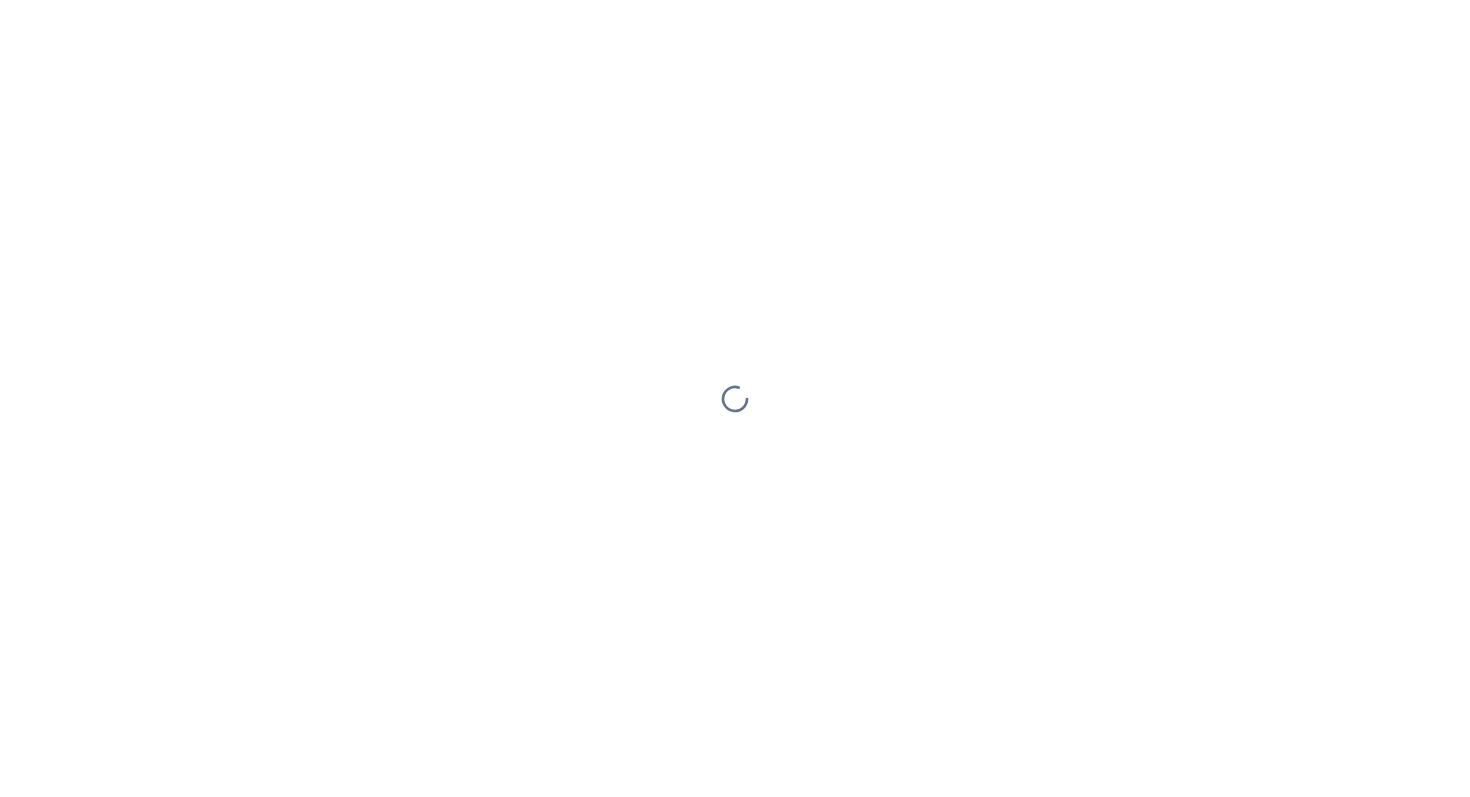 click at bounding box center [735, 398] 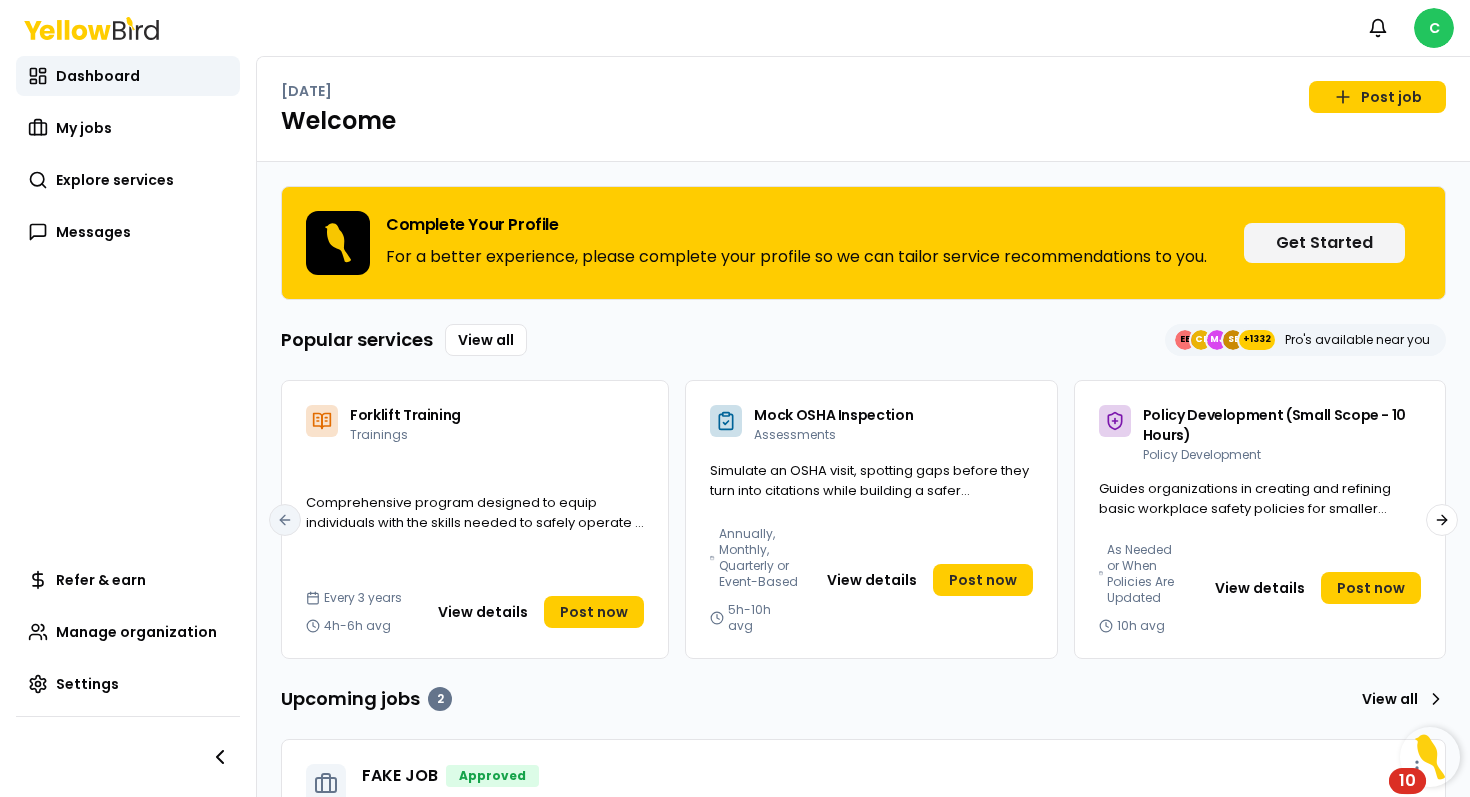 click on "Wednesday, July 9 Post job Welcome" at bounding box center [863, 109] 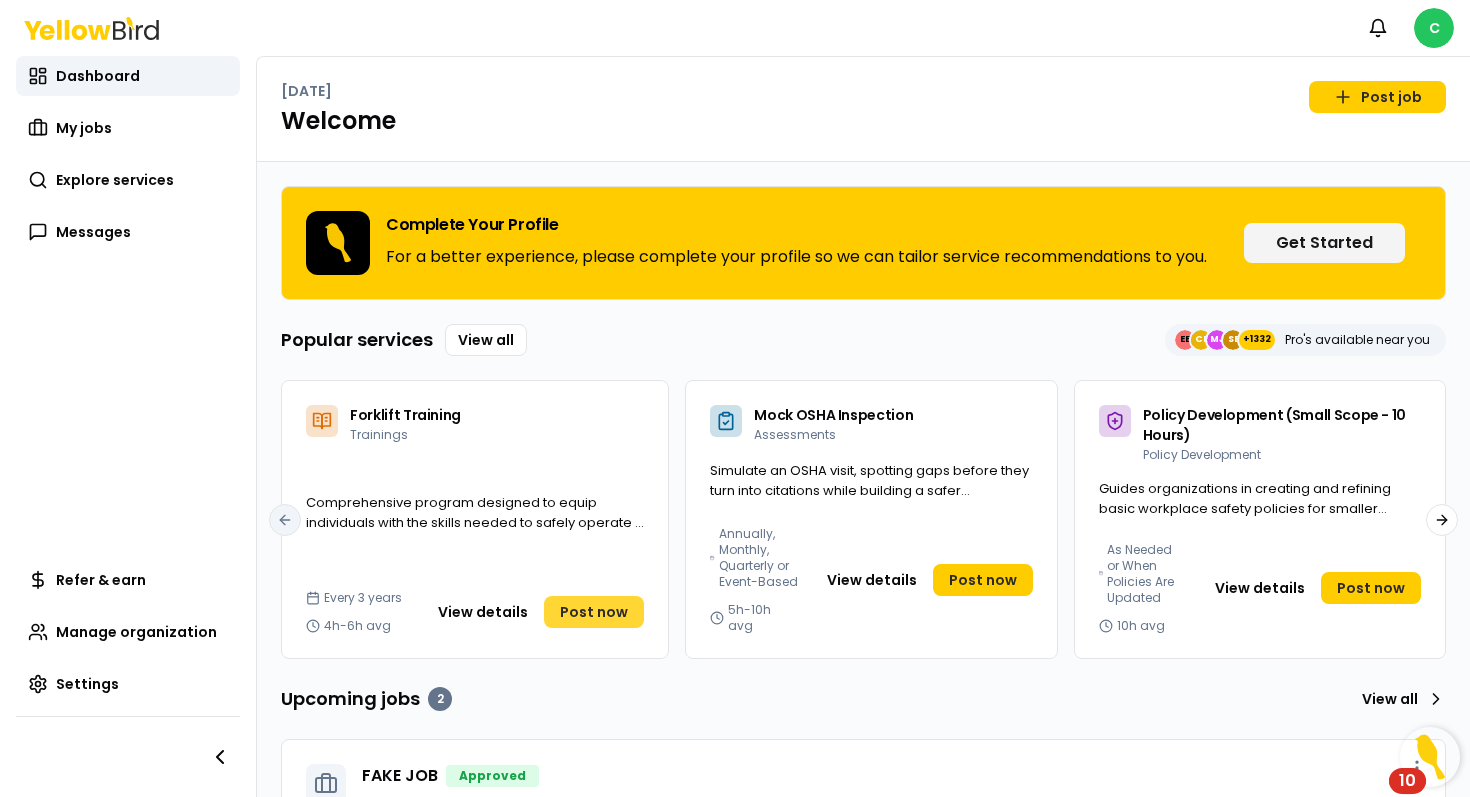 click on "Post now" at bounding box center (594, 612) 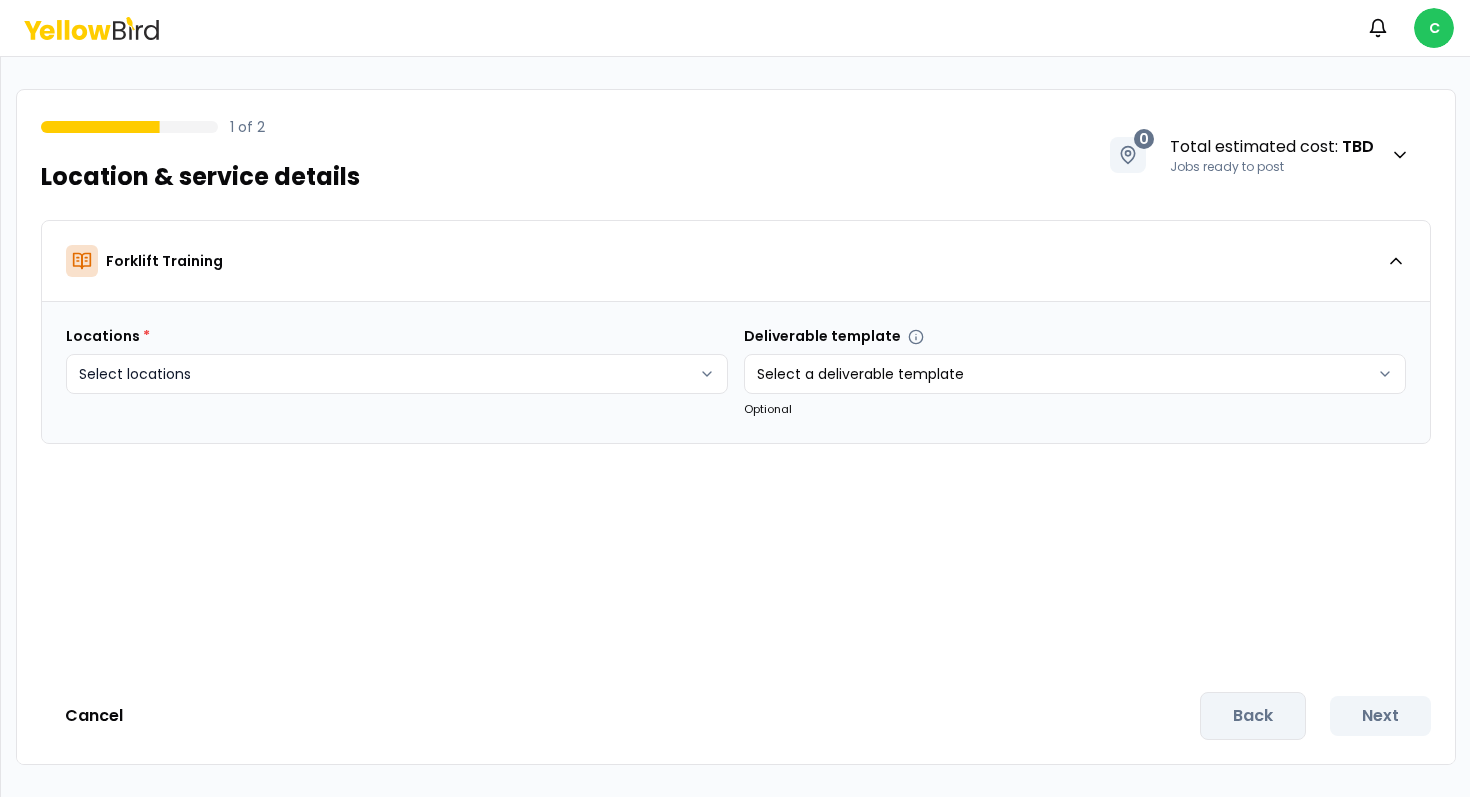 click on "Notifications C 1 of 2 Location & service details 0 Total estimated cost :   TBD Jobs ready to post Forklift Training Locations   * Select locations Deliverable template   Select a deliverable template Optional Cancel Back Next" at bounding box center [735, 398] 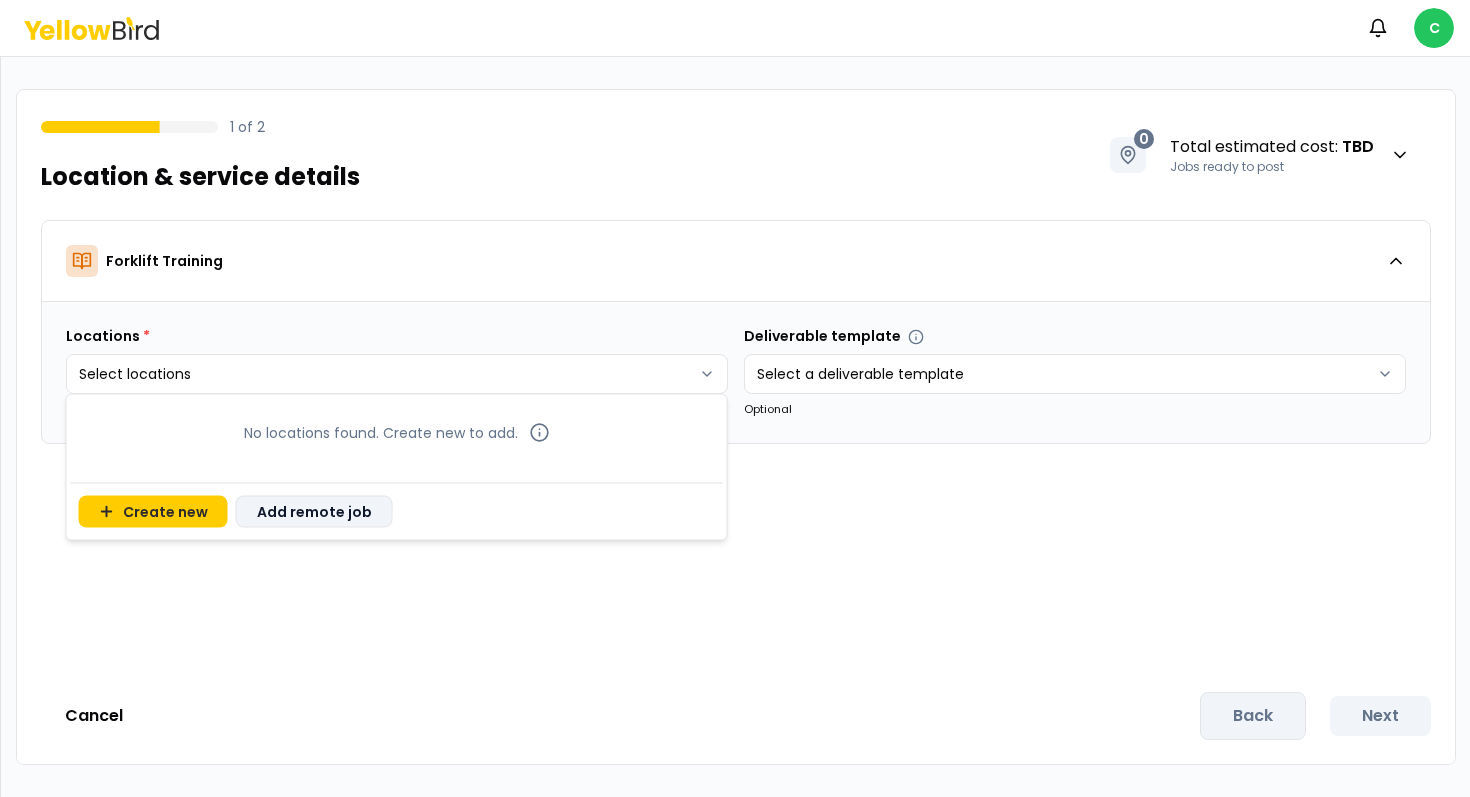 click on "Add remote job" at bounding box center (314, 512) 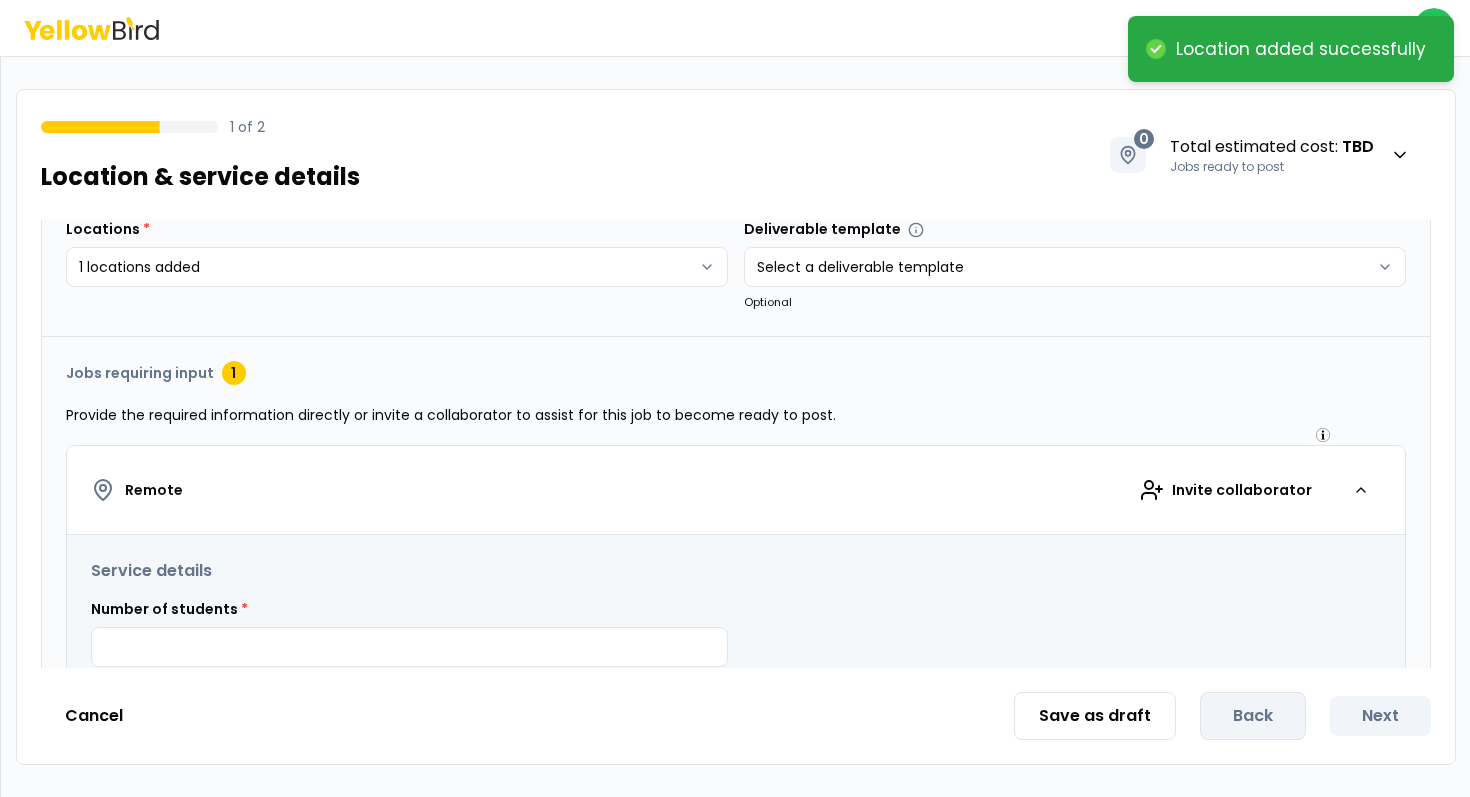scroll, scrollTop: 170, scrollLeft: 0, axis: vertical 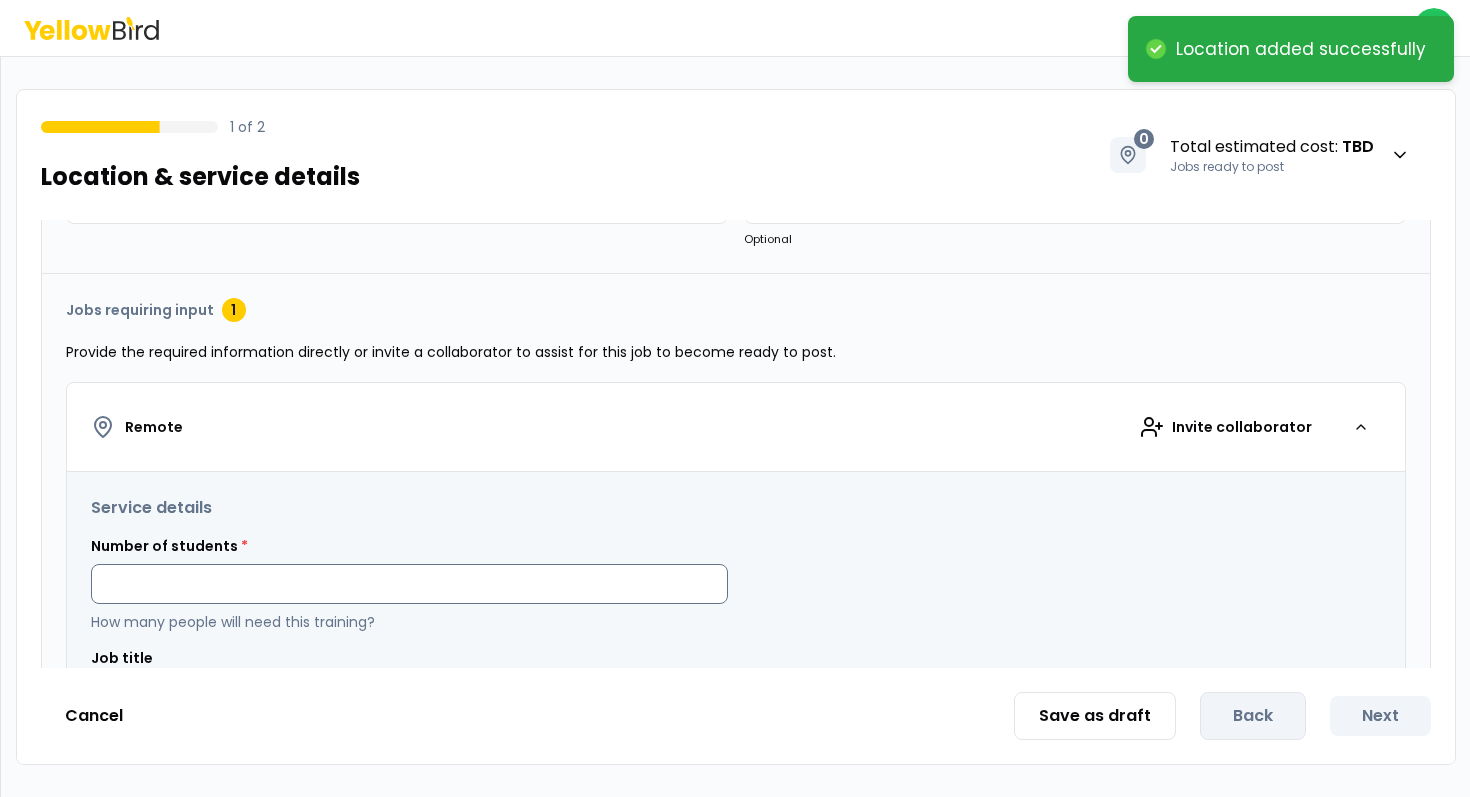 click at bounding box center [409, 584] 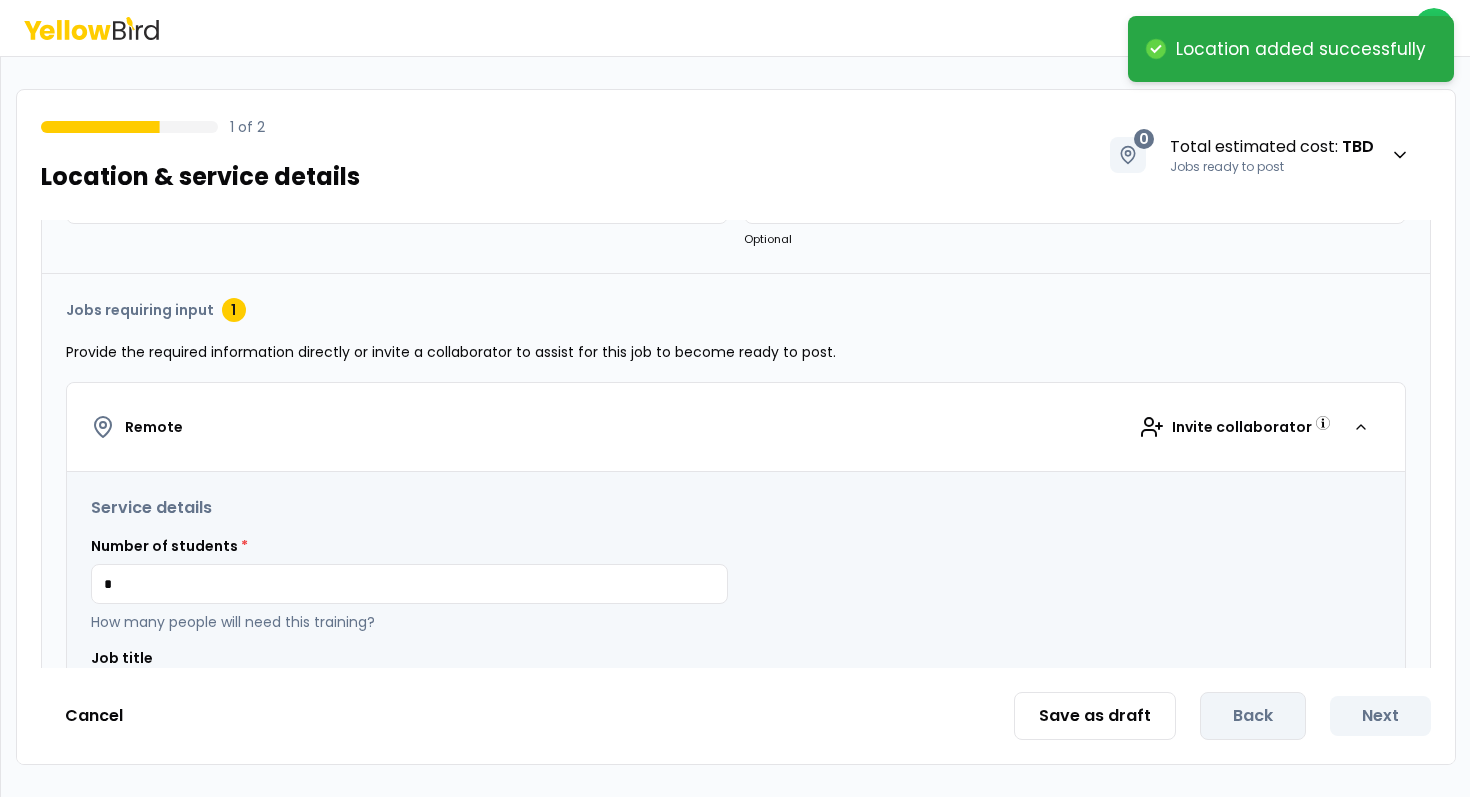 type on "*" 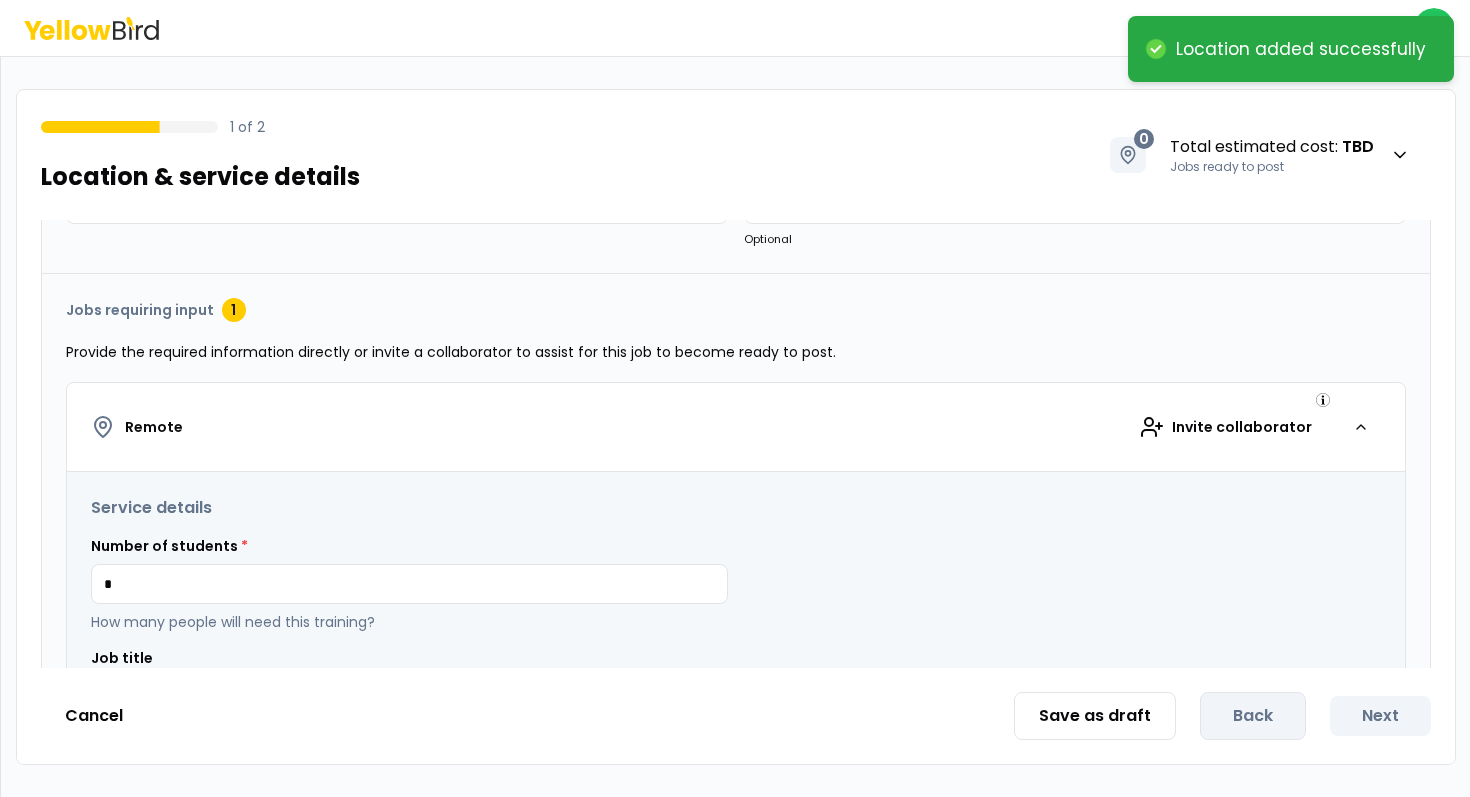 scroll, scrollTop: 324, scrollLeft: 0, axis: vertical 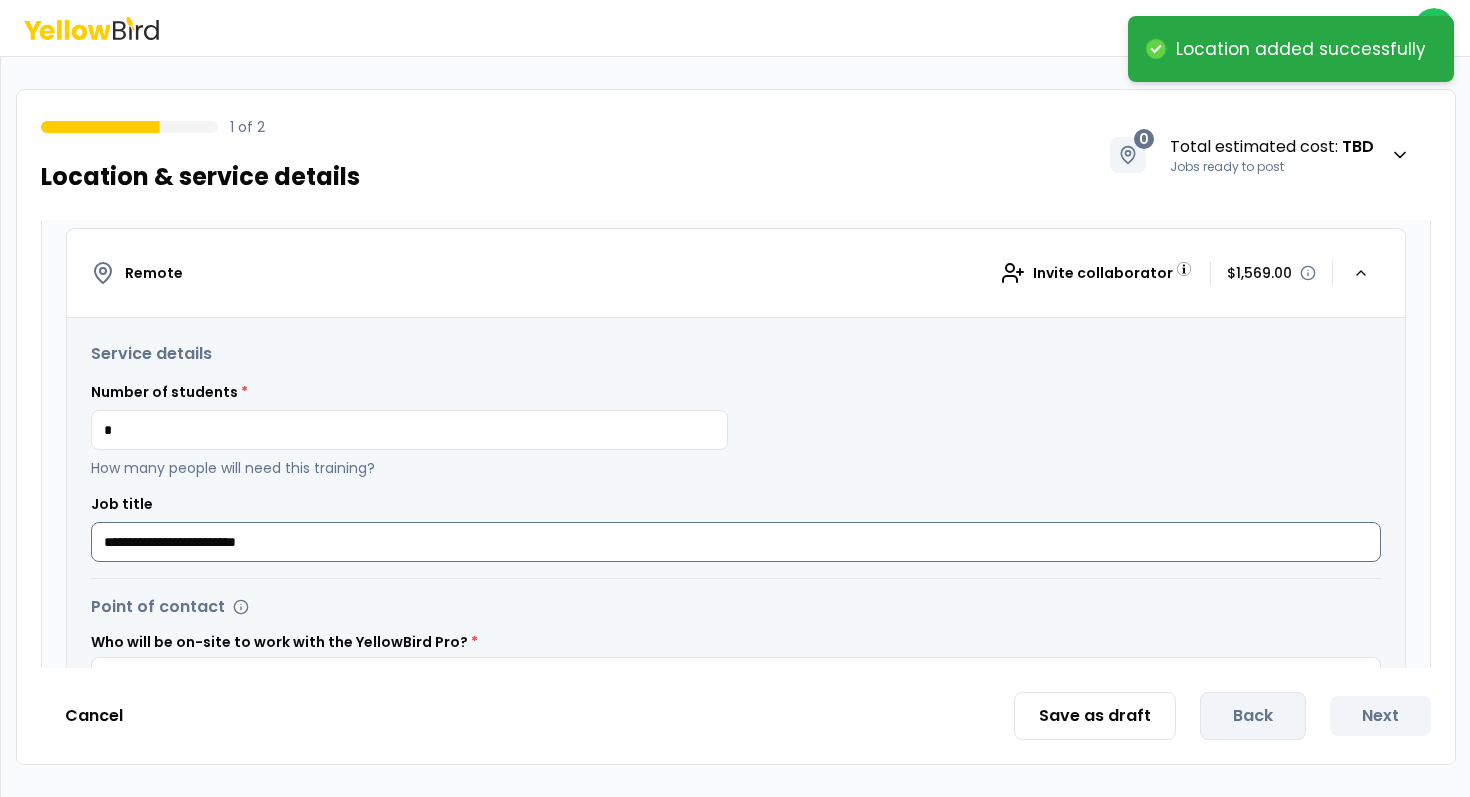 click on "**********" at bounding box center [736, 542] 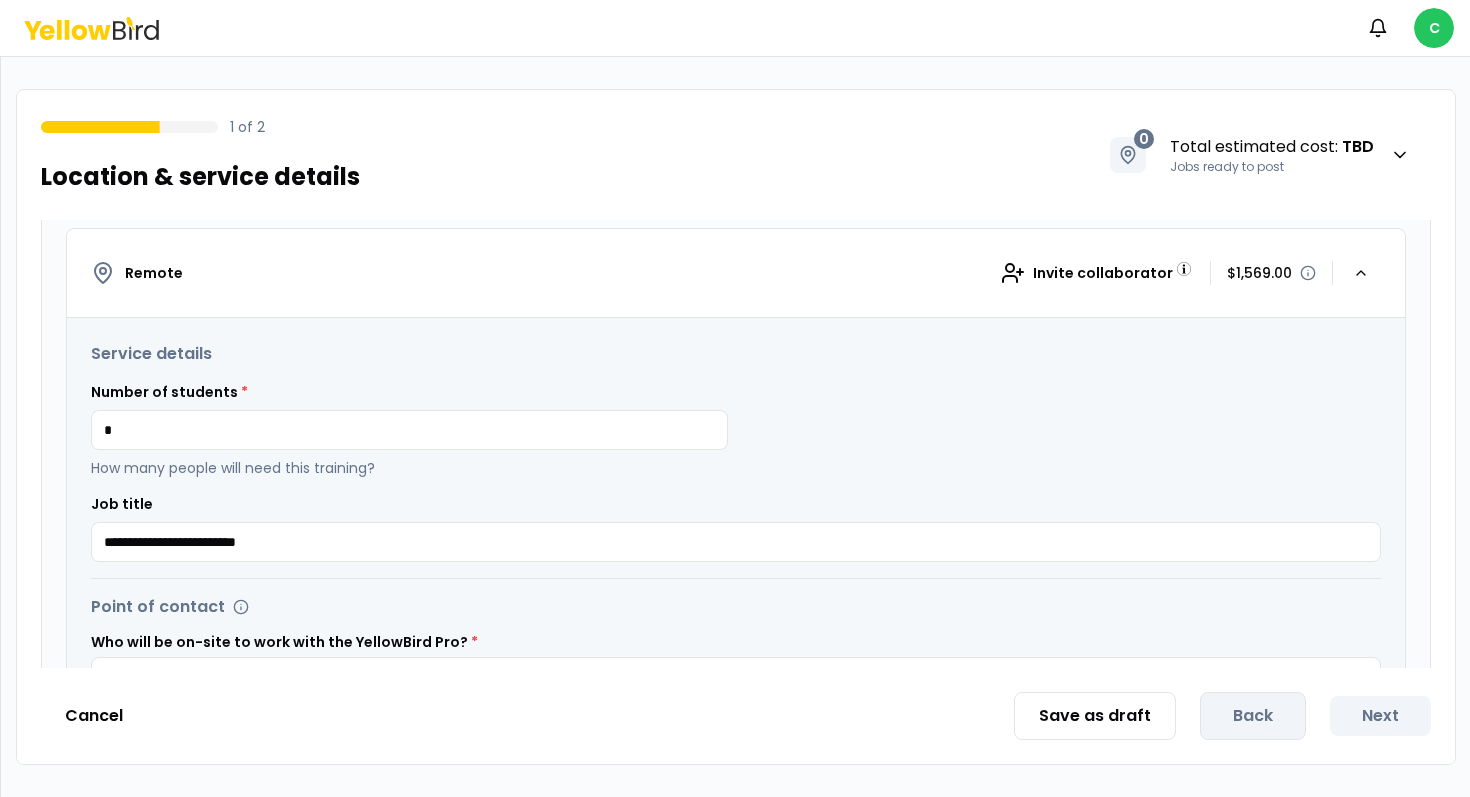 click on "Point of contact" at bounding box center (736, 607) 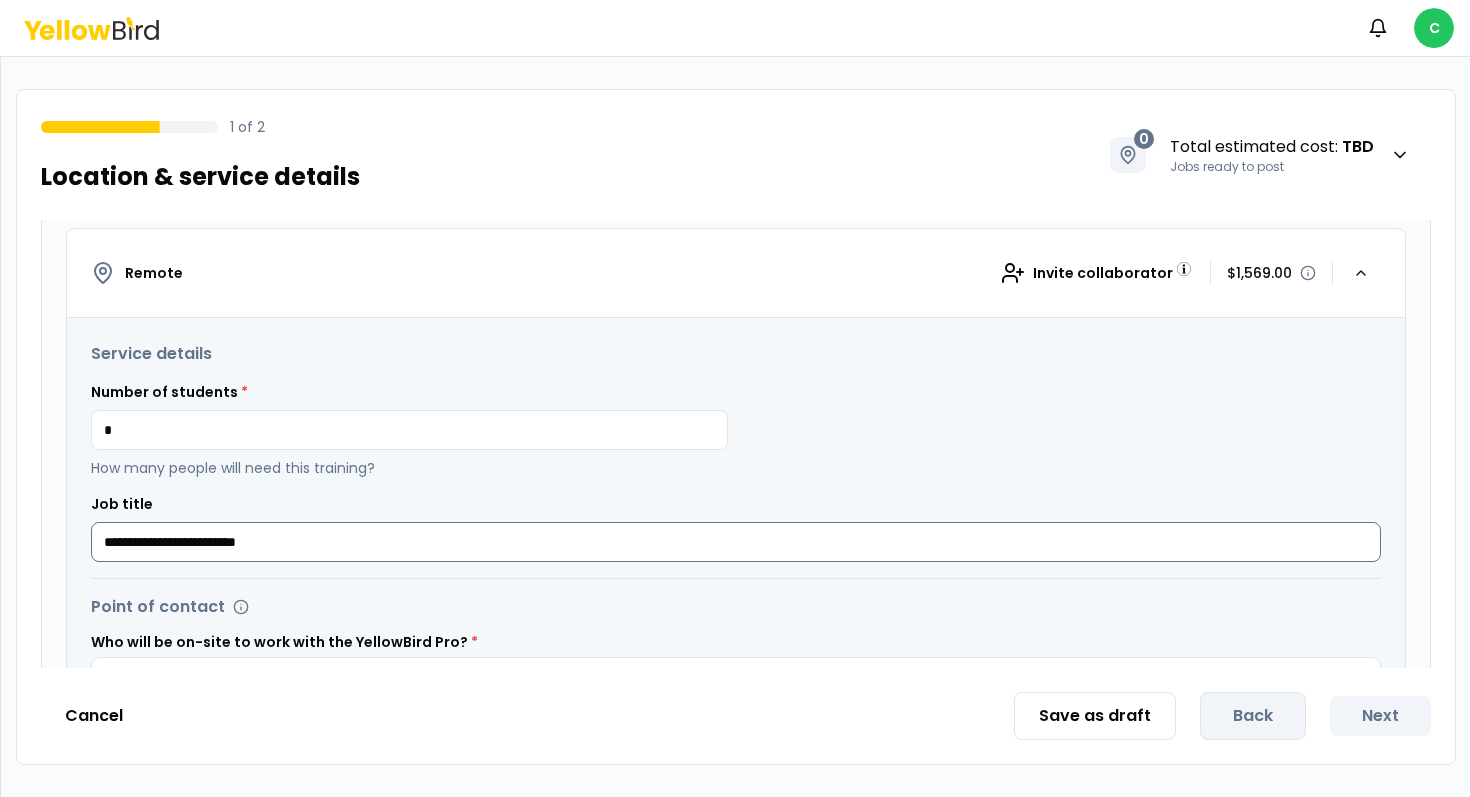 click on "**********" at bounding box center [736, 542] 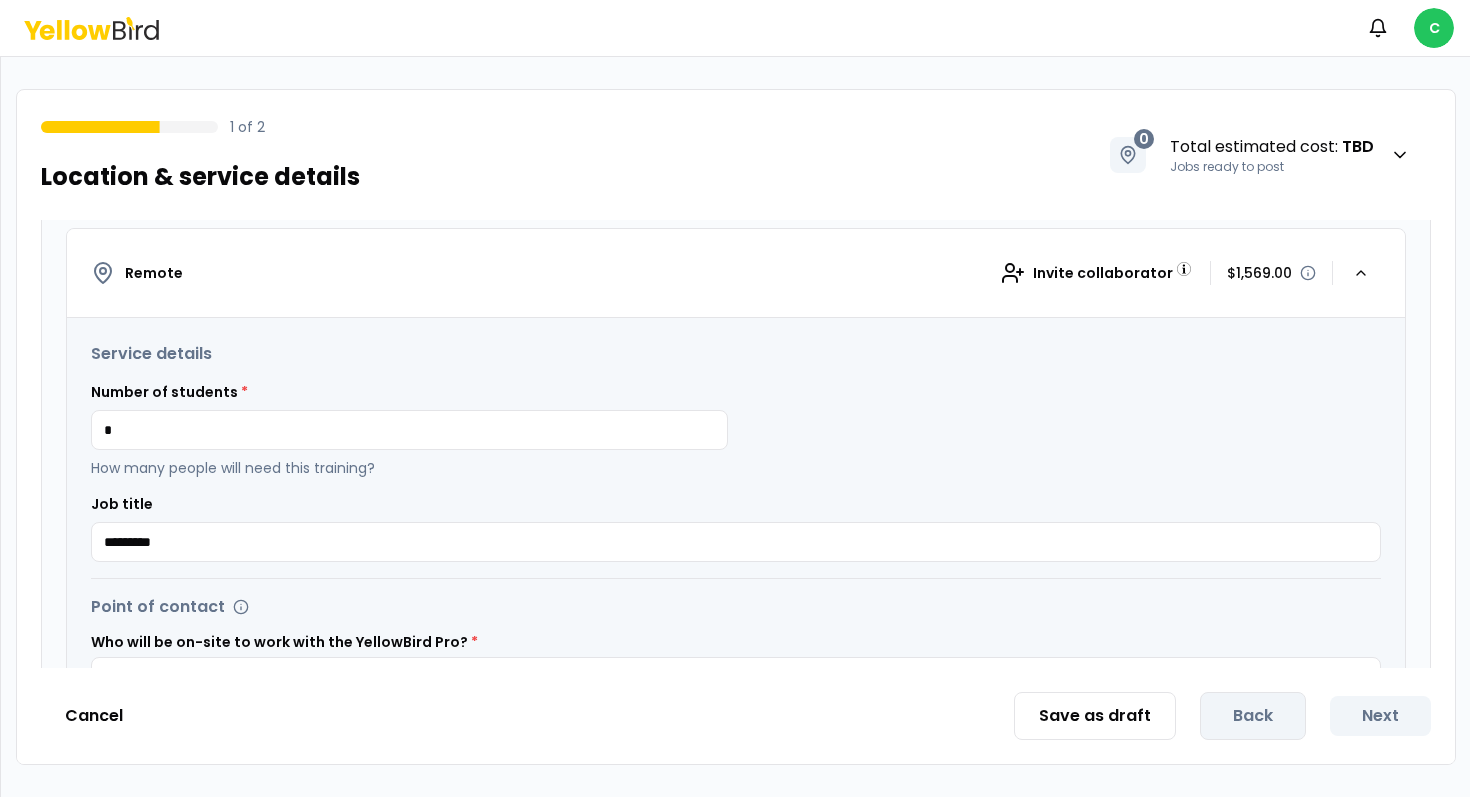 type on "********" 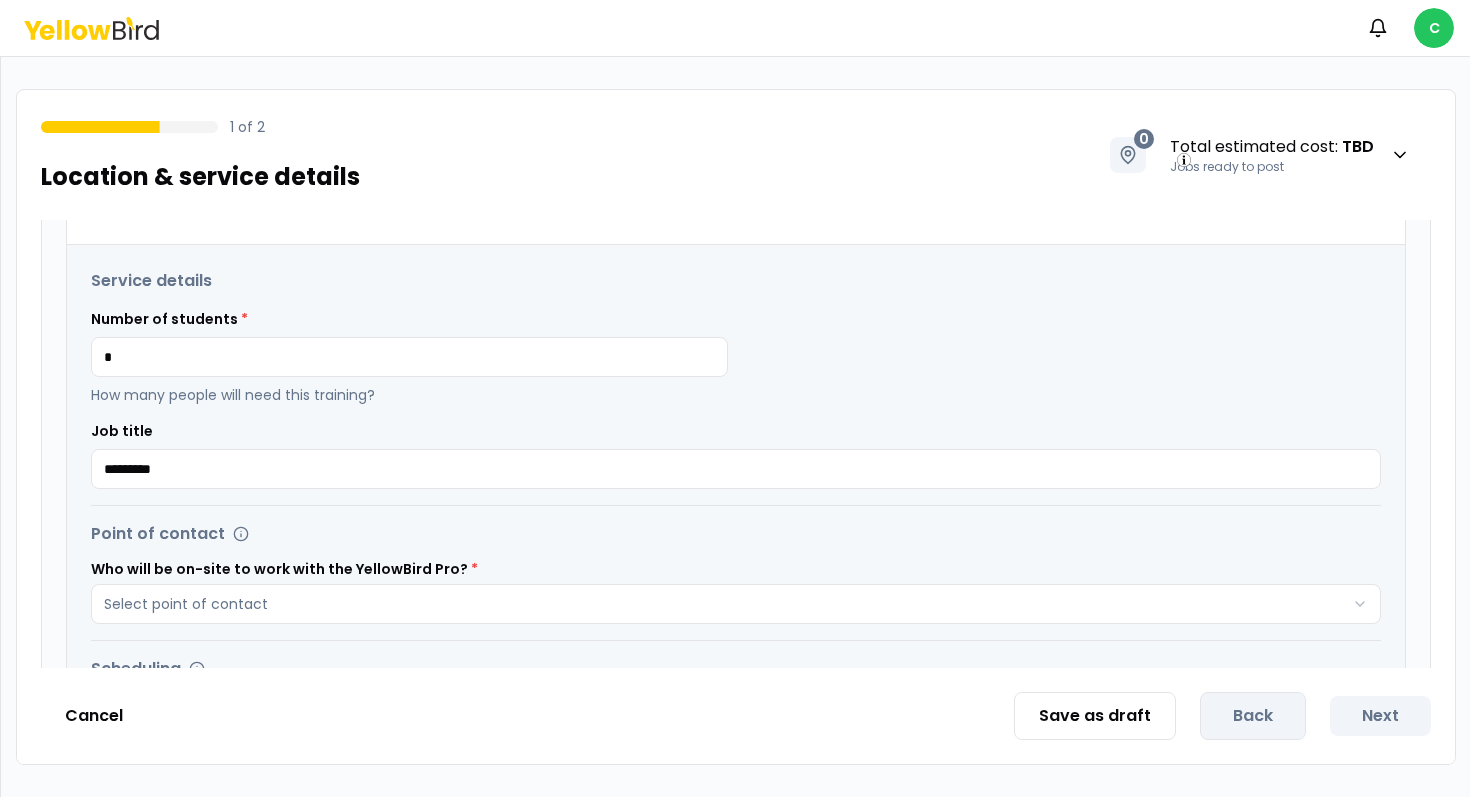 scroll, scrollTop: 466, scrollLeft: 0, axis: vertical 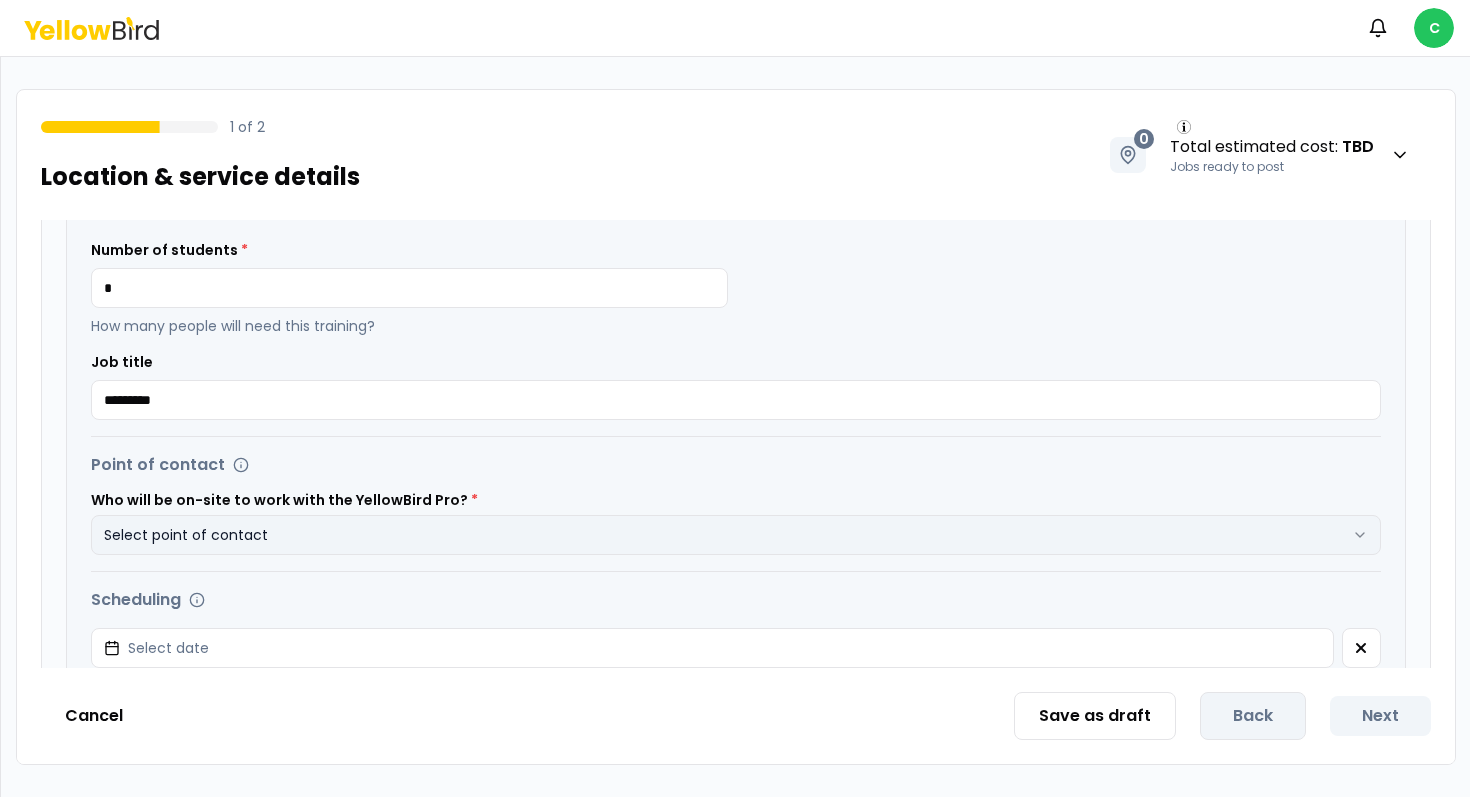 click on "Select point of contact" at bounding box center [736, 535] 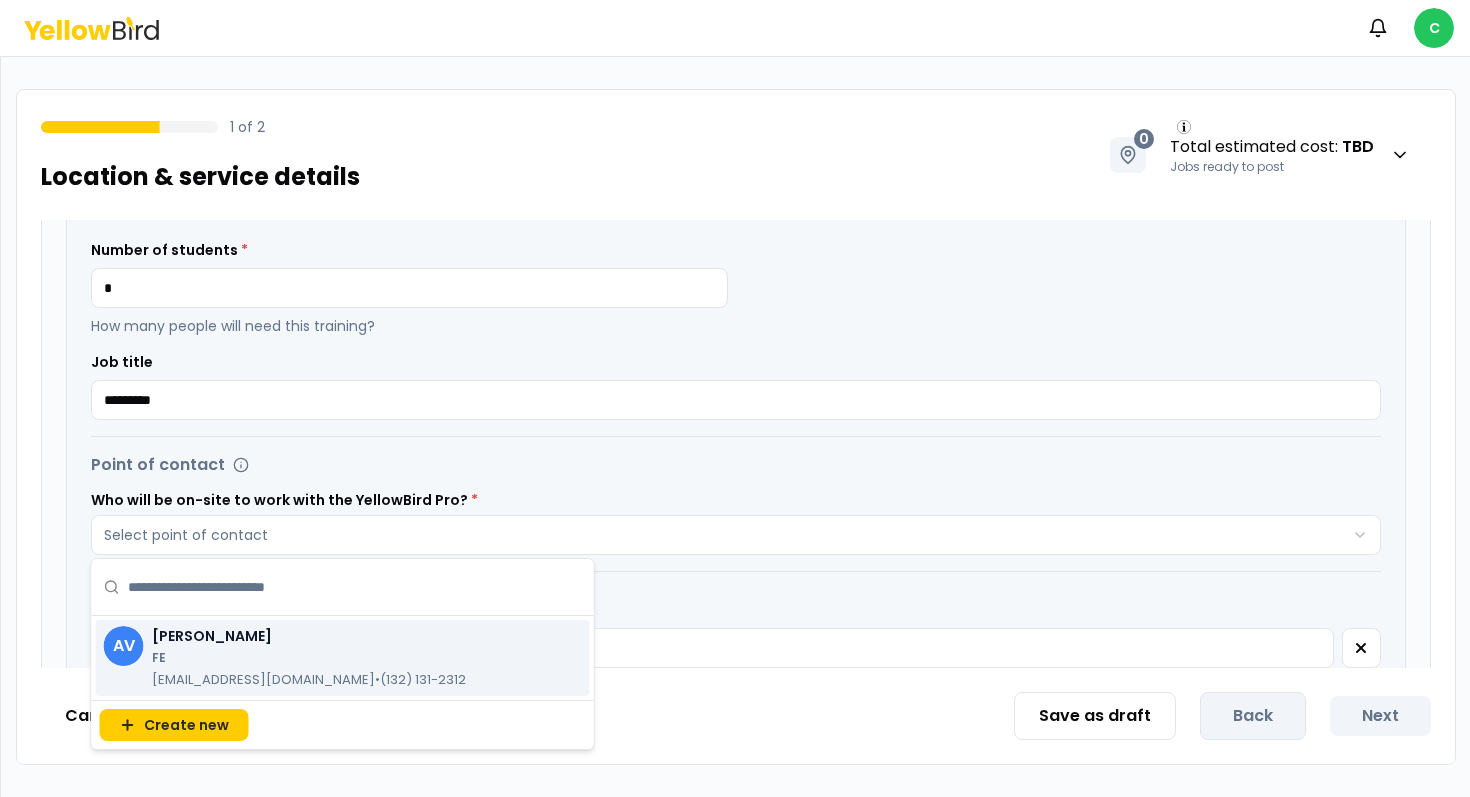 click on "Antonio Velez" at bounding box center [309, 636] 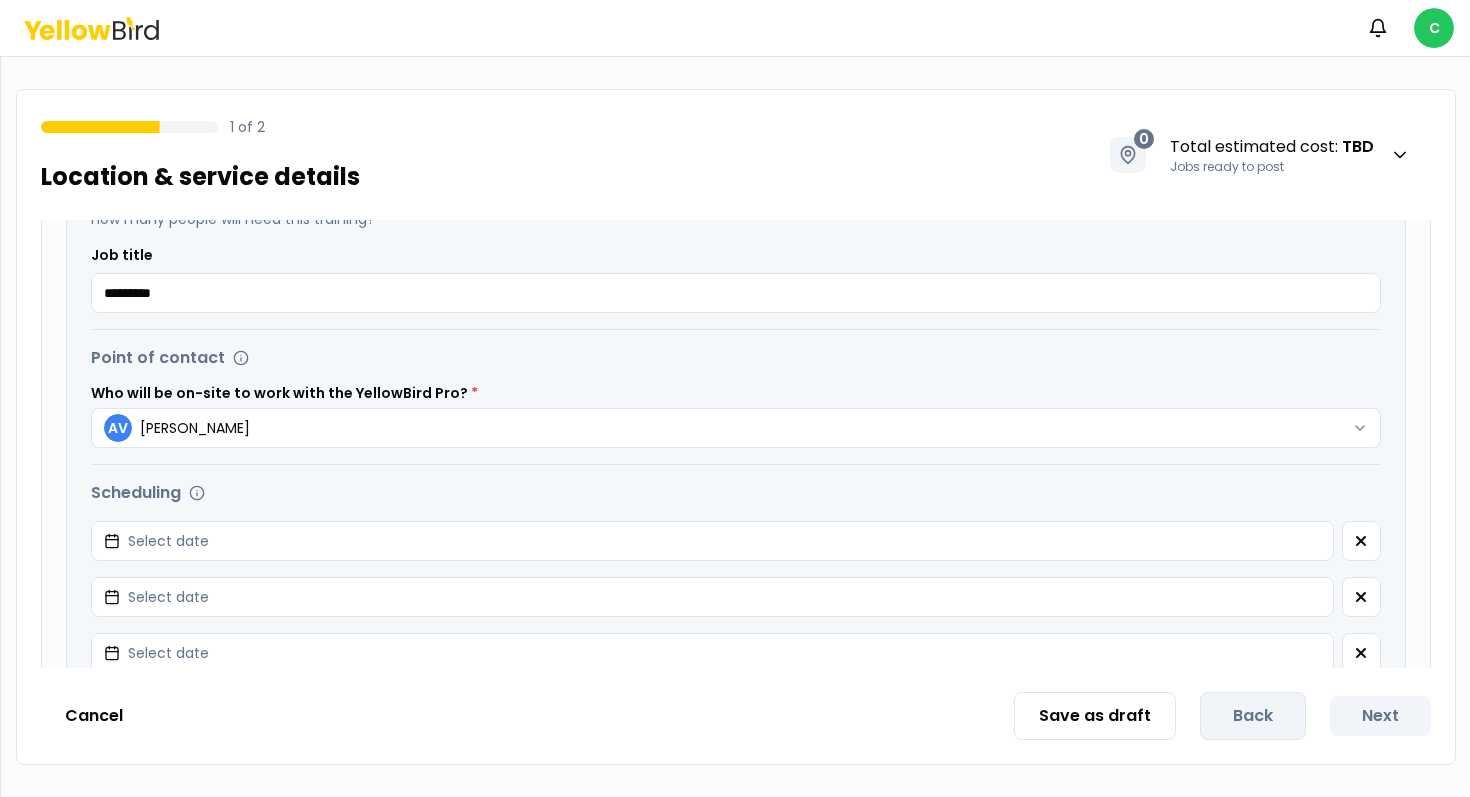 scroll, scrollTop: 660, scrollLeft: 0, axis: vertical 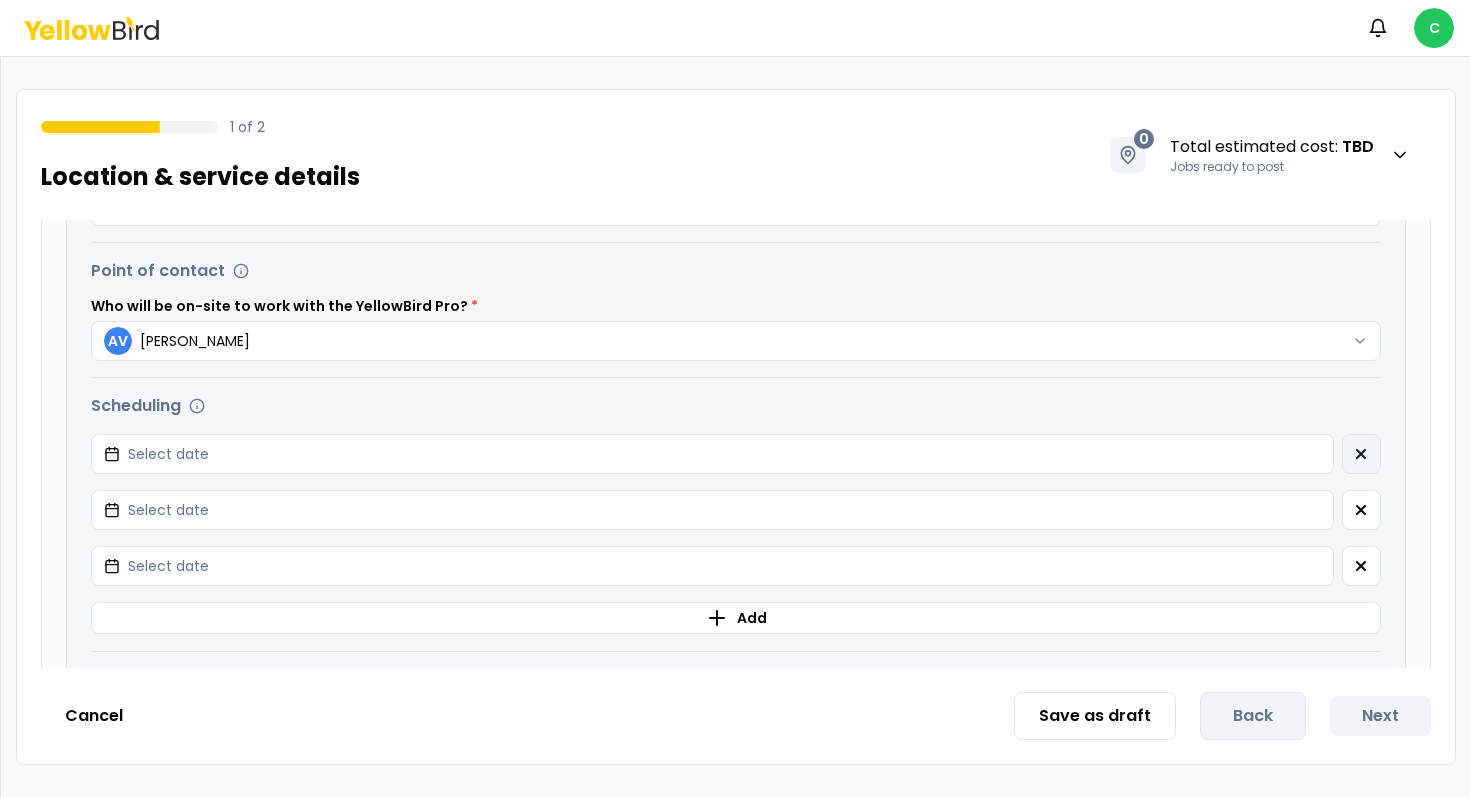 click at bounding box center [1361, 454] 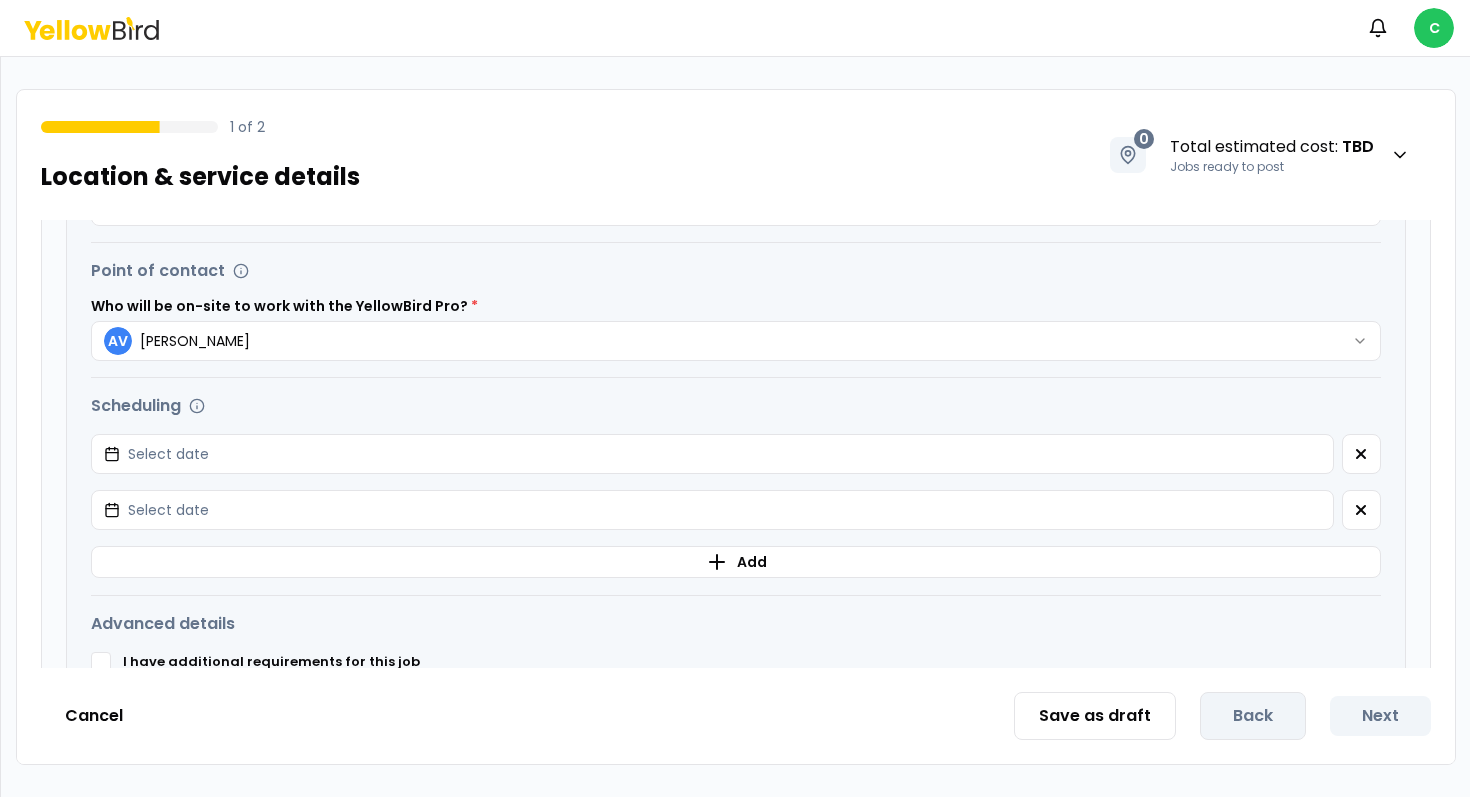 click at bounding box center [1361, 454] 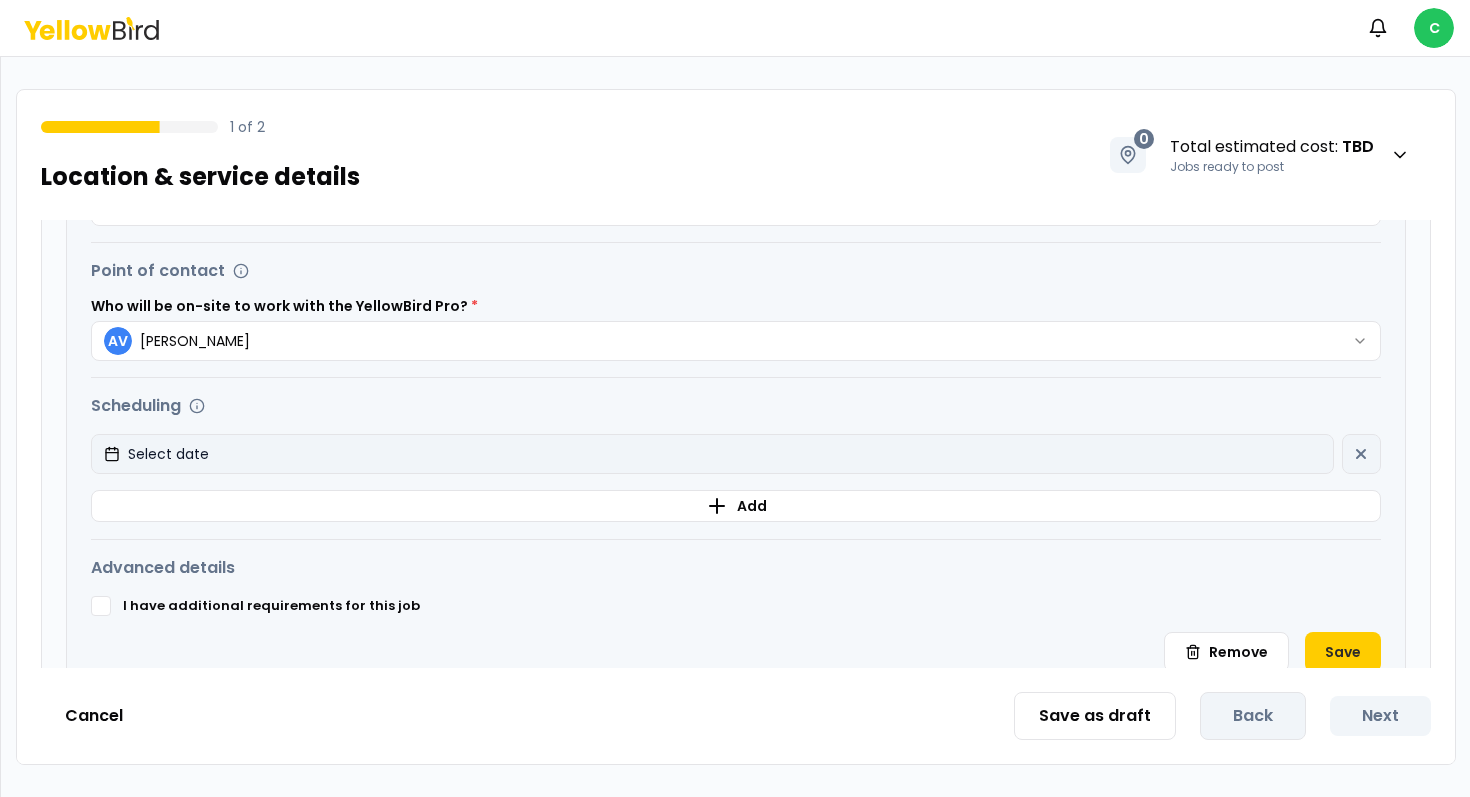click on "Select date" at bounding box center (712, 454) 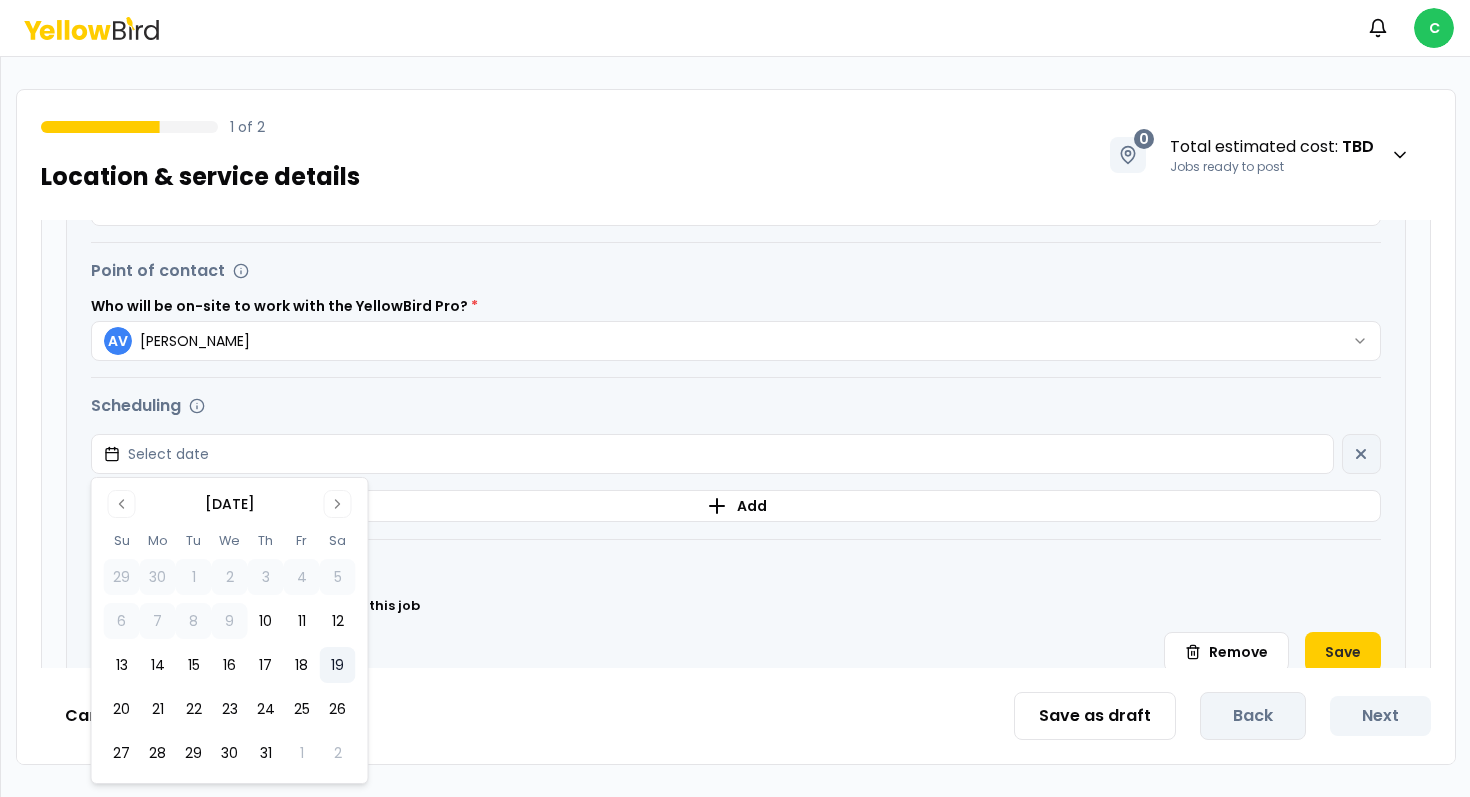 click on "19" at bounding box center (338, 665) 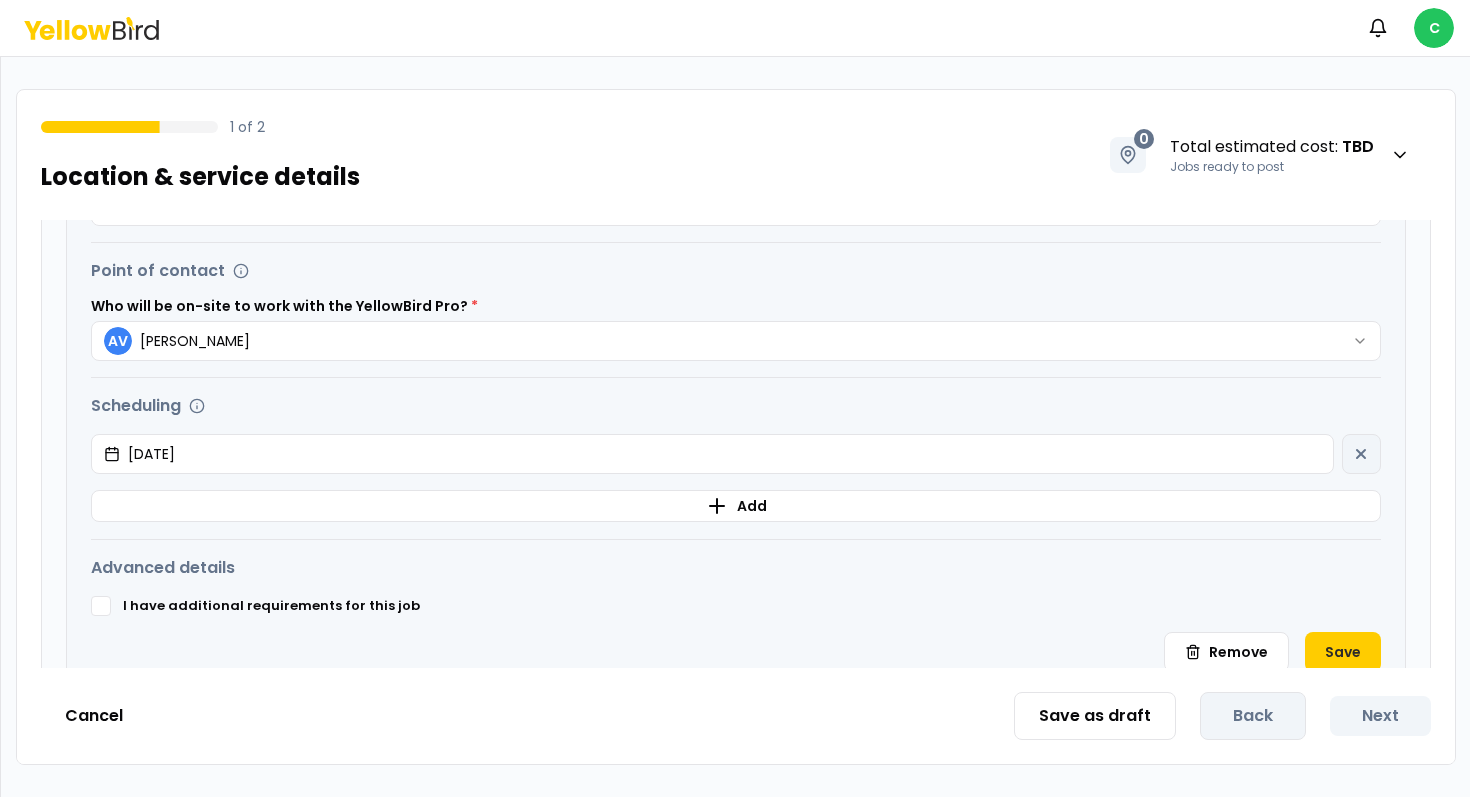 scroll, scrollTop: 774, scrollLeft: 0, axis: vertical 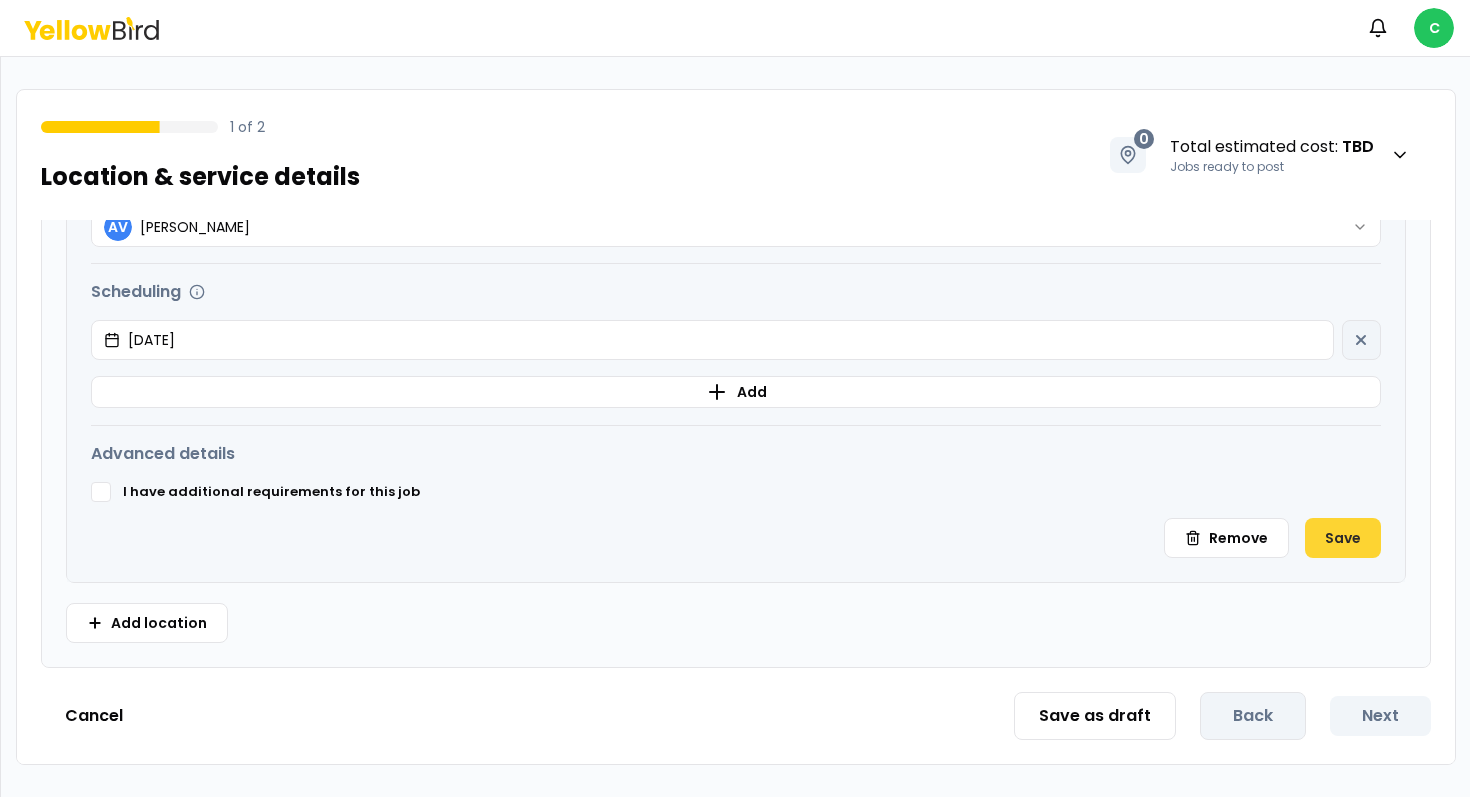 click on "Save" at bounding box center (1343, 538) 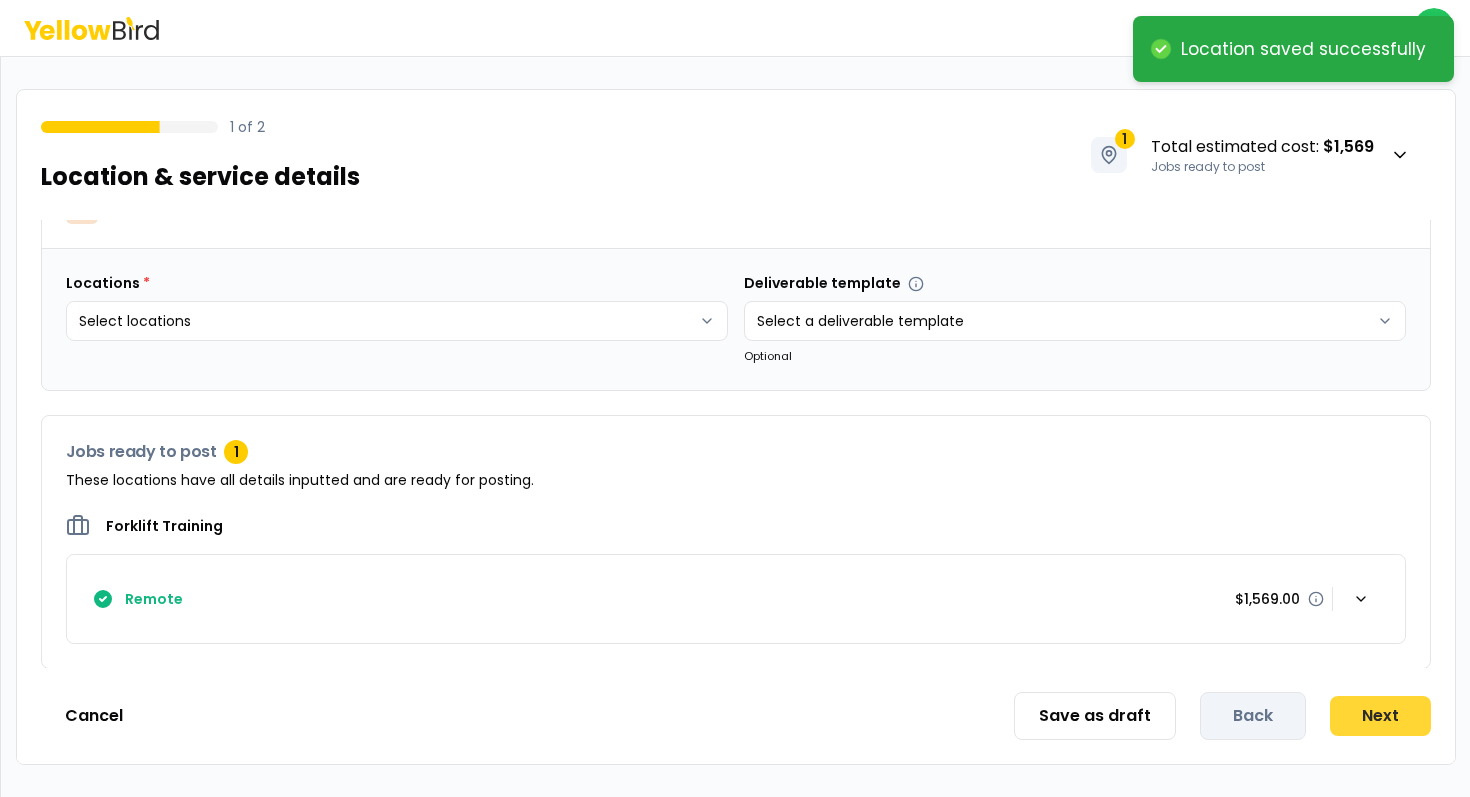 click on "Next" at bounding box center [1380, 716] 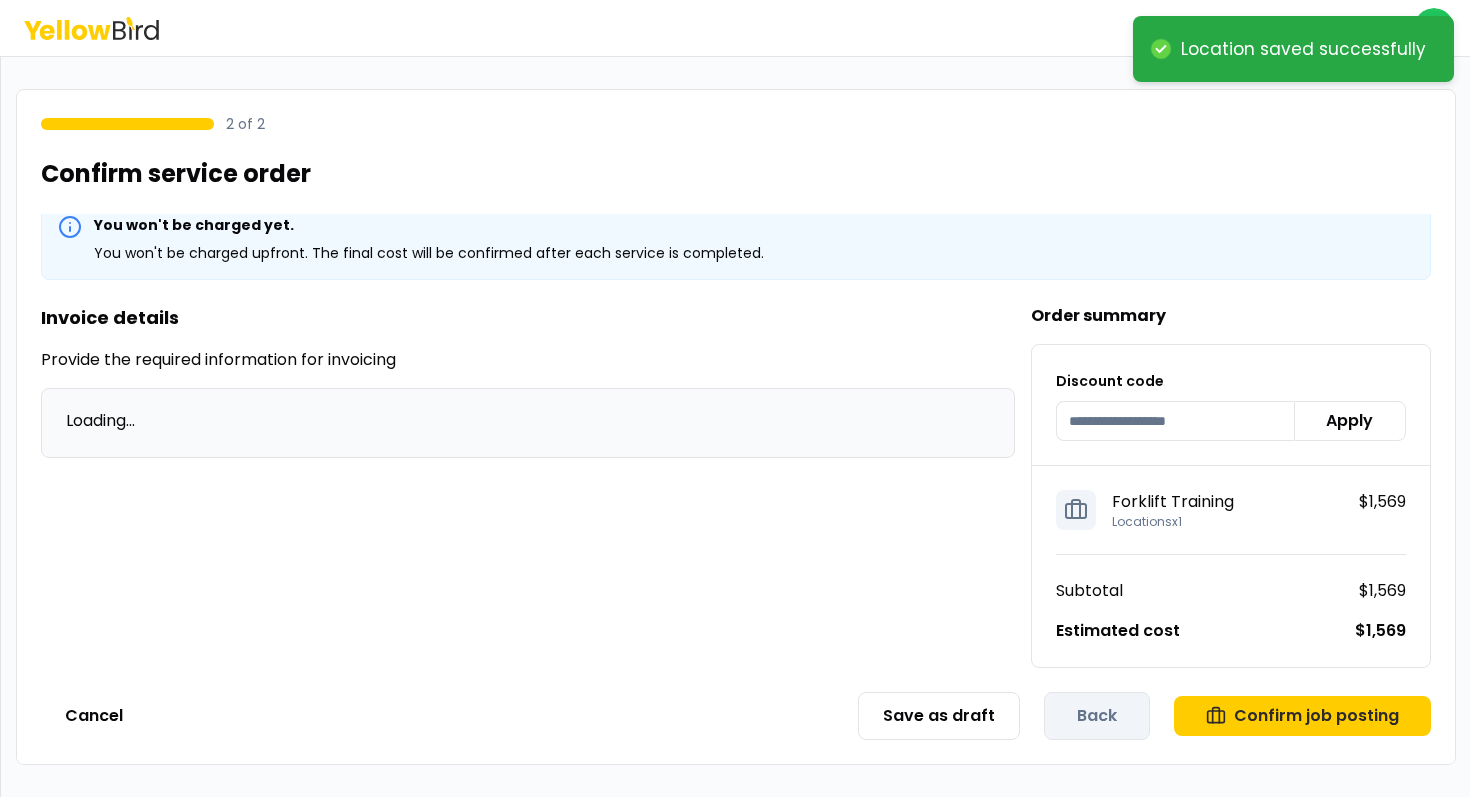 scroll, scrollTop: 16, scrollLeft: 0, axis: vertical 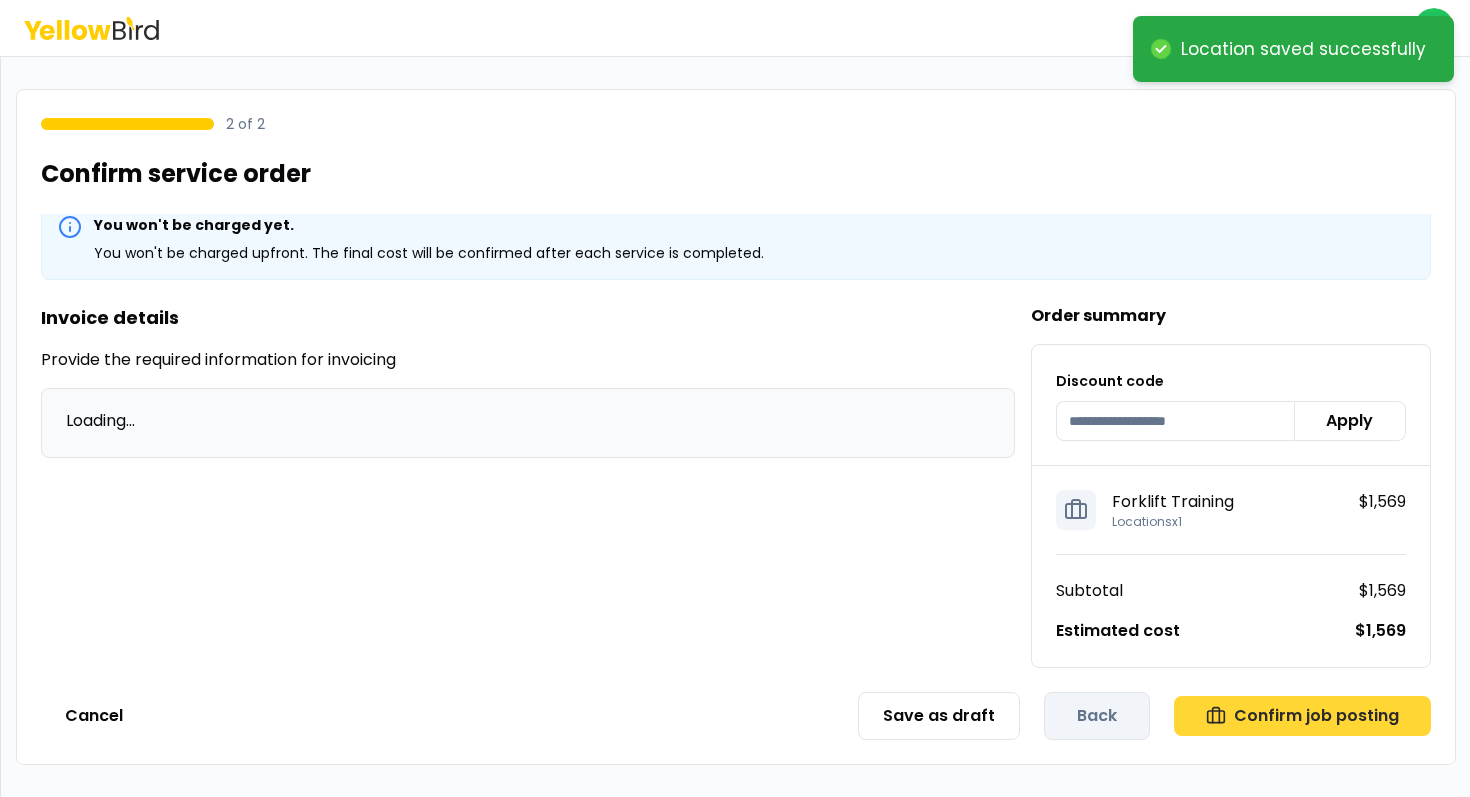 click on "Confirm job posting" at bounding box center (1302, 716) 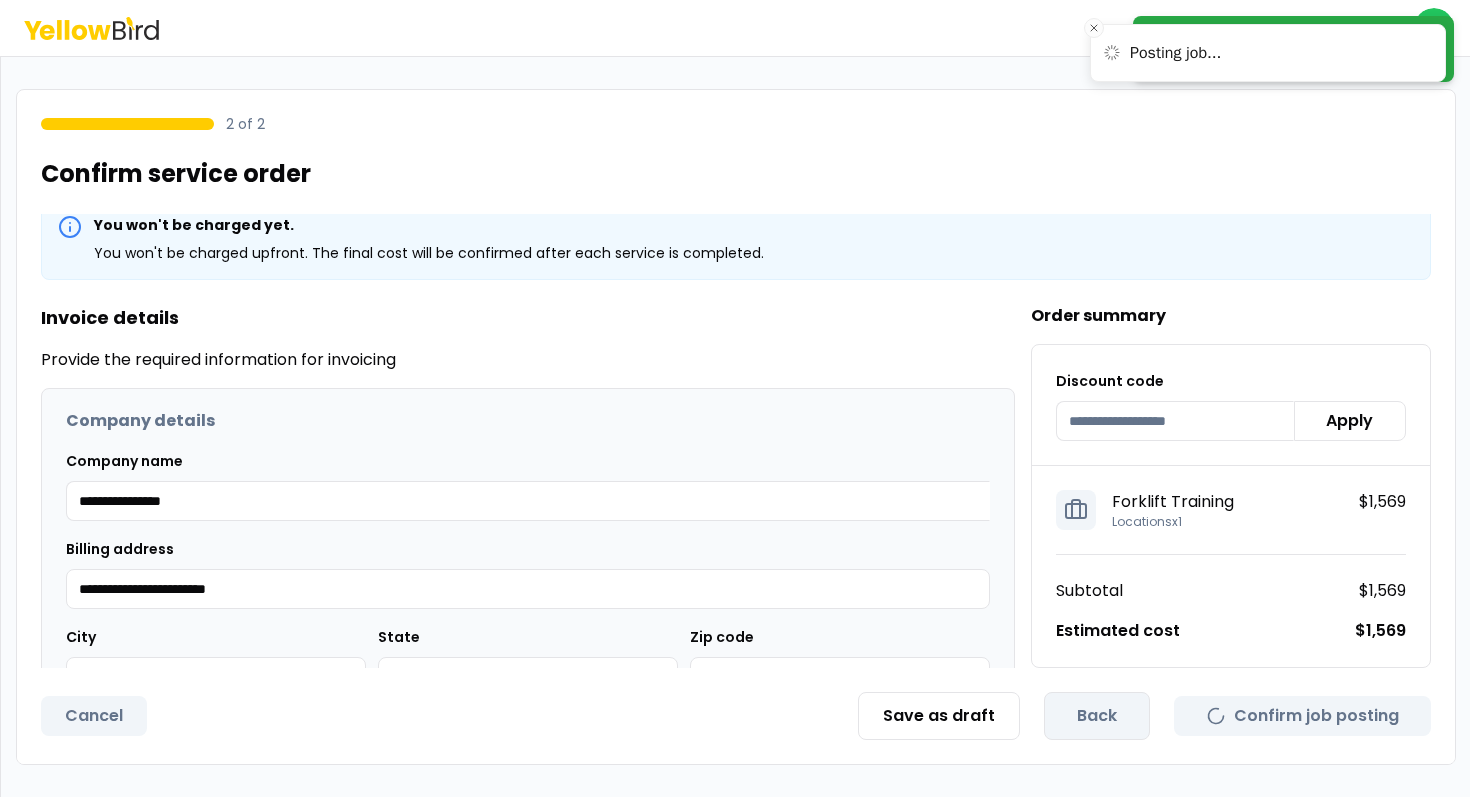 scroll, scrollTop: 0, scrollLeft: 0, axis: both 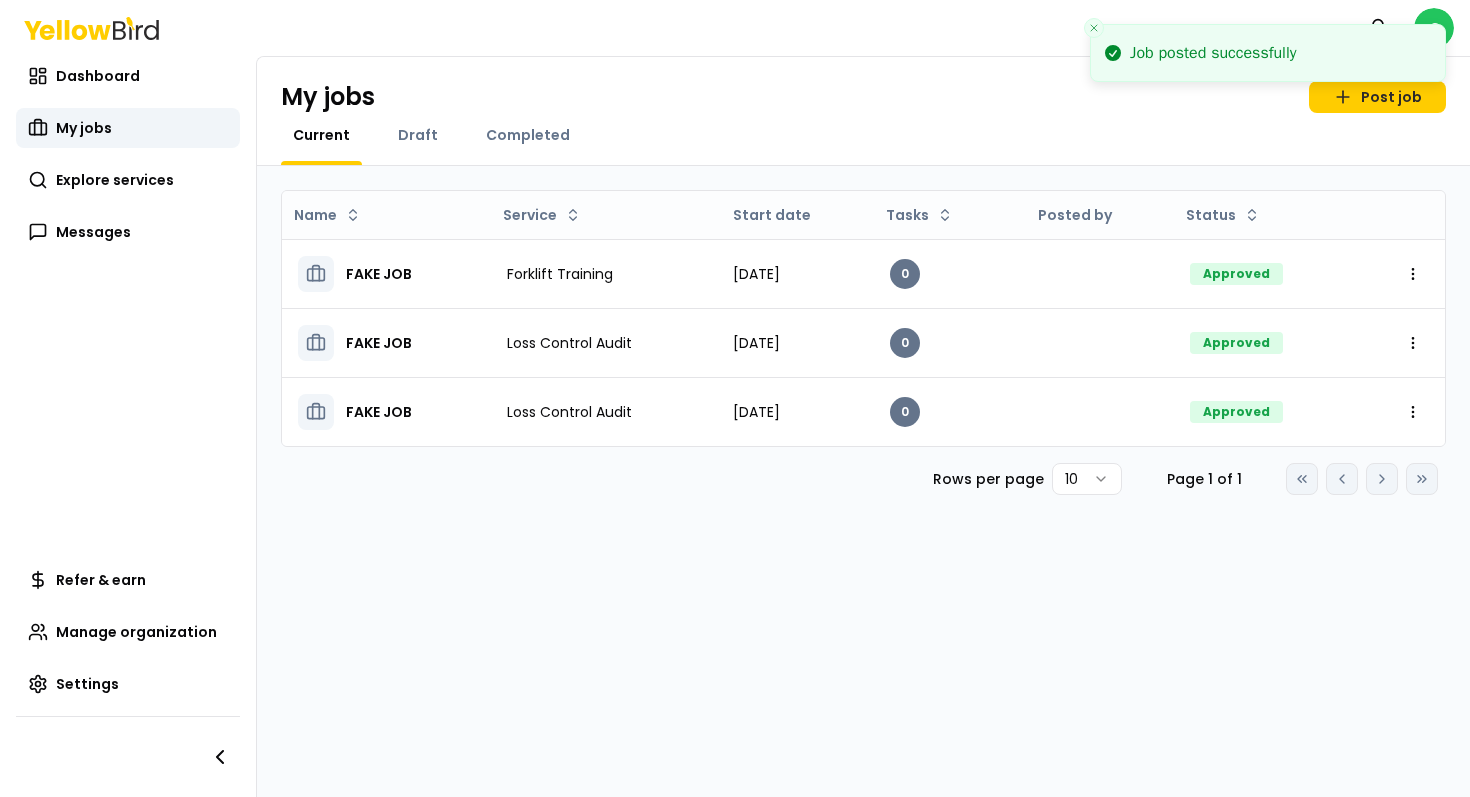 click at bounding box center (1094, 28) 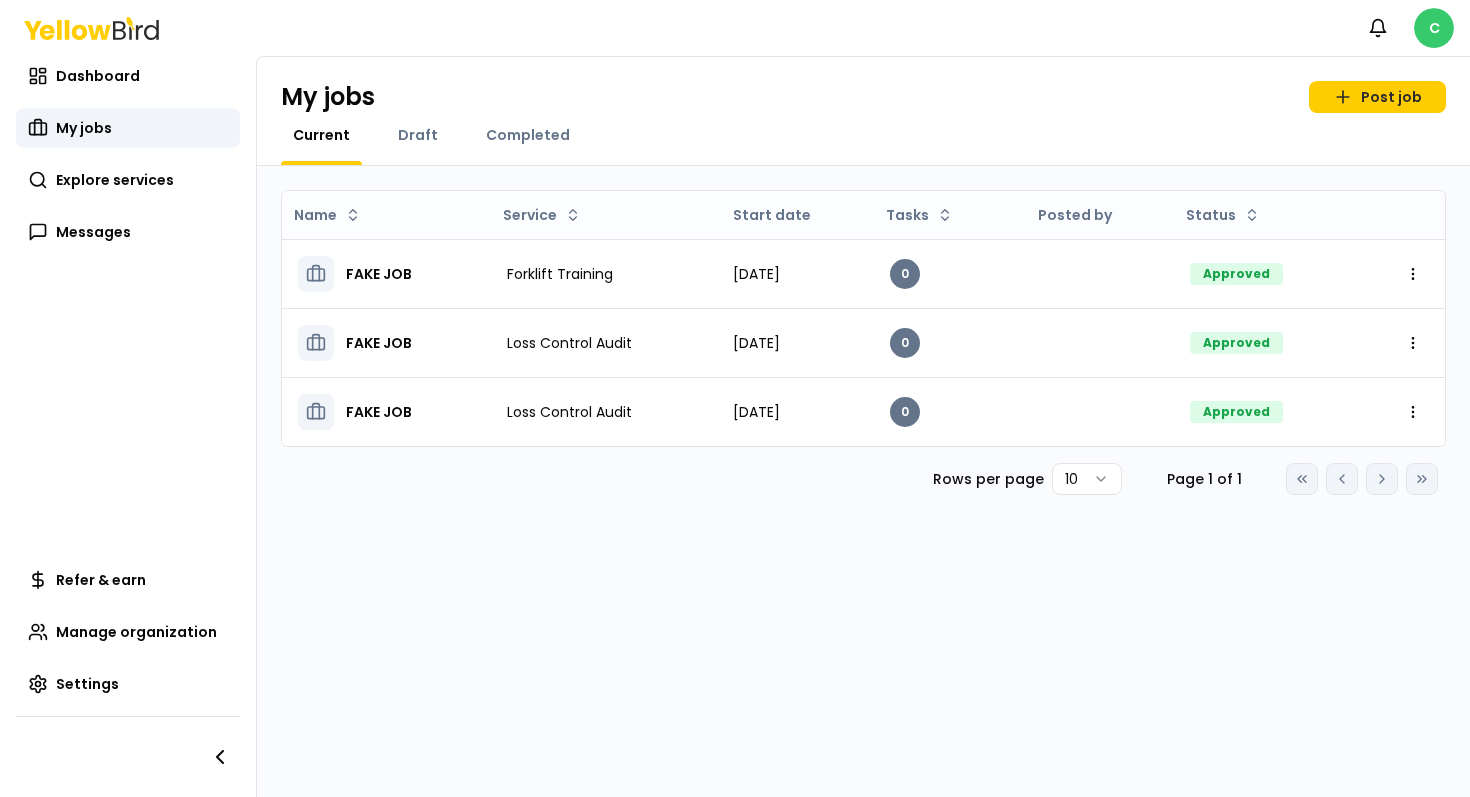 click on "Notifications C Dashboard My jobs Explore services Messages Refer & earn Manage organization Settings My jobs Post job Current Draft Completed Name Service Start date Tasks Posted by Status FAKE JOB  Forklift Training July 19, 2025 0   Approved Open menu FAKE JOB Loss Control Audit July 18, 2025 0   Approved Open menu FAKE JOB Loss Control Audit July 10, 2025 0   Approved Open menu Rows per page 10 Page 1 of 1 Go to first page Go to previous page Go to next page Go to last page" at bounding box center [735, 398] 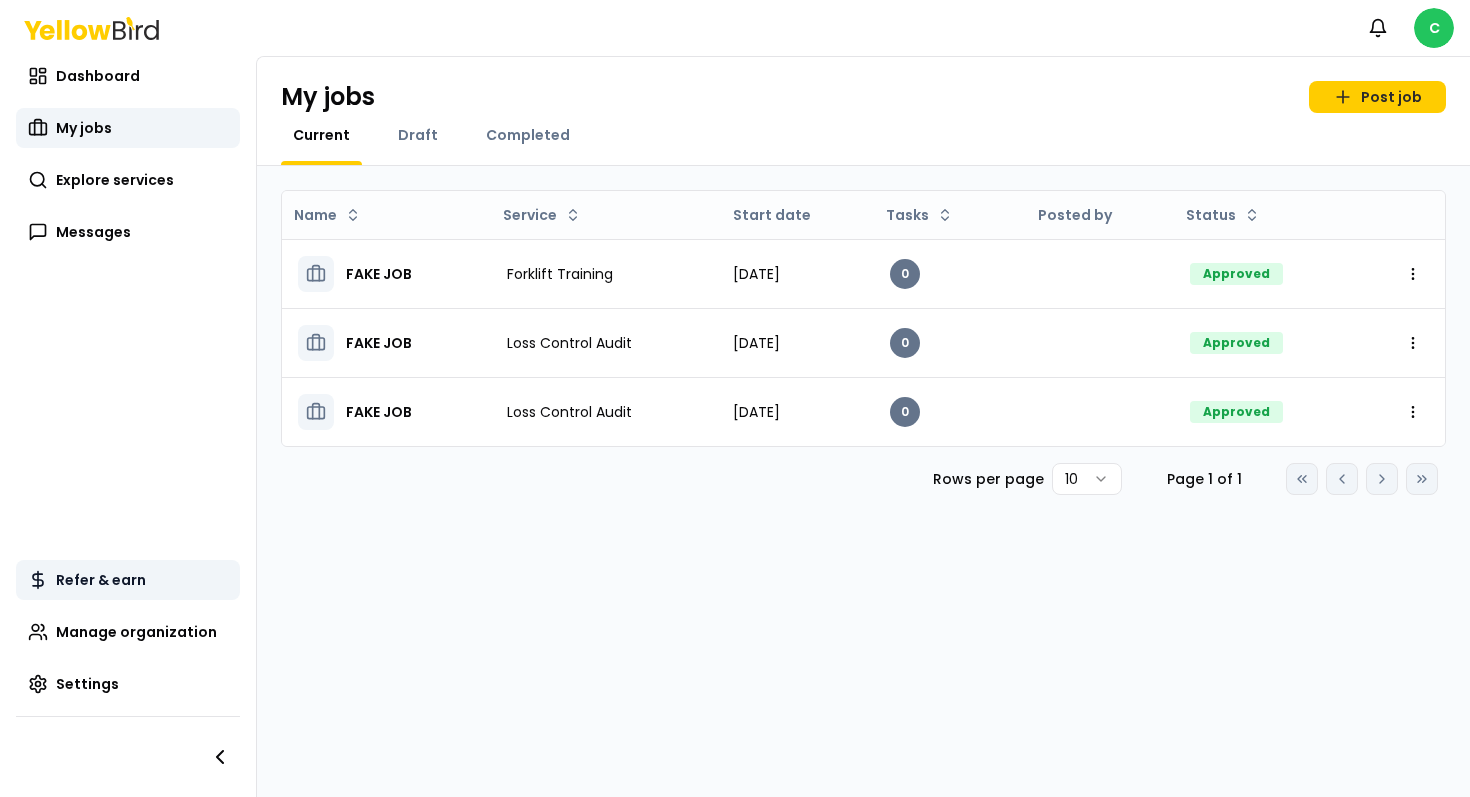 click on "Notifications C Dashboard My jobs Explore services Messages Refer & earn Refer & earn Refer & earn Manage organization Settings My jobs Post job Current Draft Completed Name Service Start date Tasks Posted by Status FAKE JOB  Forklift Training July 19, 2025 0   Approved Open menu FAKE JOB Loss Control Audit July 18, 2025 0   Approved Open menu FAKE JOB Loss Control Audit July 10, 2025 0   Approved Open menu Rows per page 10 Page 1 of 1 Go to first page Go to previous page Go to next page Go to last page" at bounding box center (735, 398) 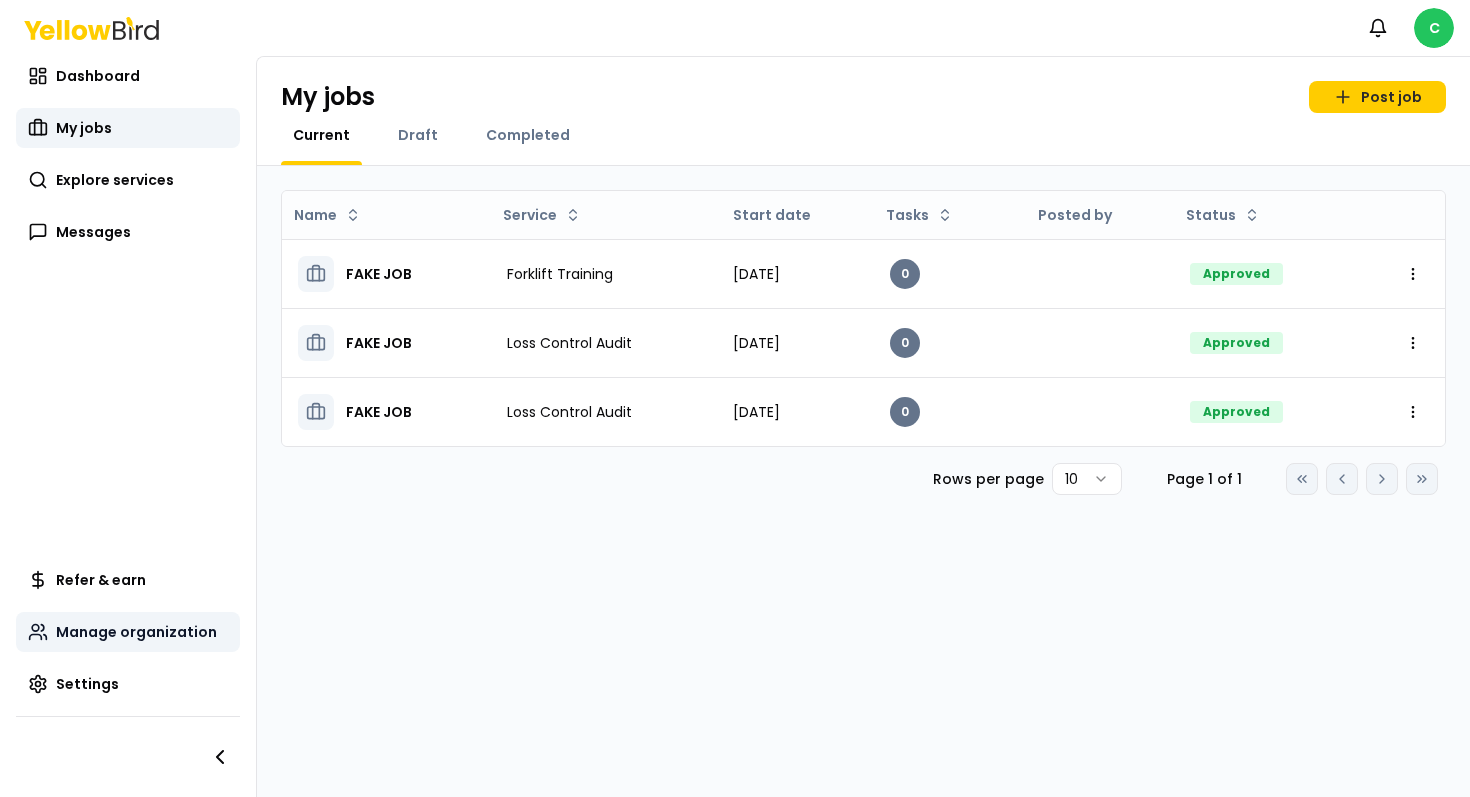 click on "Manage organization" at bounding box center [128, 632] 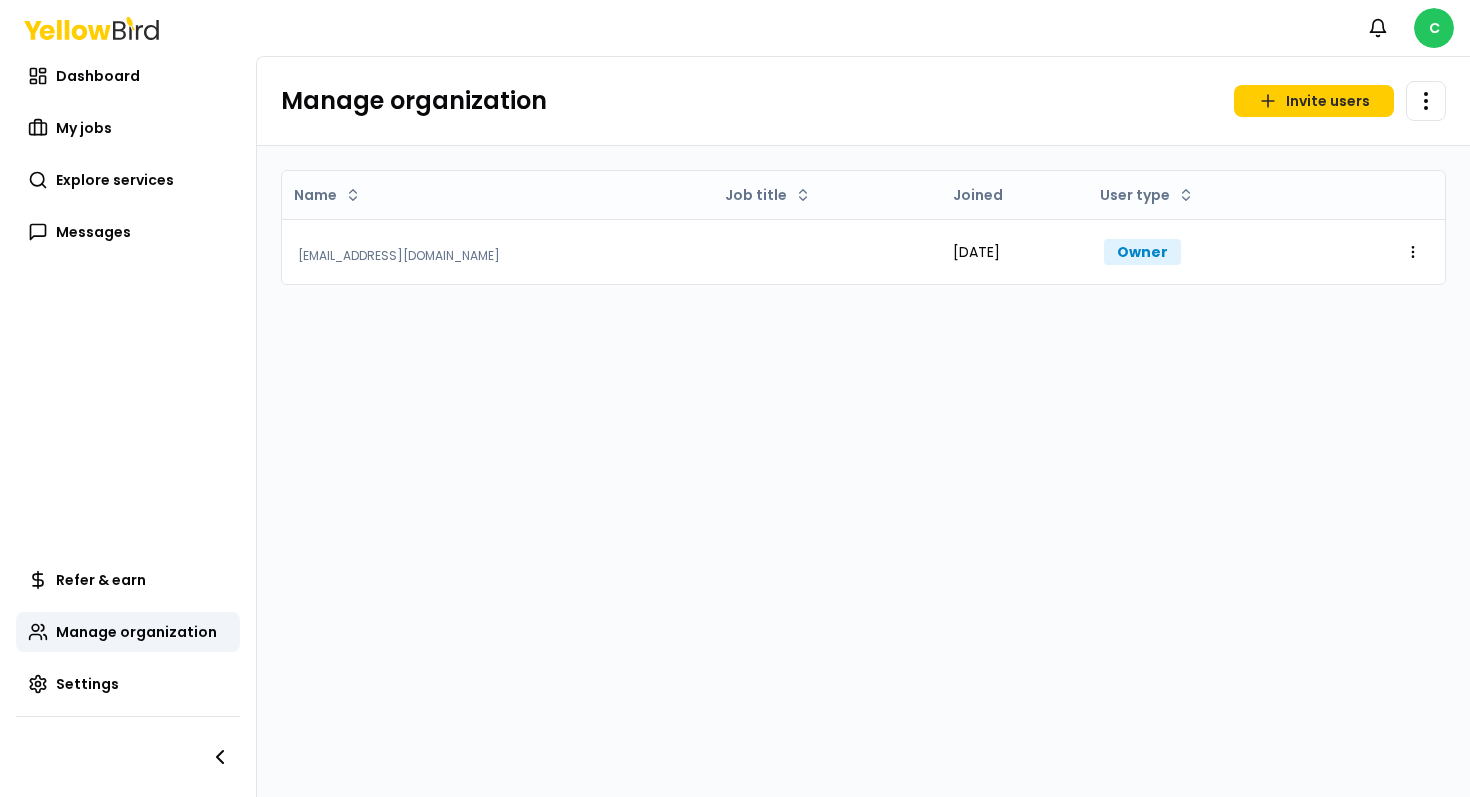 click on "Refer & earn Manage organization Manage organization Manage organization Settings" at bounding box center [128, 678] 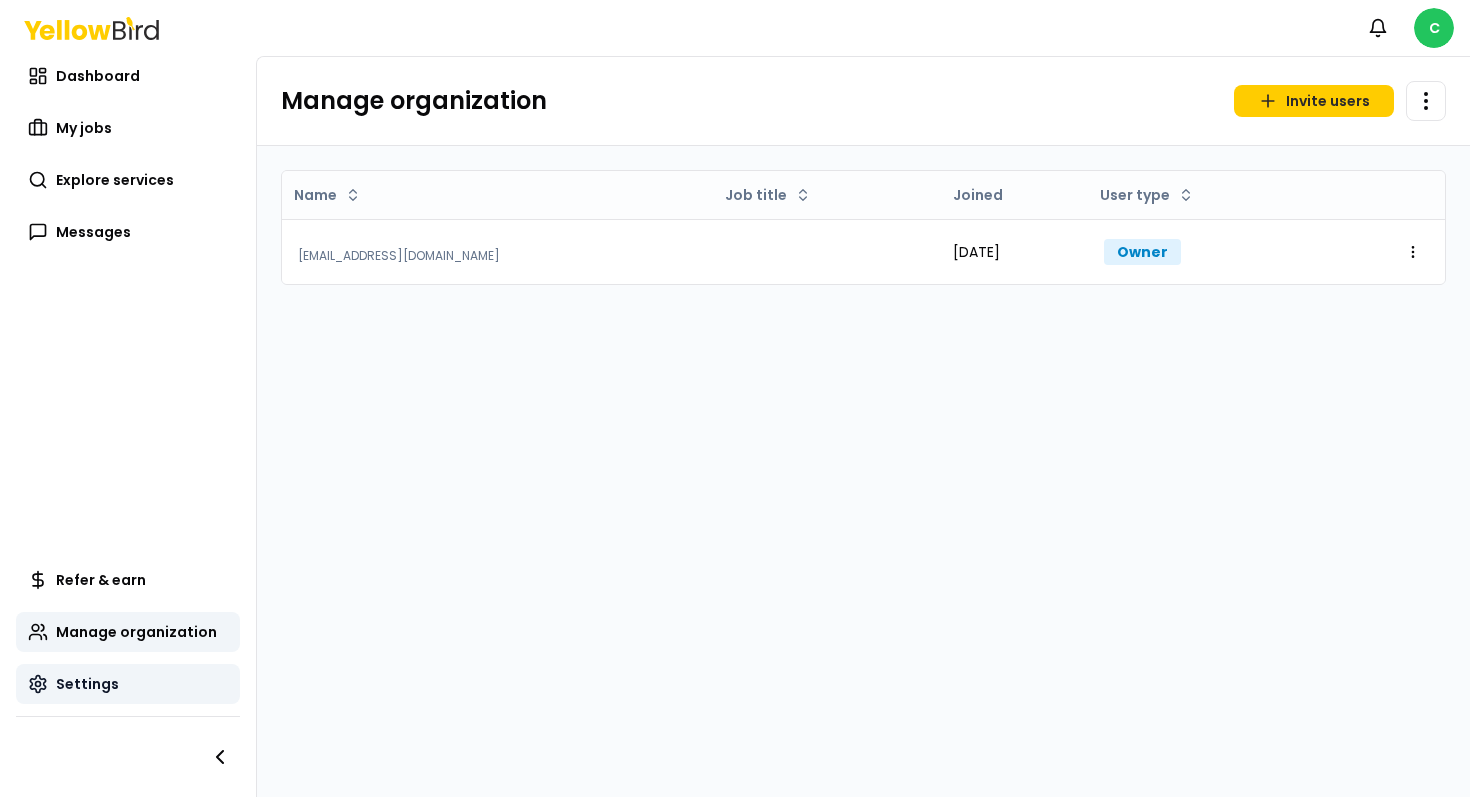 click on "Settings" at bounding box center [128, 684] 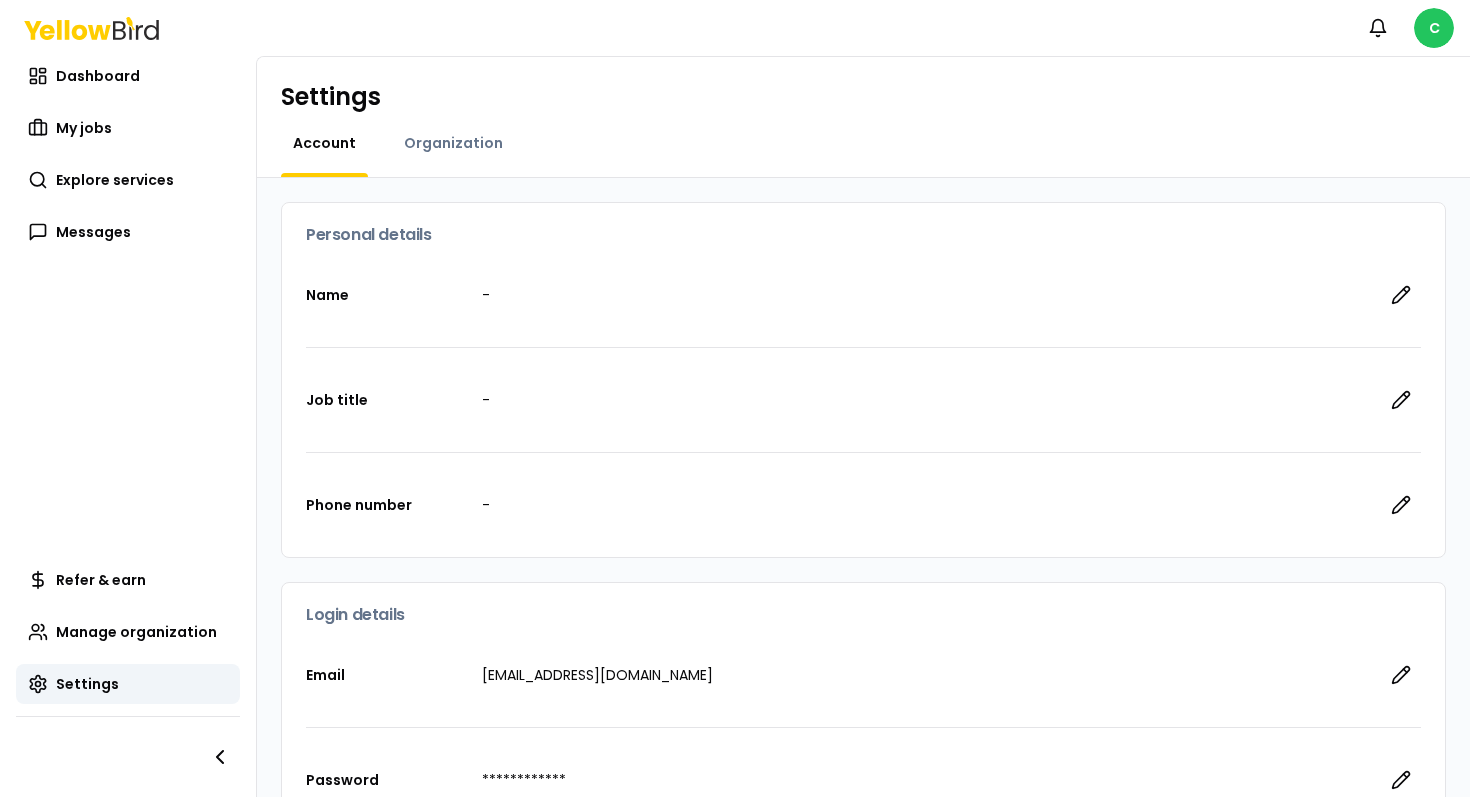 click on "Organization" at bounding box center [453, 155] 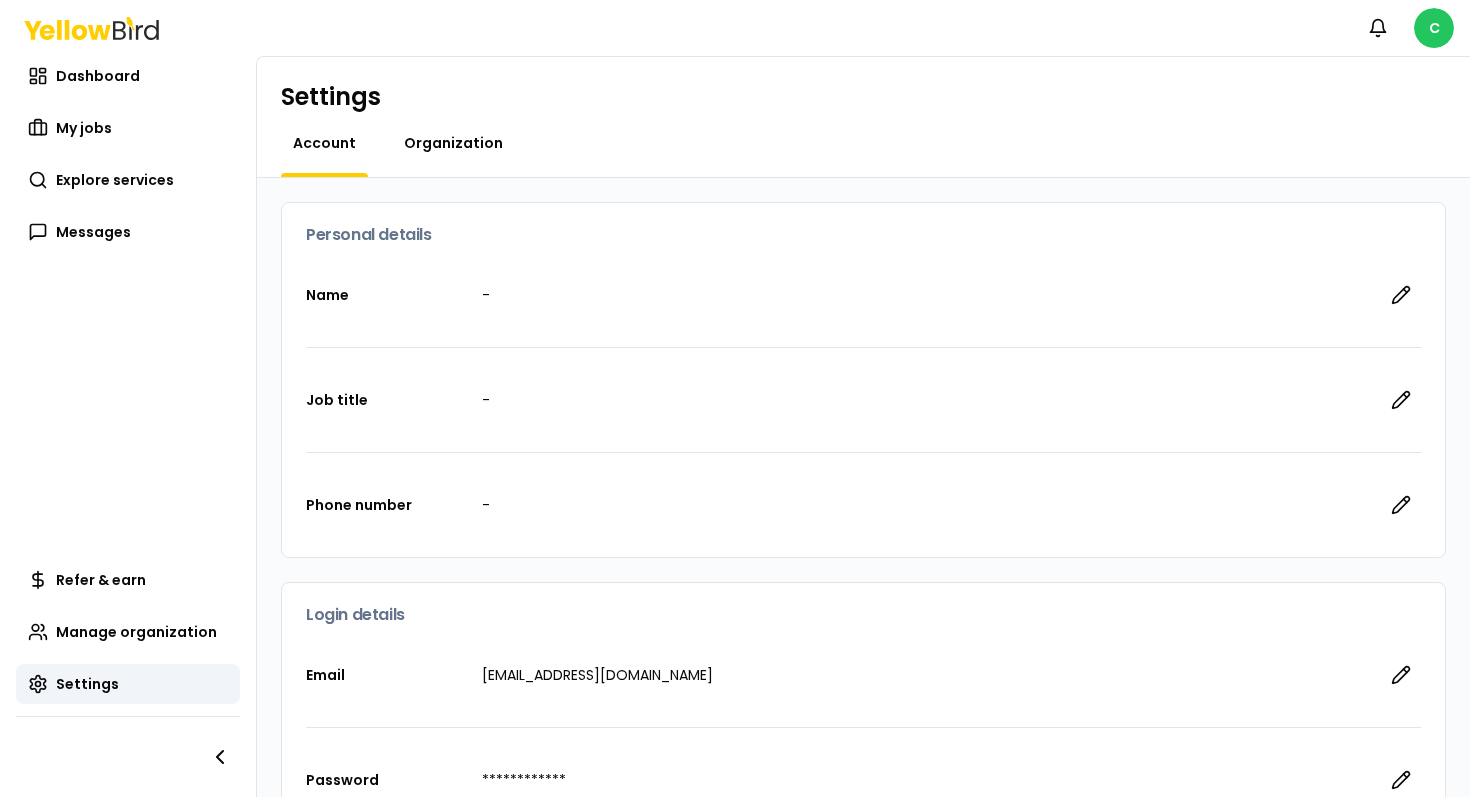 click on "Organization" at bounding box center [453, 143] 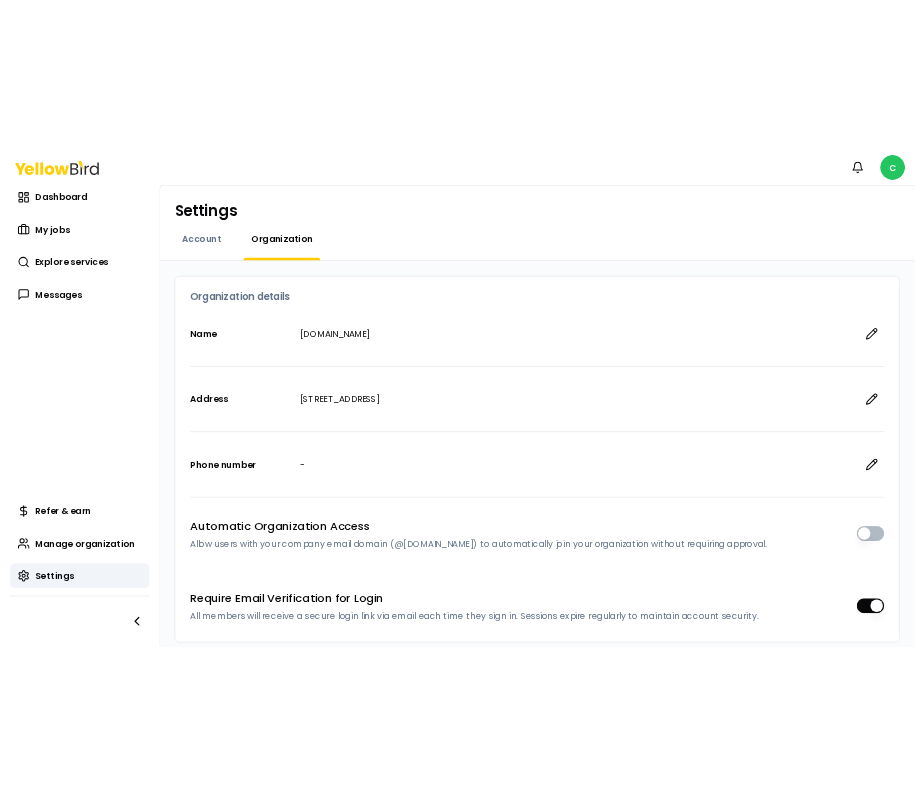 scroll, scrollTop: 106, scrollLeft: 0, axis: vertical 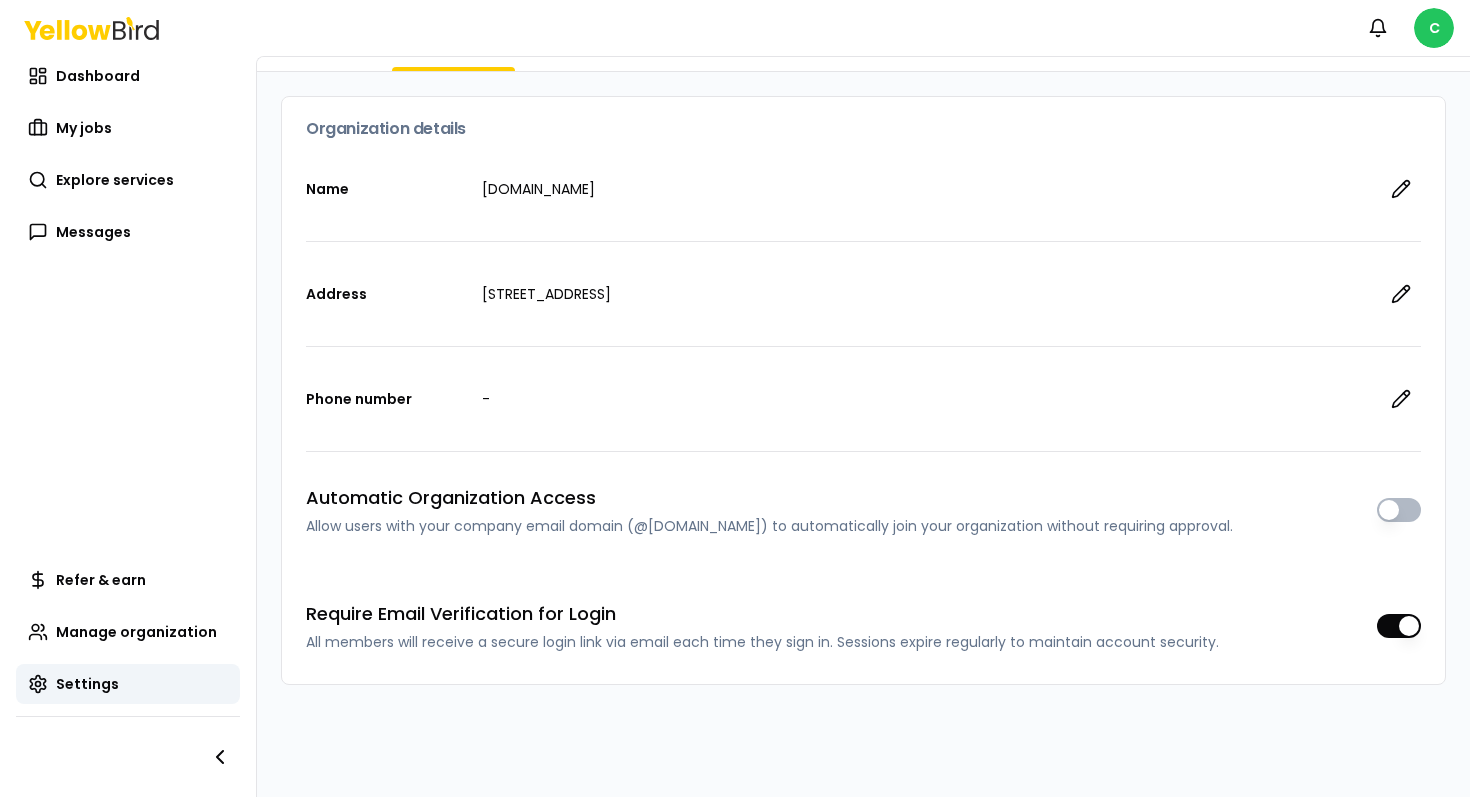click on "Notifications C" at bounding box center (1406, 28) 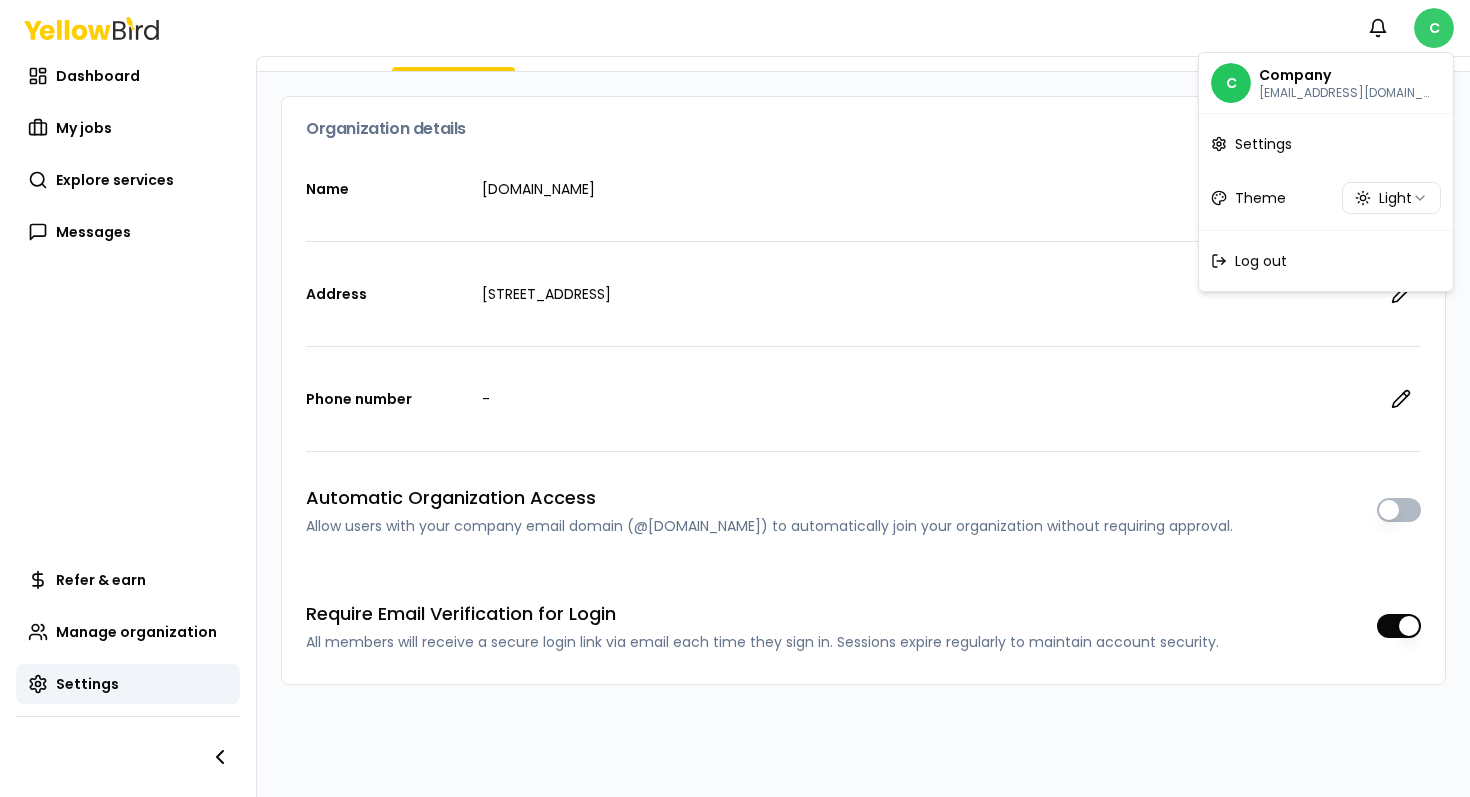 click on "Notifications C Dashboard My jobs Explore services Messages Refer & earn Manage organization Settings Settings Account Organization Organization details Name goyellowbird.com Address 2111 East Highland Avenue, Phoenix, AZ, 85016 Phone number - Automatic Organization Access Allow users with your company email domain (@goyellowbird.com) to automatically join your organization without requiring approval. Require Email Verification for Login All members will receive a secure login link via email each time they sign in. Sessions expire regularly to maintain account security.
C Company dmadrid+orgprod@goyellowbird.com Settings Theme Light Log out" at bounding box center (735, 398) 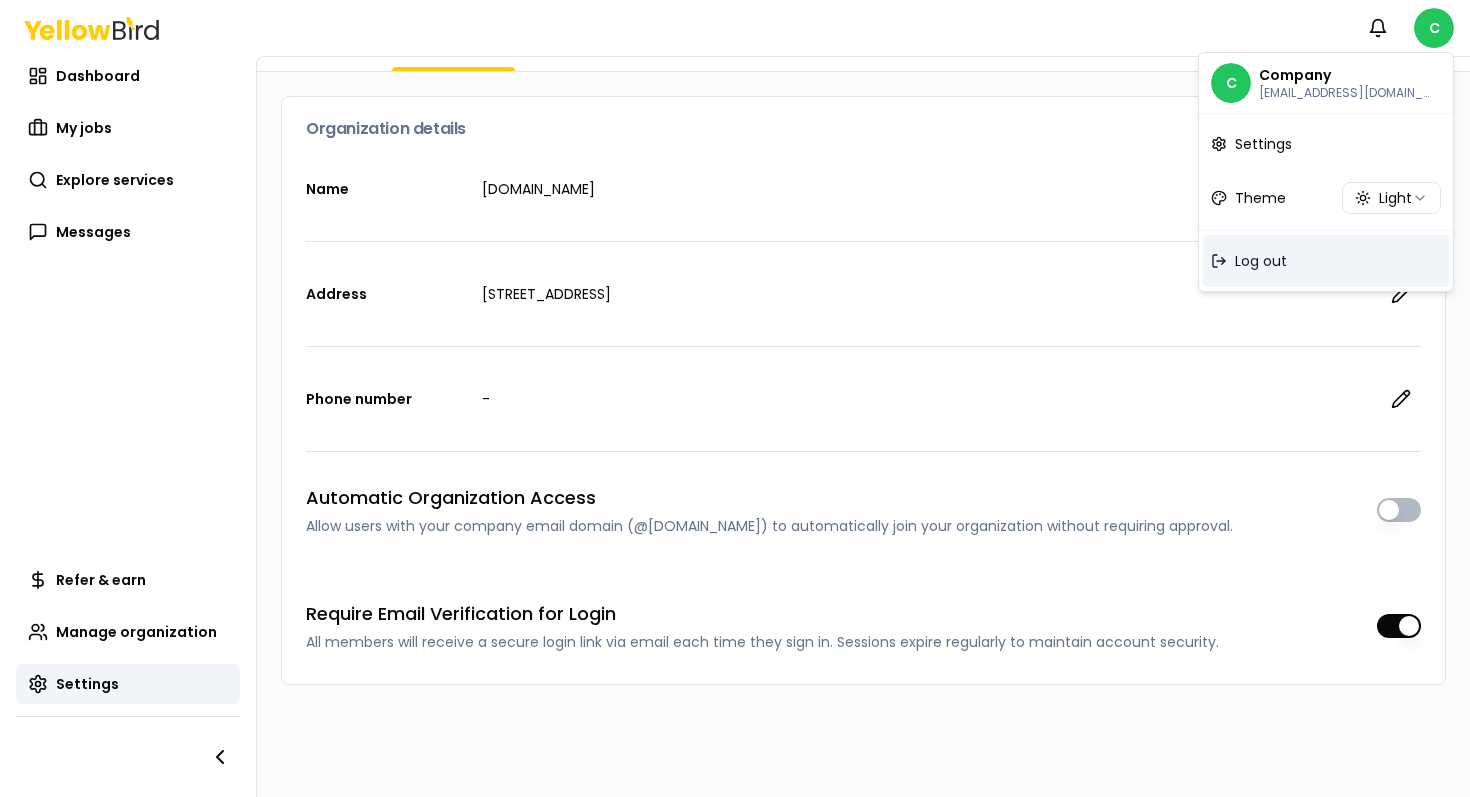 click on "Log out" at bounding box center (1261, 261) 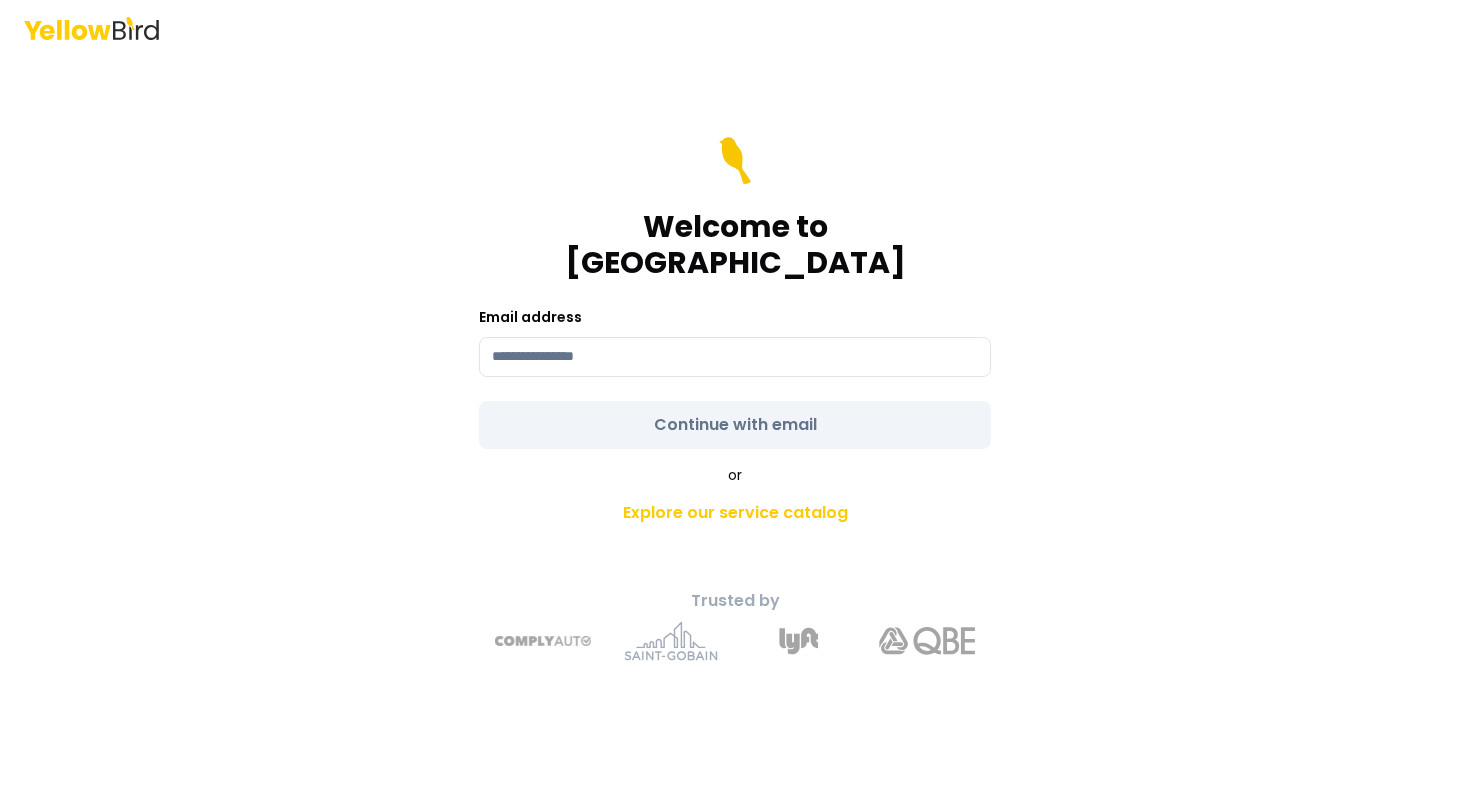 click on "Welcome to YellowBird Email address Continue with email or Explore our service catalog Trusted by" at bounding box center [735, 426] 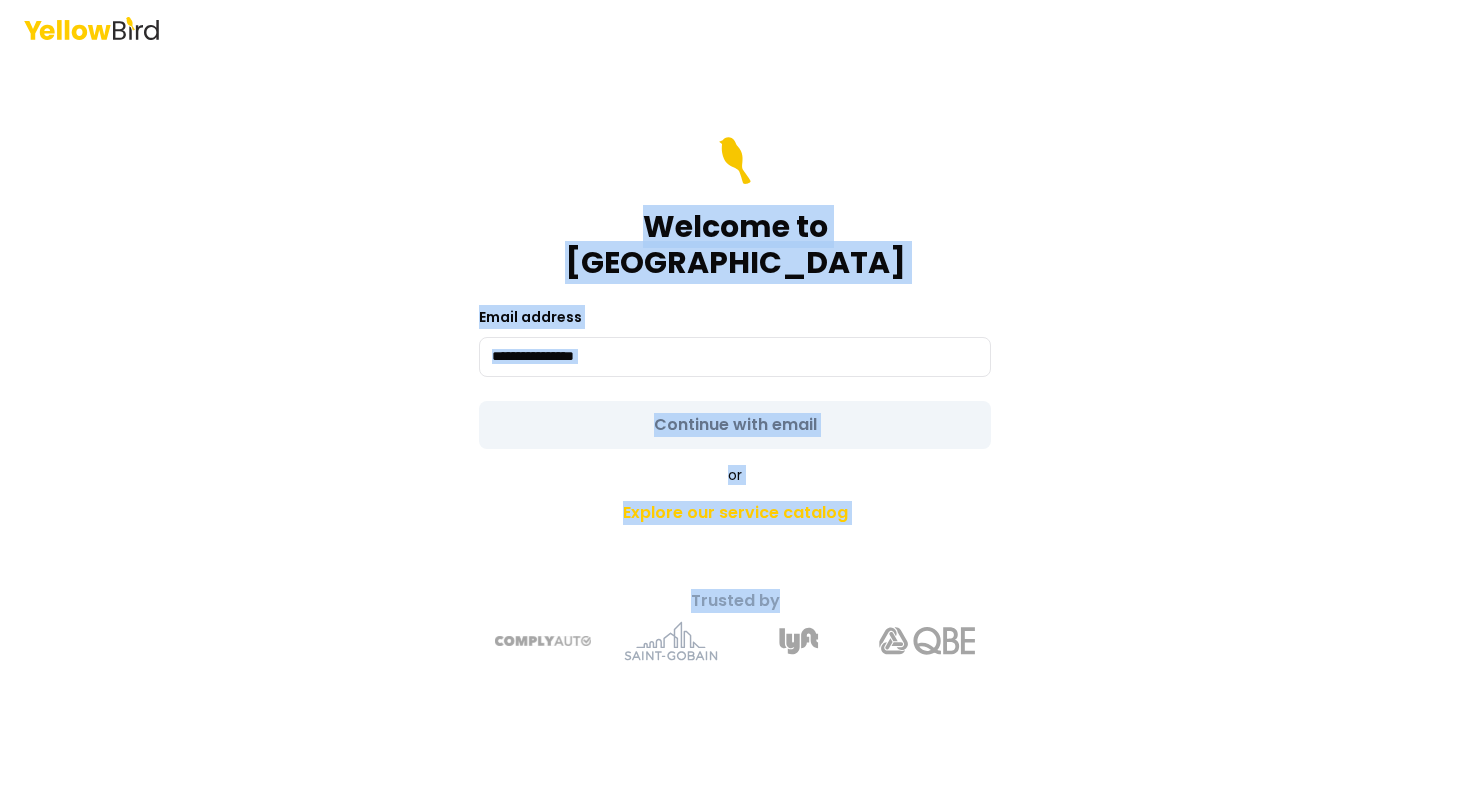 scroll, scrollTop: 0, scrollLeft: 0, axis: both 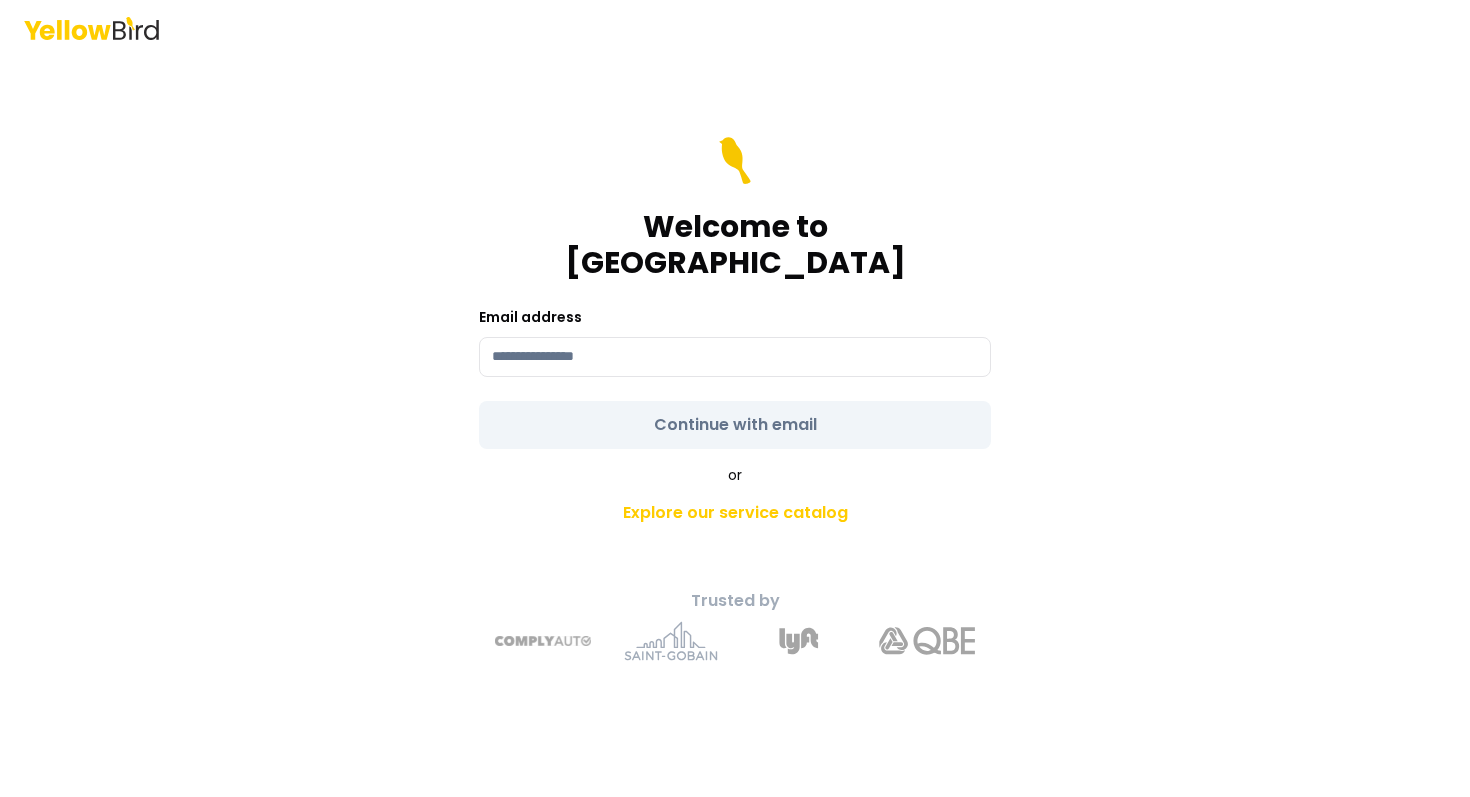 click on "Welcome to YellowBird Email address Continue with email or Explore our service catalog Trusted by" at bounding box center (735, 398) 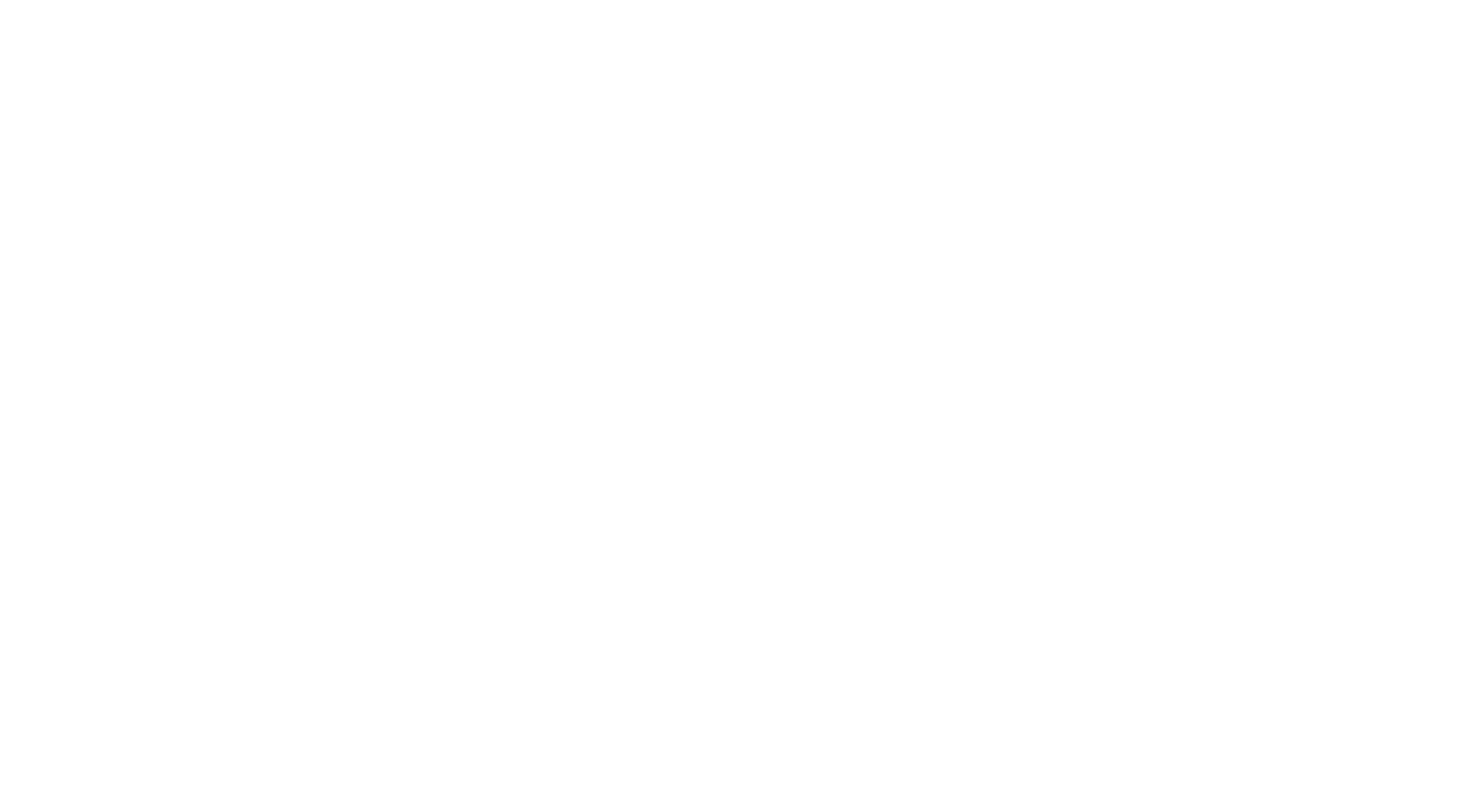 scroll, scrollTop: 0, scrollLeft: 0, axis: both 